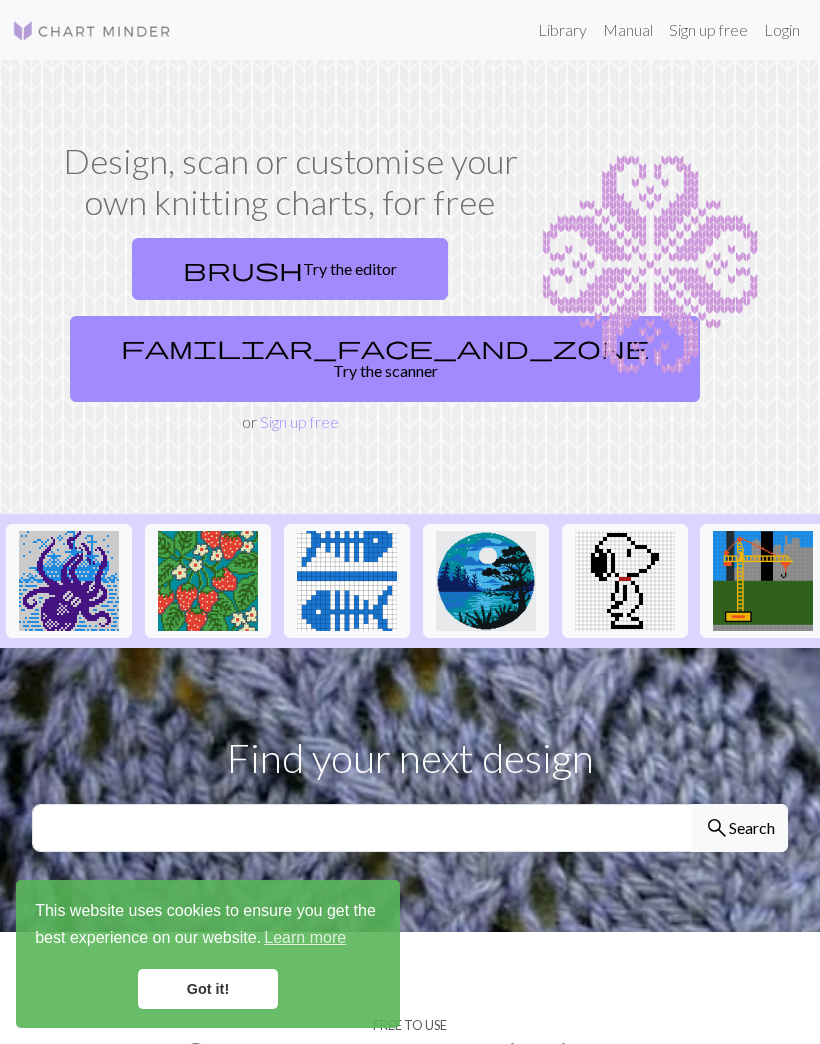 scroll, scrollTop: 0, scrollLeft: 0, axis: both 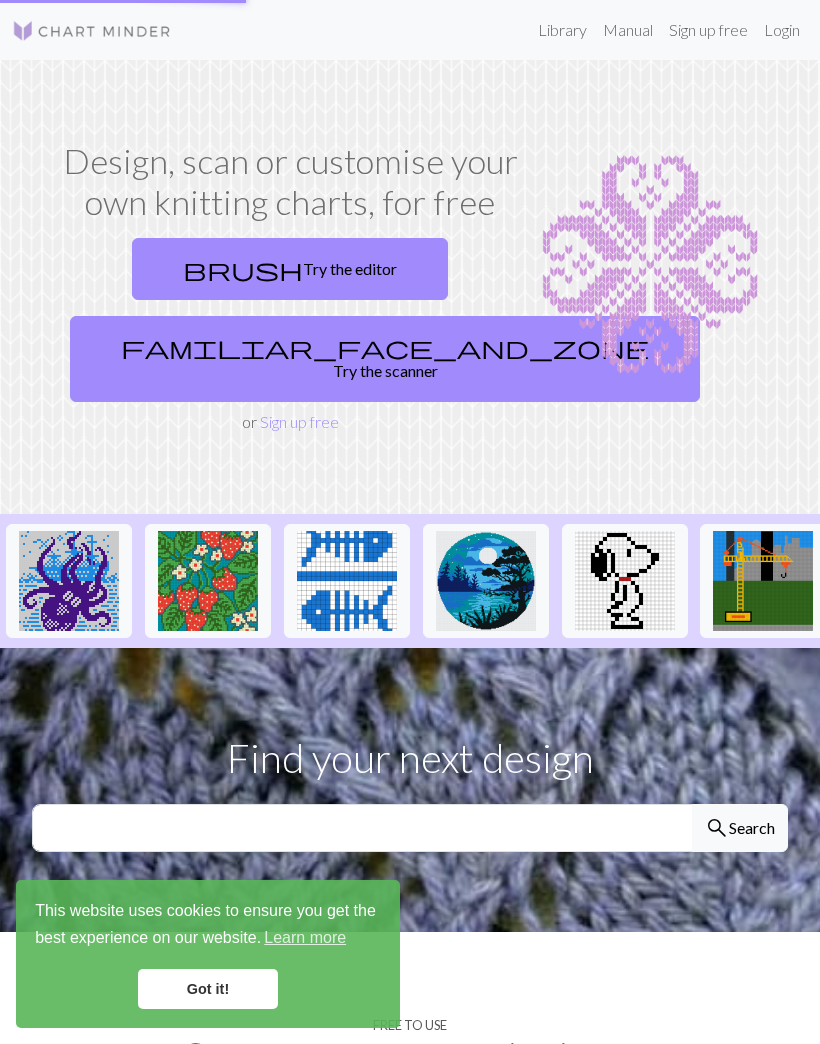 click on "Library" at bounding box center (562, 30) 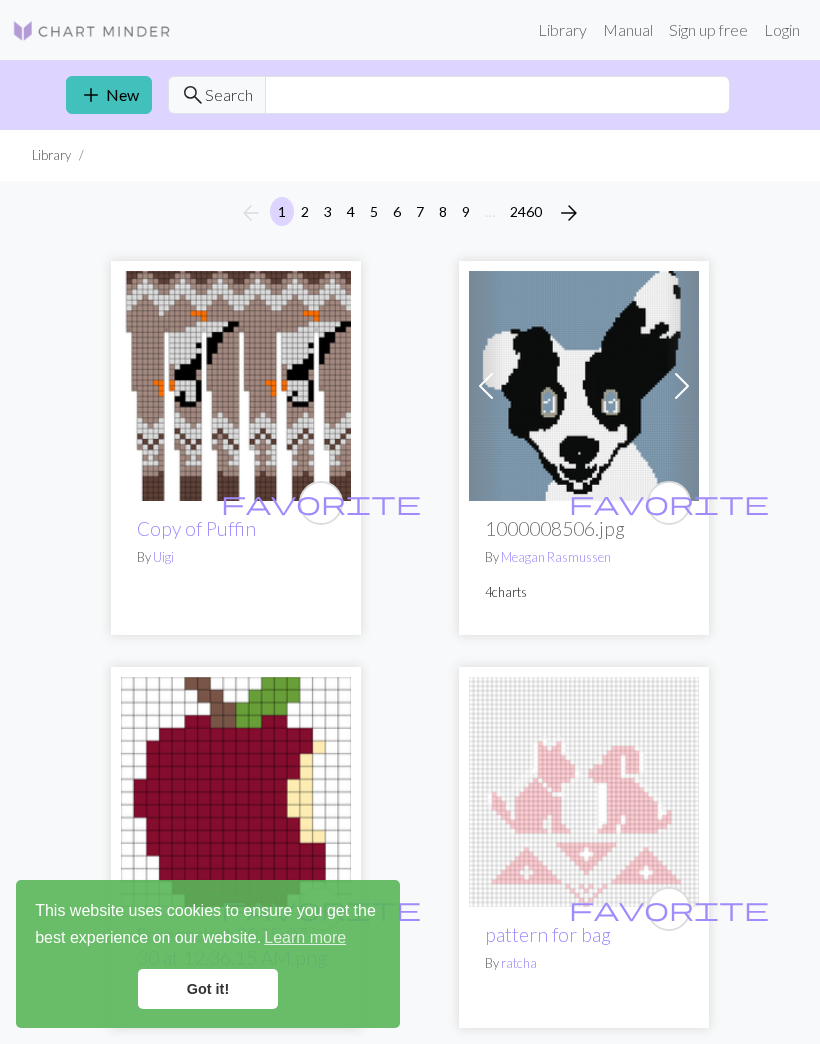 click on "Login" at bounding box center (782, 30) 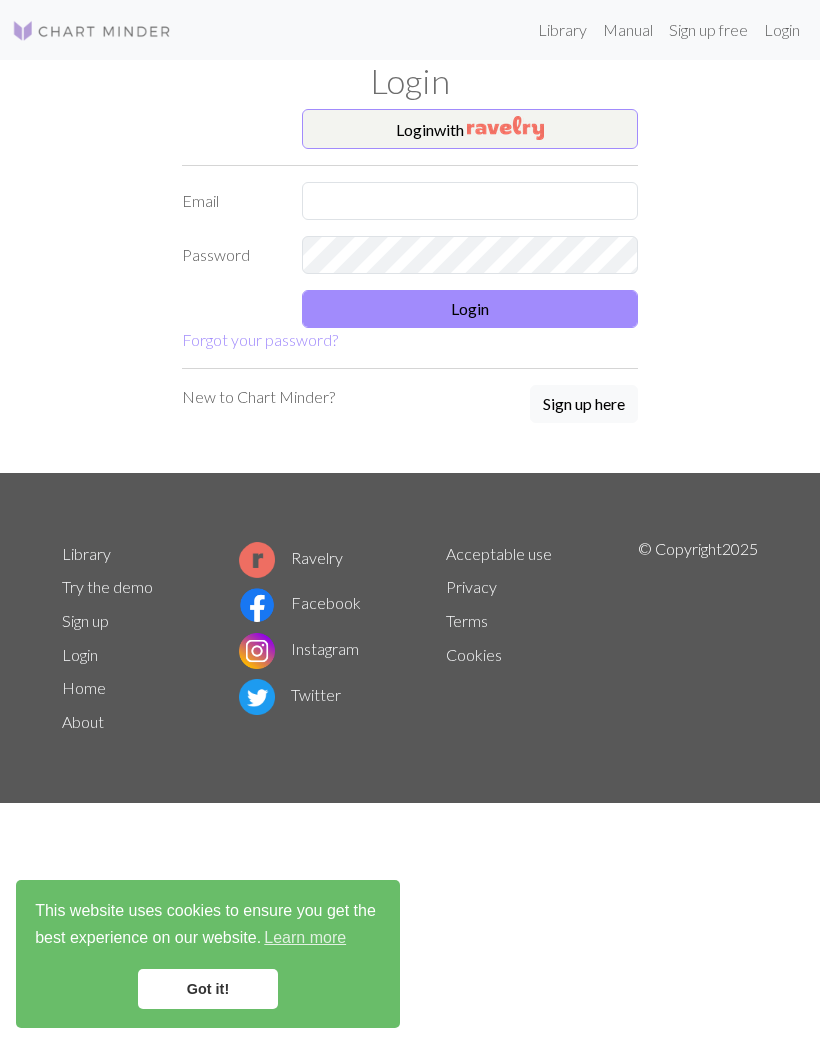 click at bounding box center (470, 201) 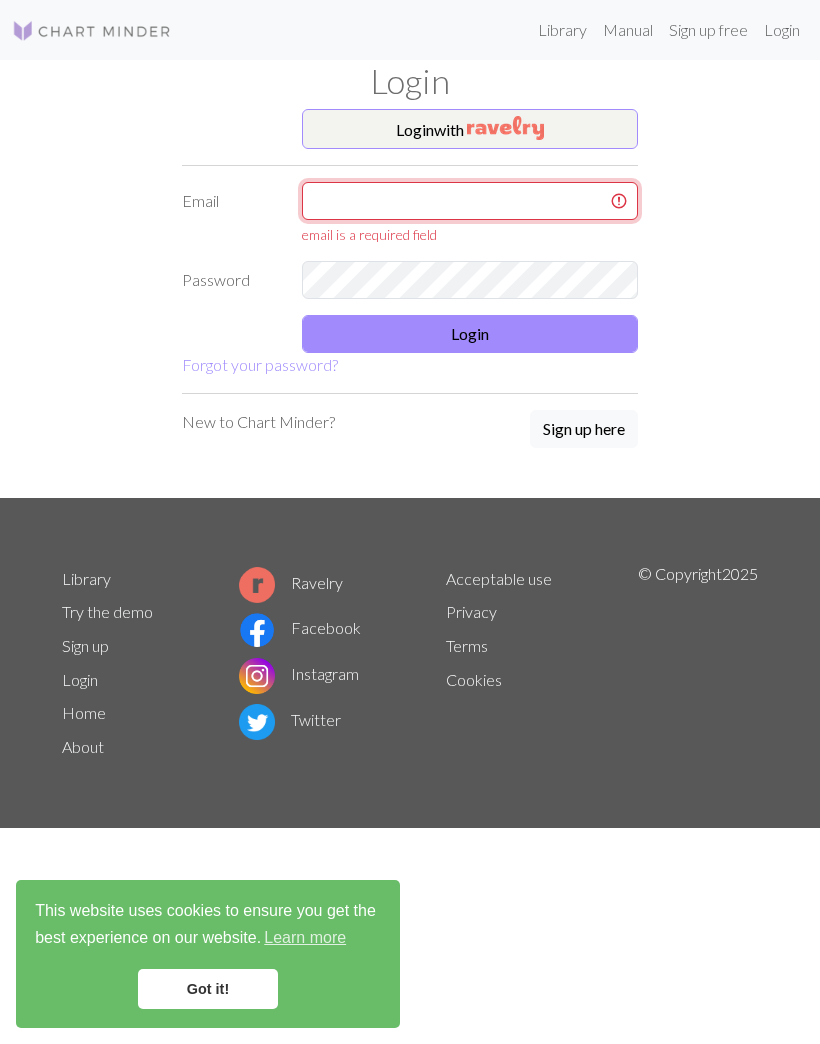 type on "berlyfields@gmail.com" 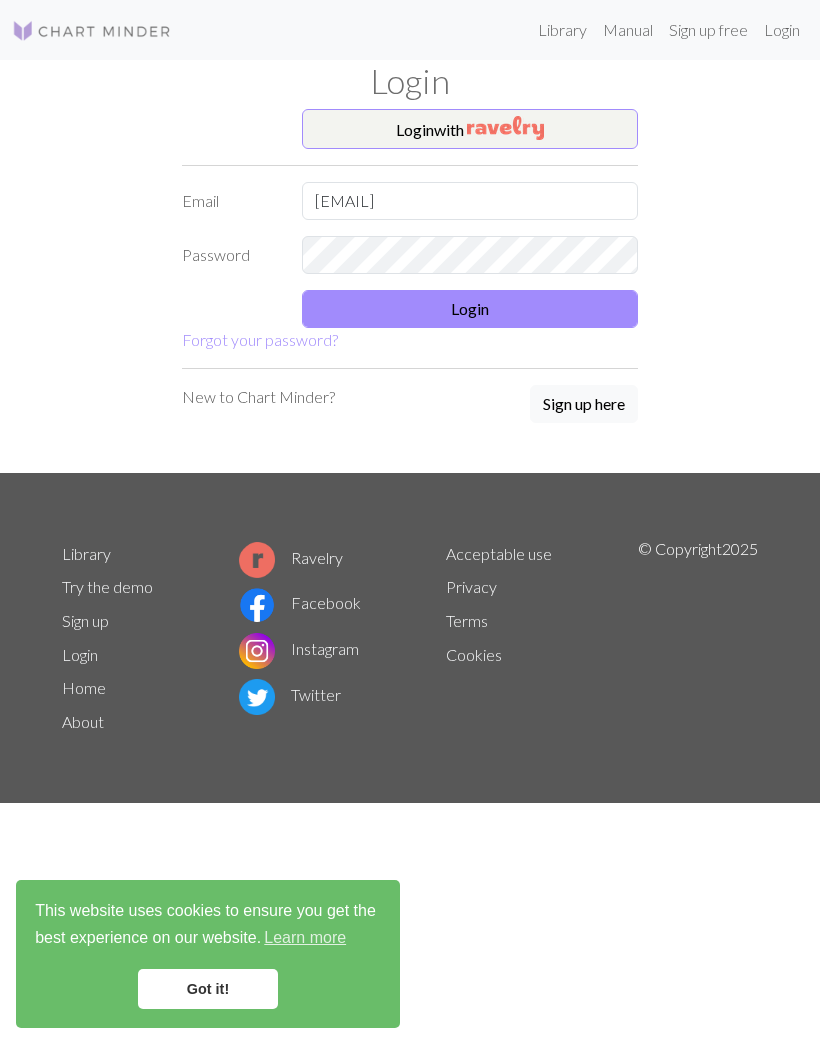 click on "Login" at bounding box center (470, 309) 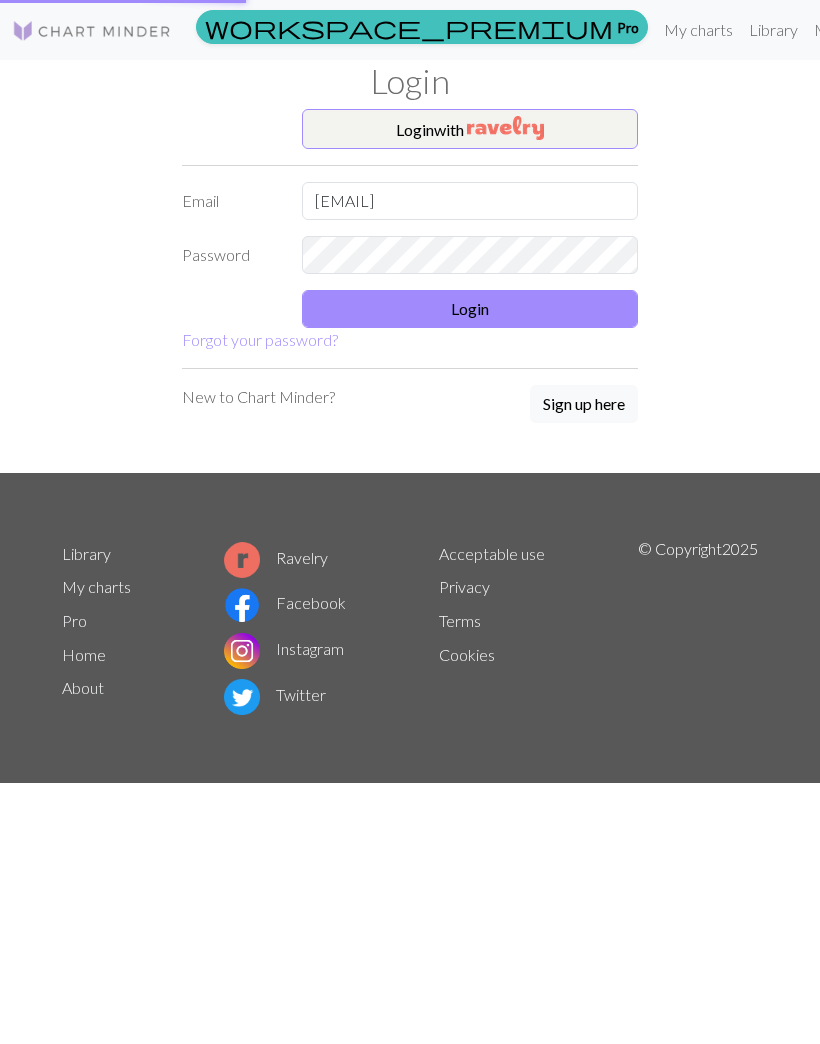 click on "Login" at bounding box center [470, 309] 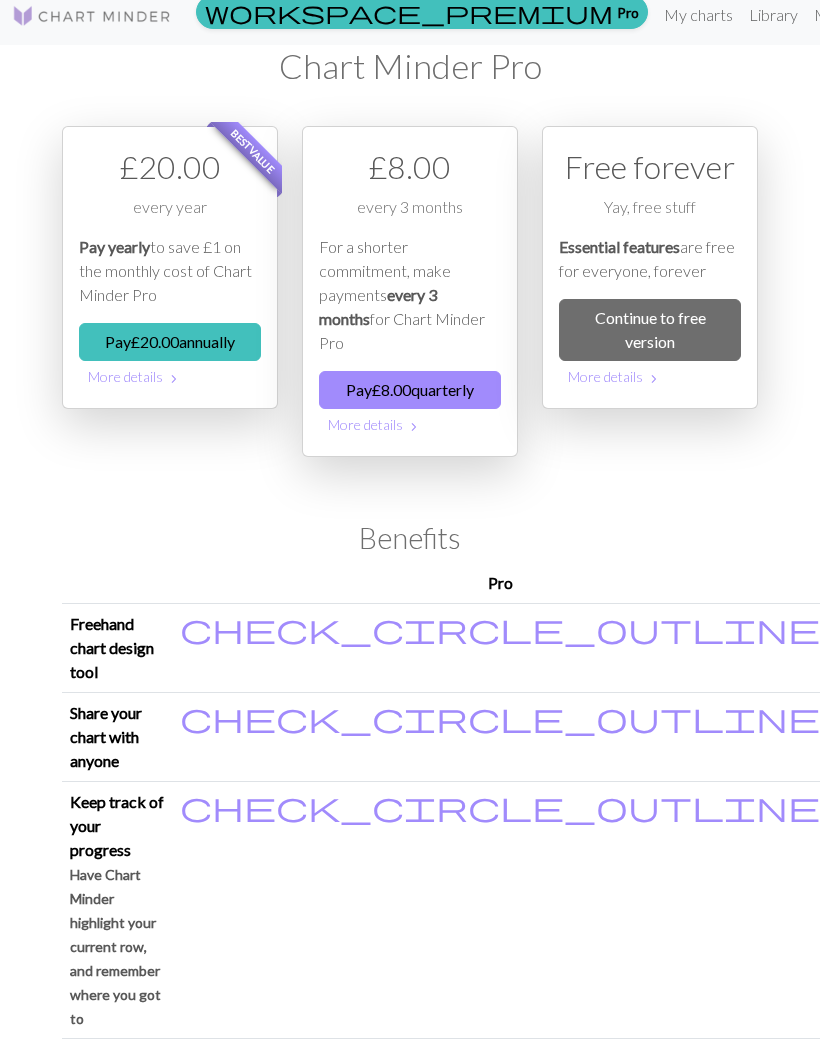 scroll, scrollTop: 0, scrollLeft: 0, axis: both 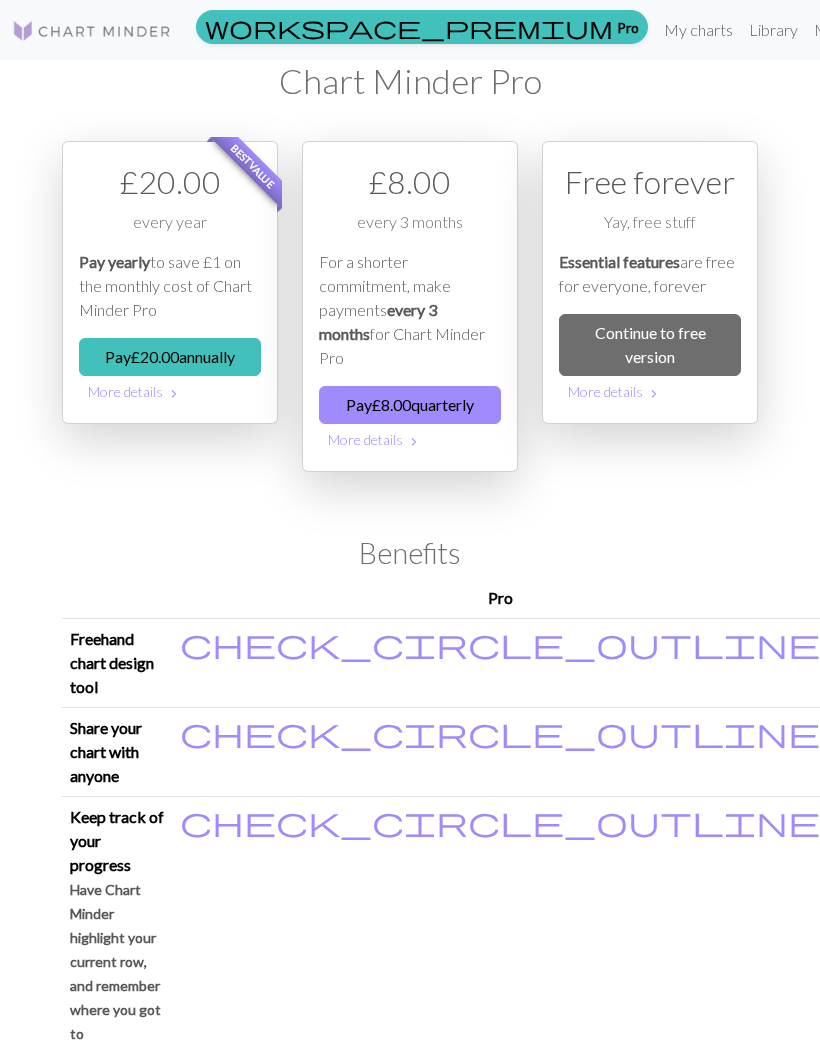 click on "Continue to free version" at bounding box center [650, 345] 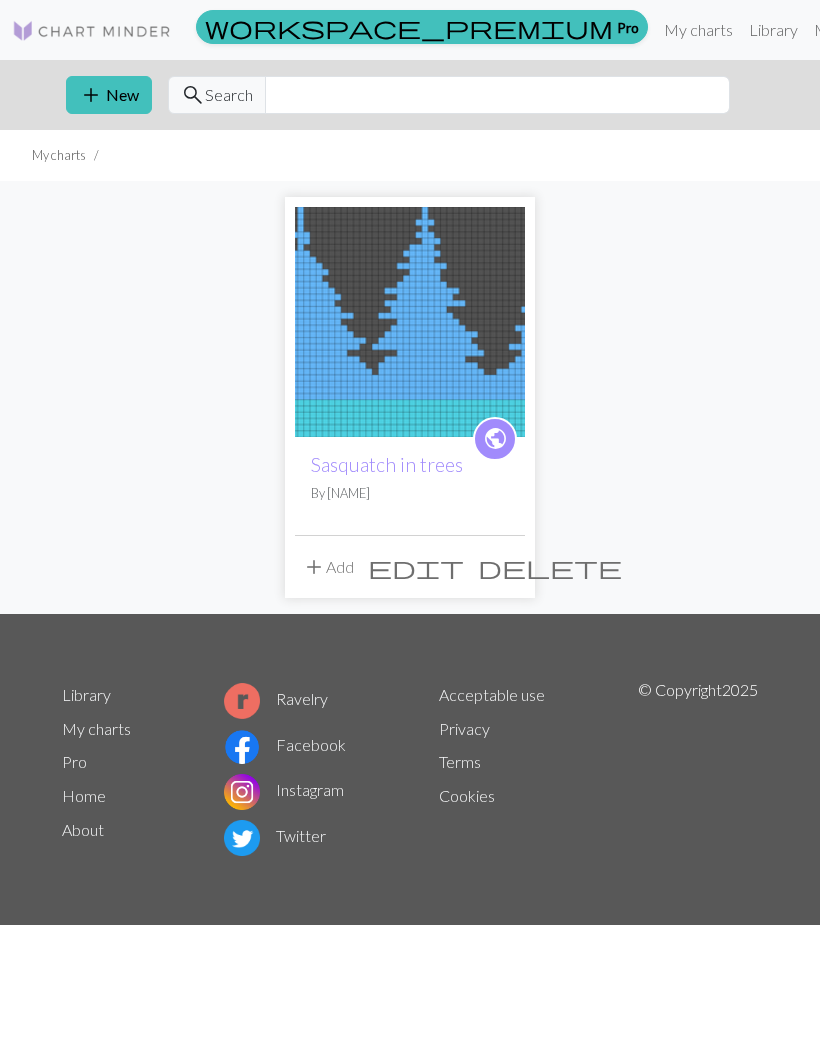 click at bounding box center [410, 322] 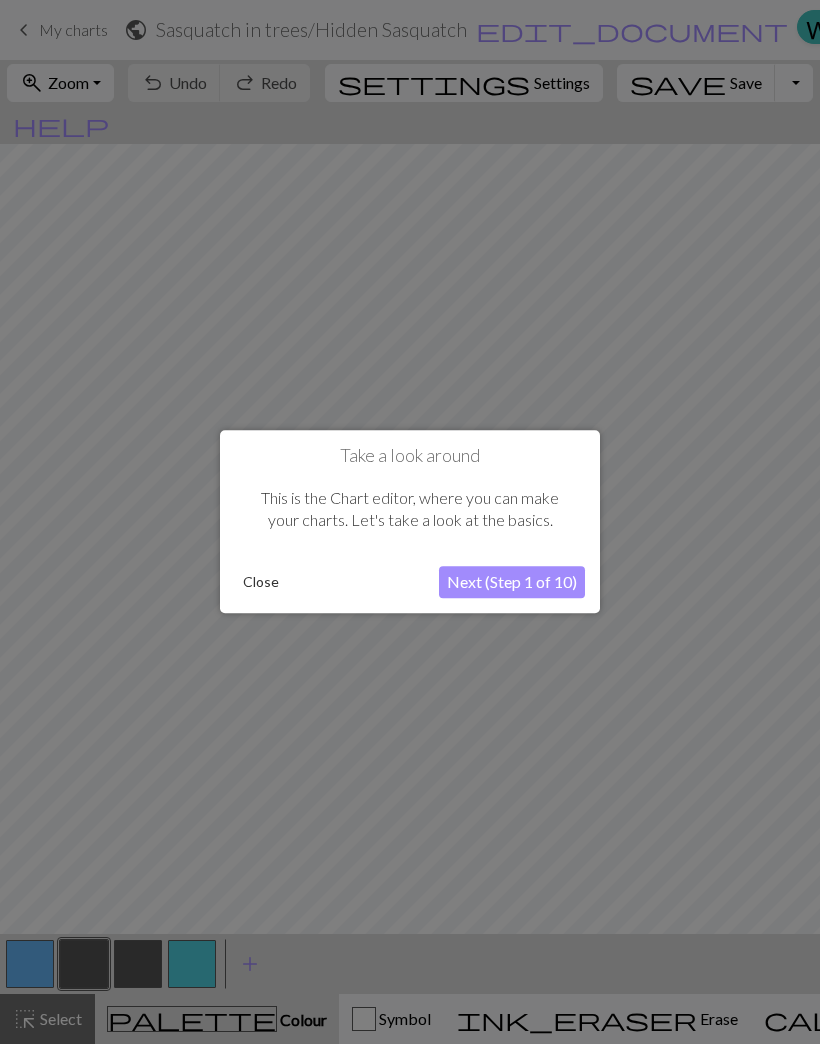 click on "Close" at bounding box center [261, 583] 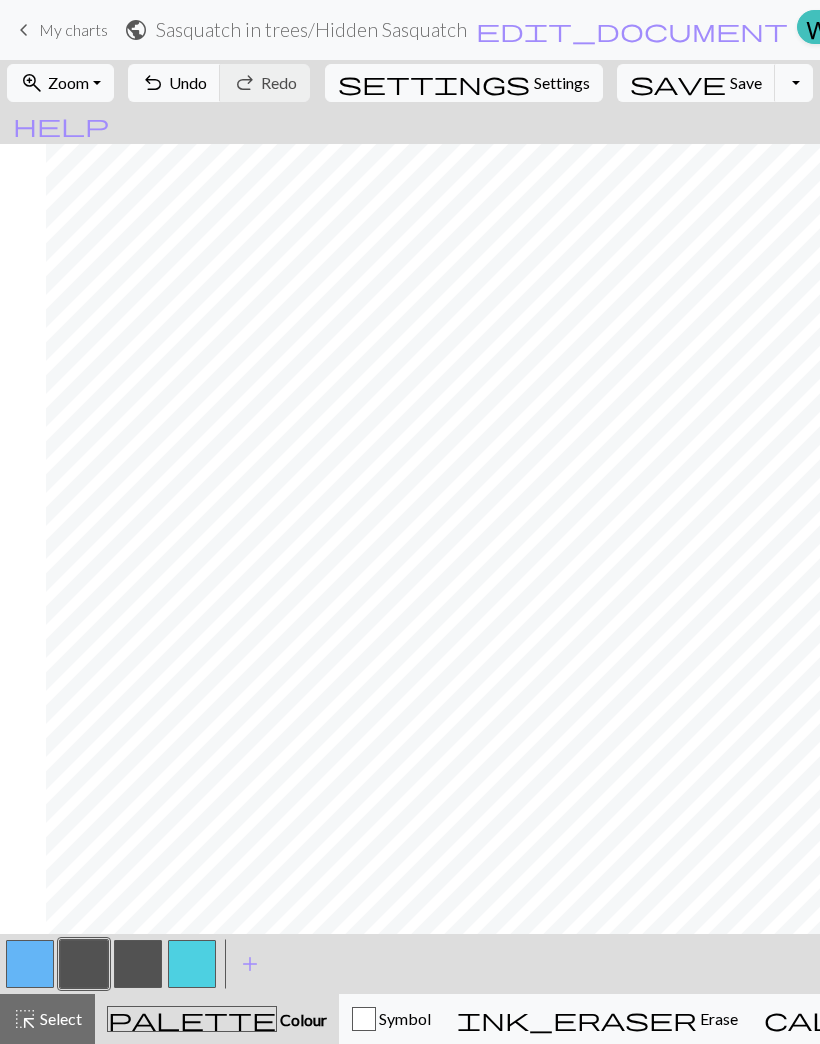 scroll, scrollTop: 0, scrollLeft: 48, axis: horizontal 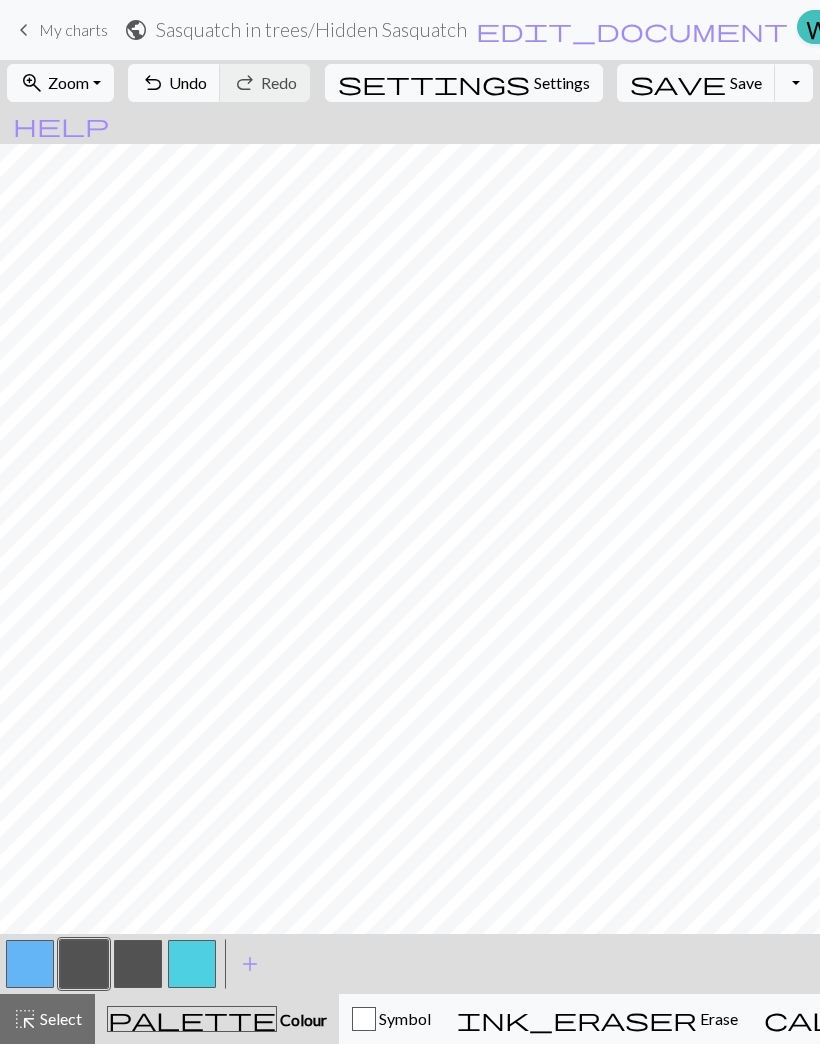 click at bounding box center [30, 964] 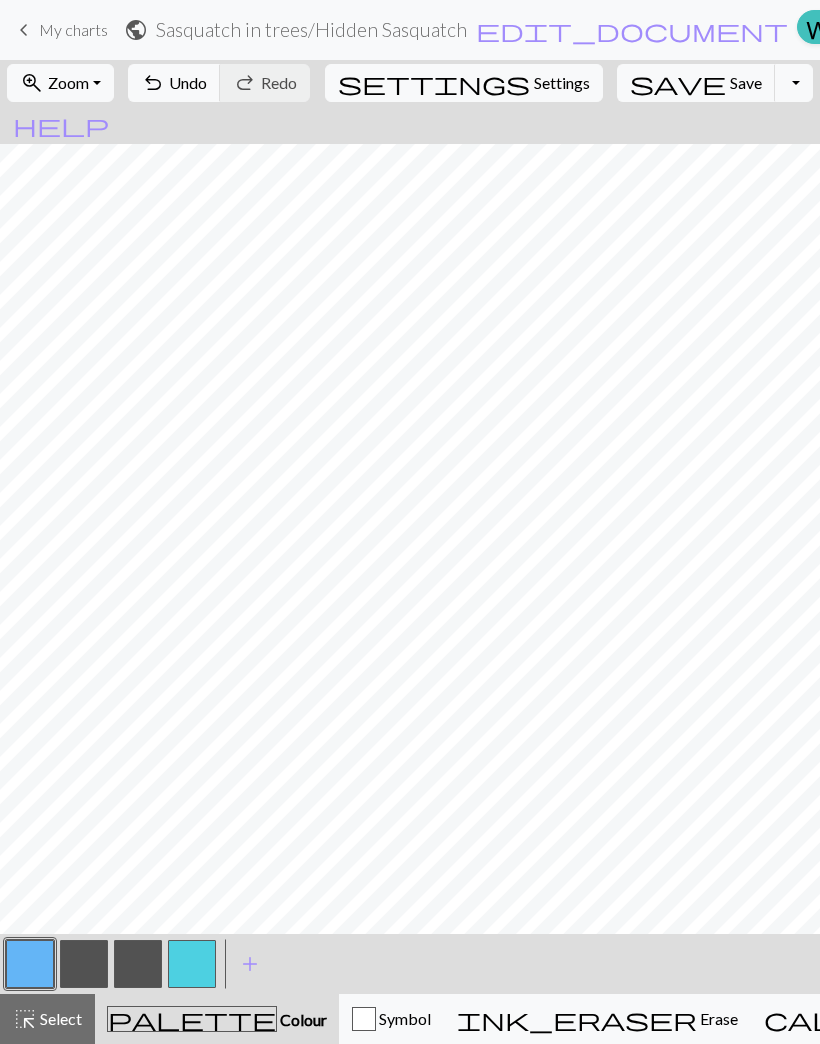 click on "undo Undo Undo" at bounding box center (174, 83) 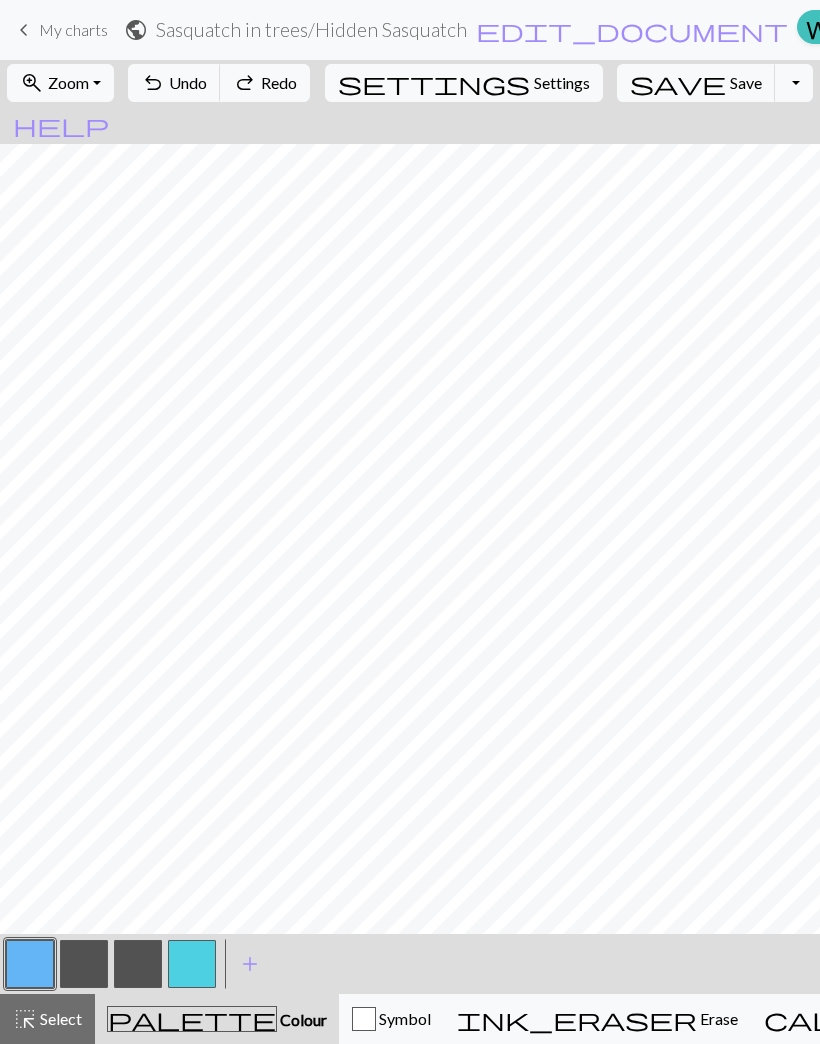 click on "undo" at bounding box center [153, 83] 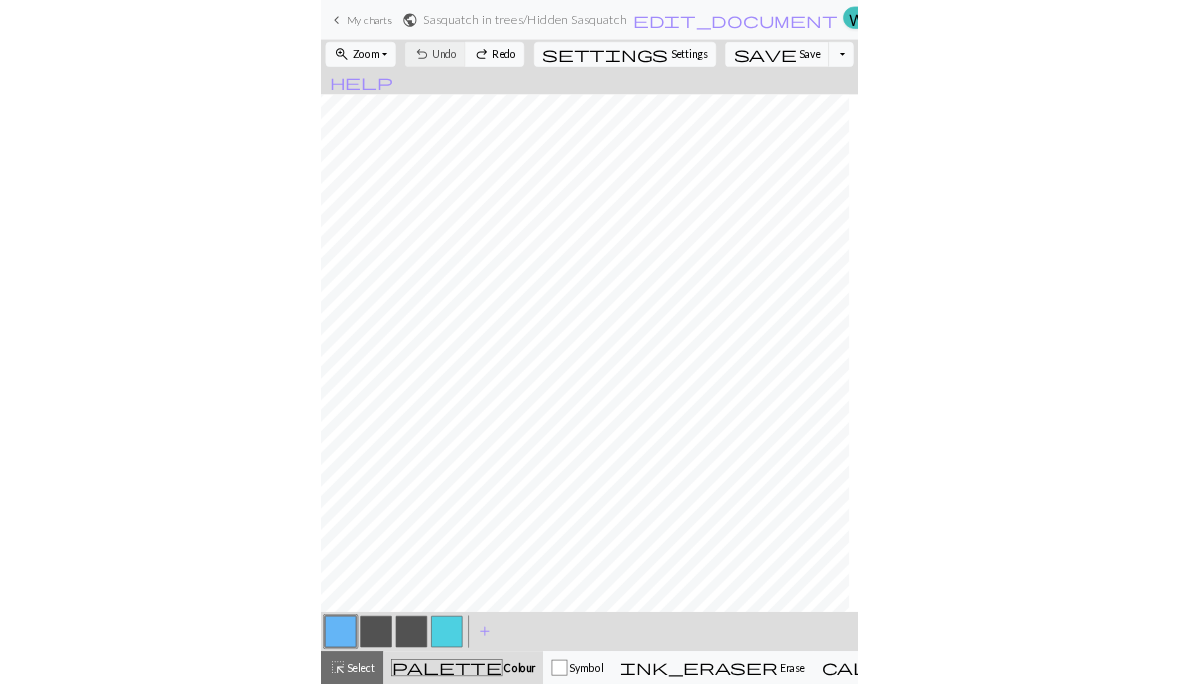 scroll, scrollTop: 0, scrollLeft: 0, axis: both 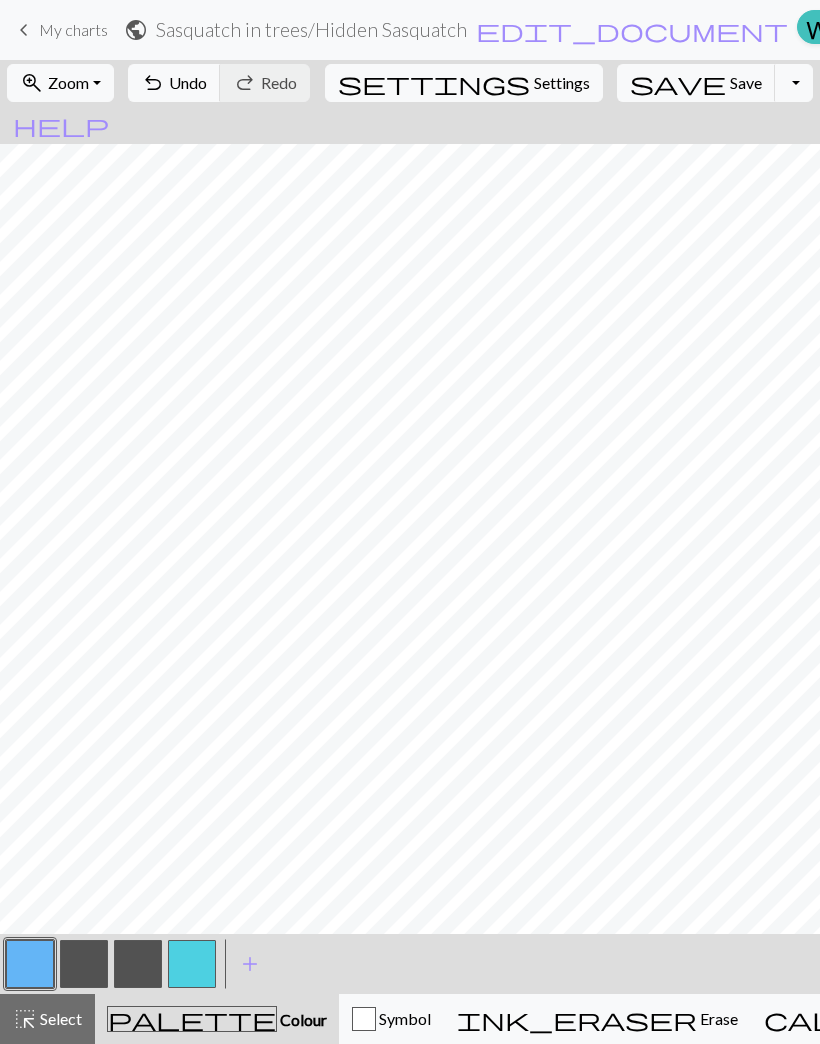 click on "call_to_action   Knitting mode   Knitting mode" at bounding box center (982, 1019) 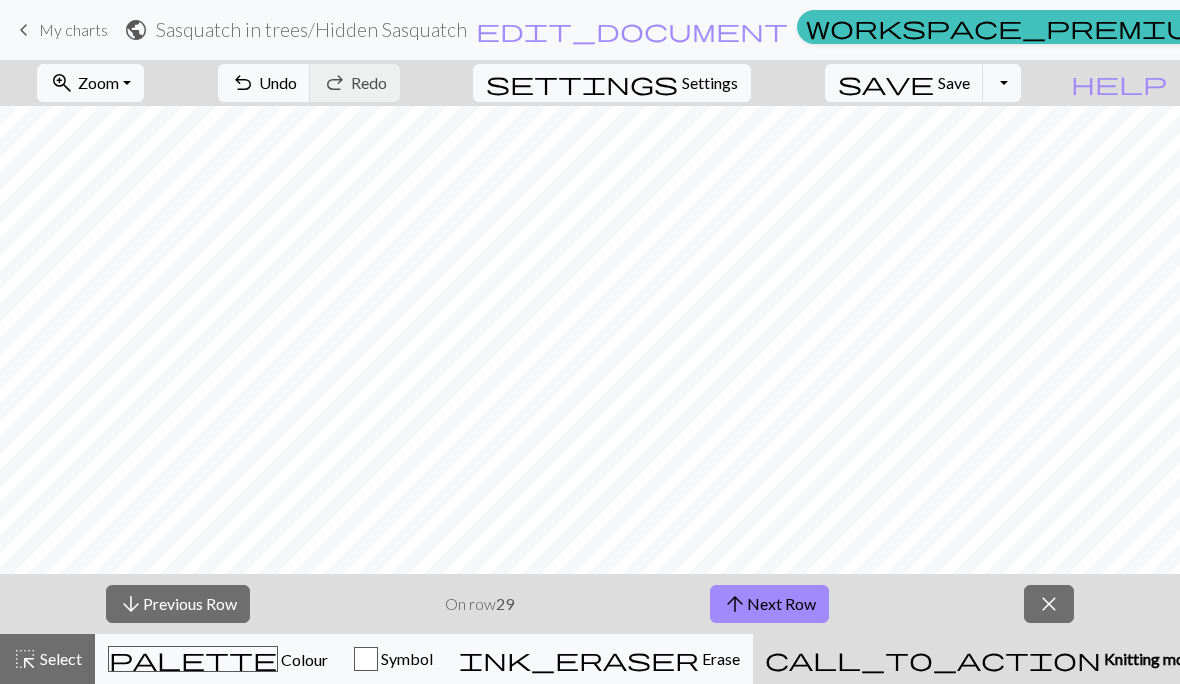 click on "close" at bounding box center (1049, 604) 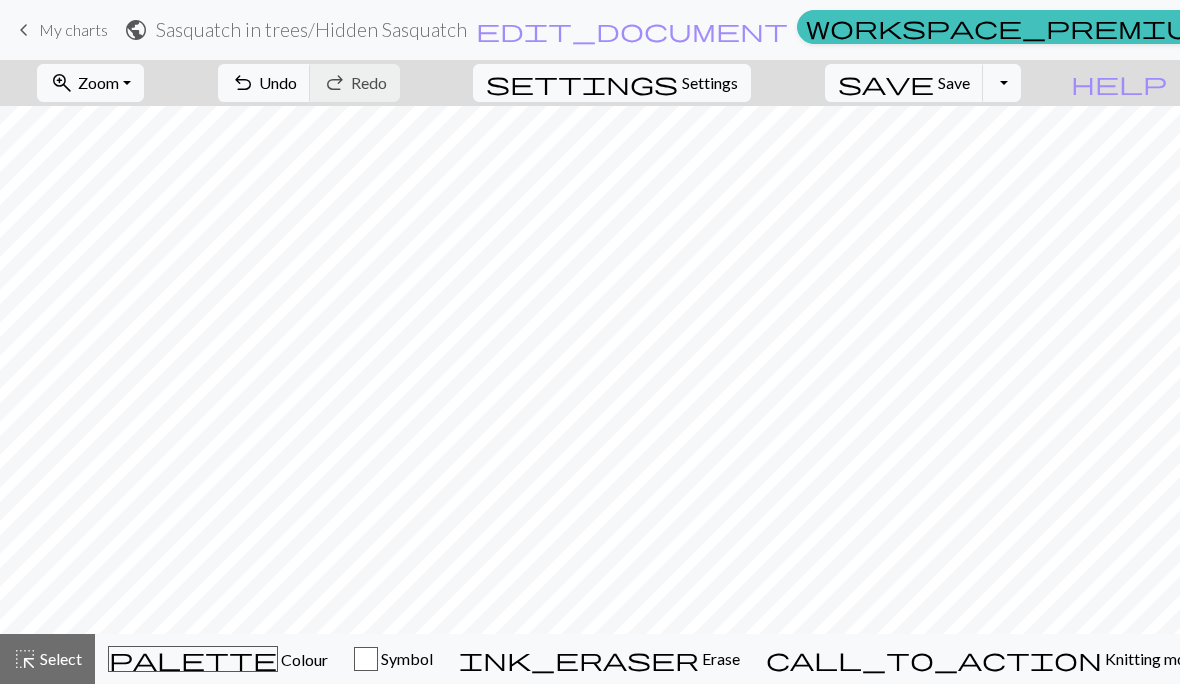 click on "Zoom" at bounding box center (98, 82) 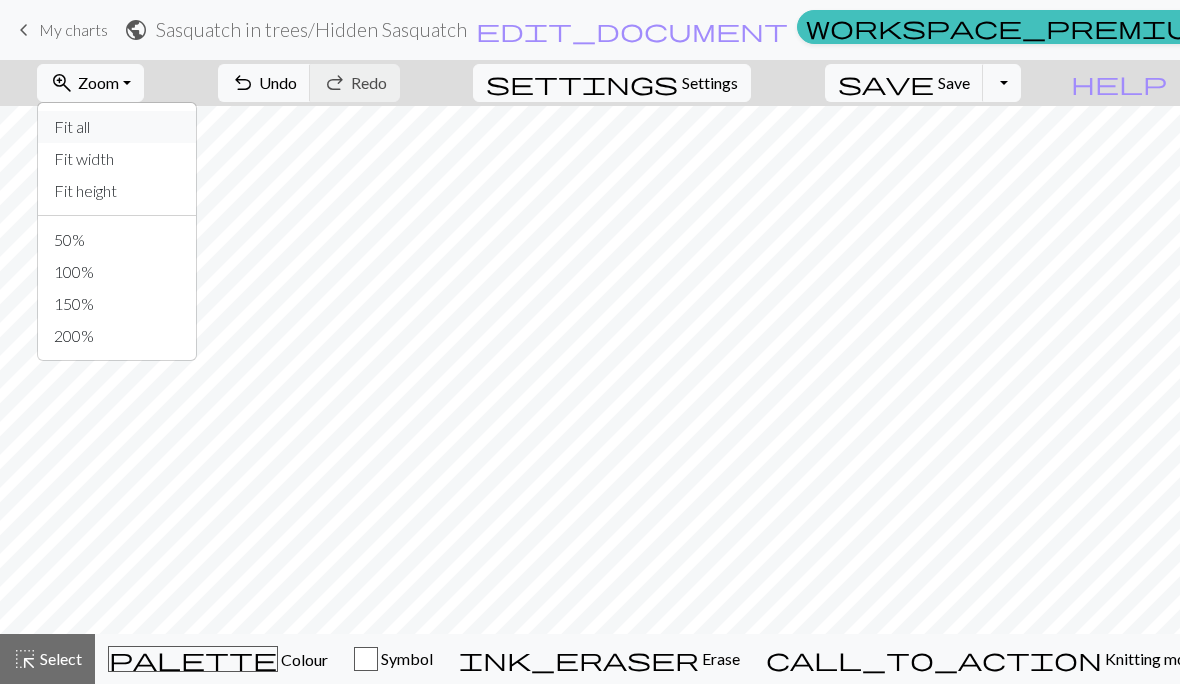 click on "Fit all" at bounding box center [117, 127] 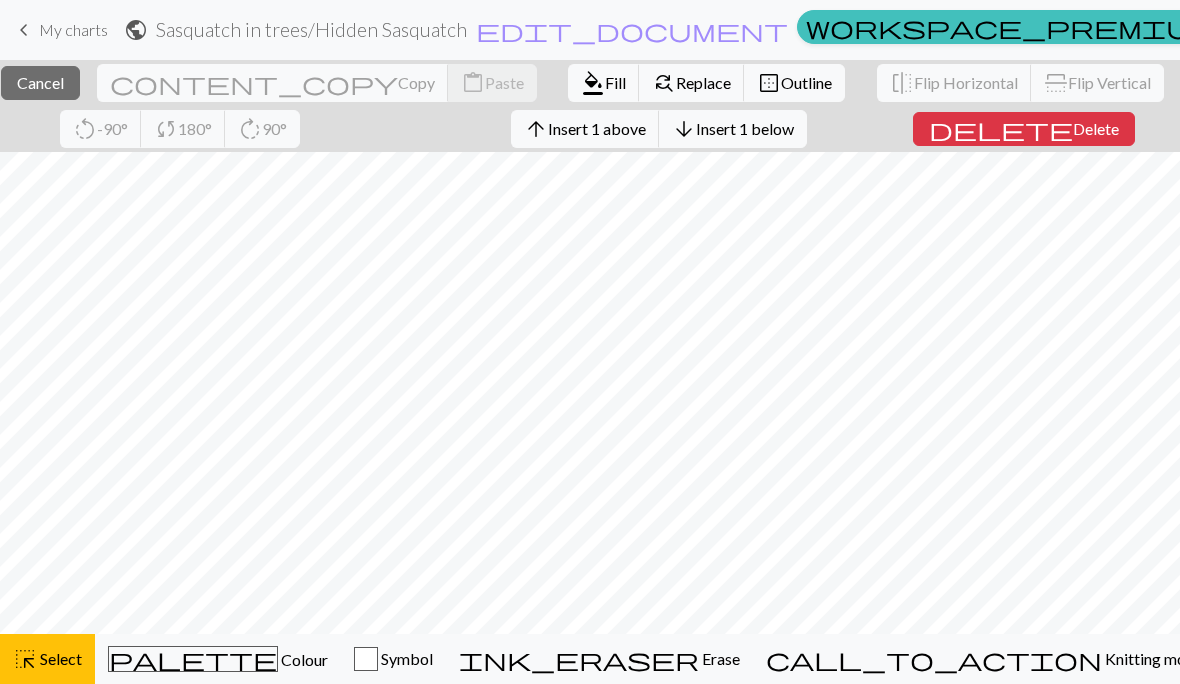 click on "Delete" at bounding box center (1096, 128) 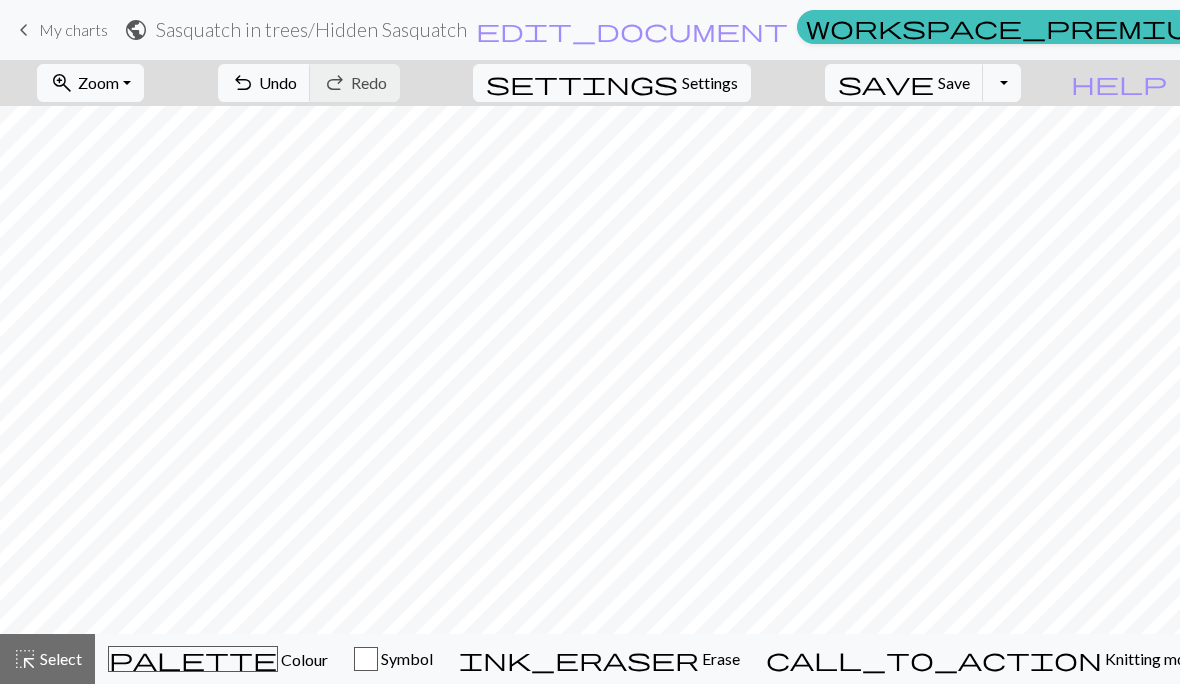 click on "Zoom" at bounding box center [98, 82] 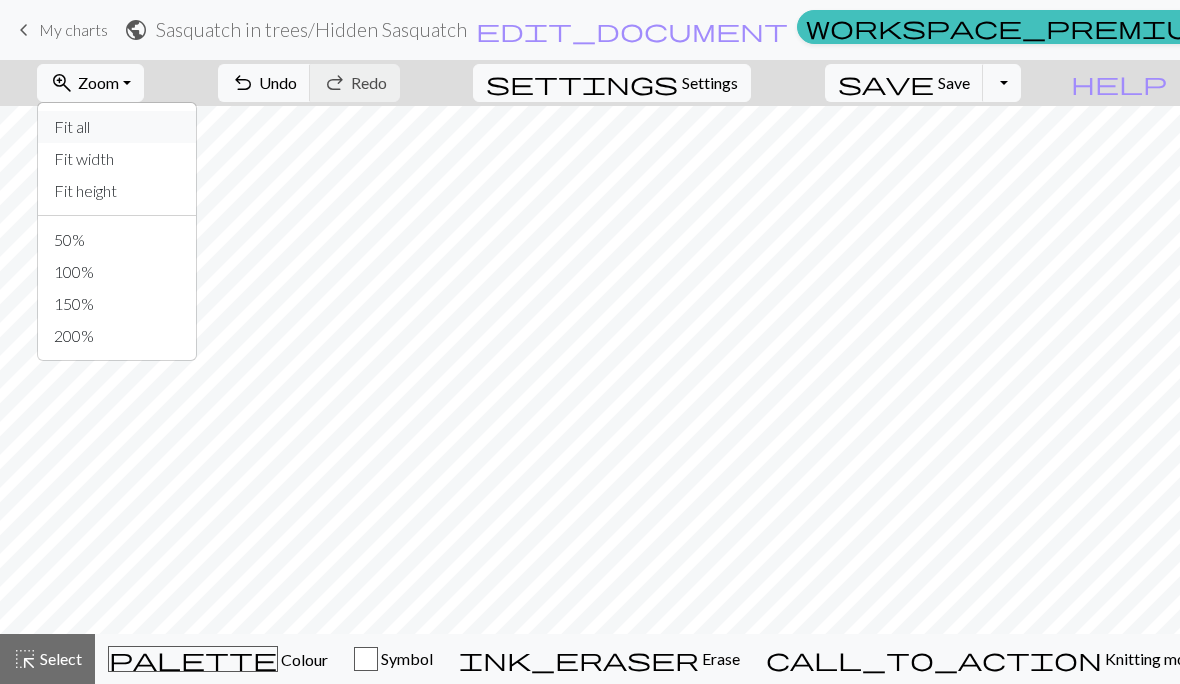click on "Fit all" at bounding box center (117, 127) 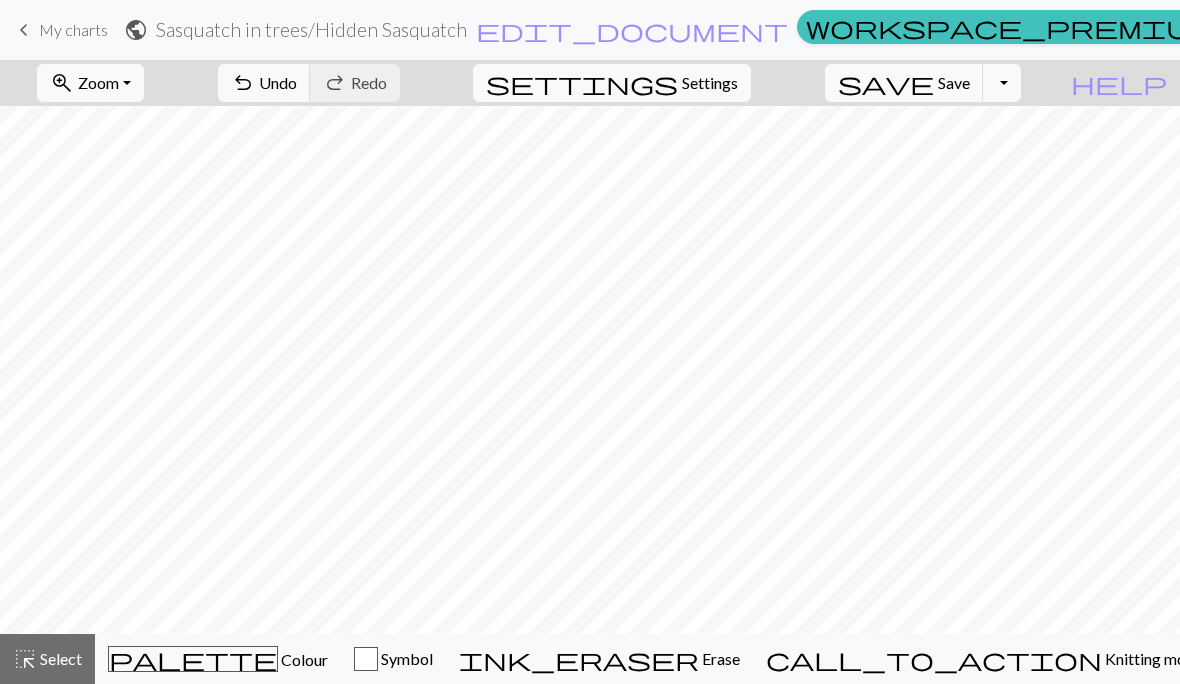 click on "undo" at bounding box center (243, 83) 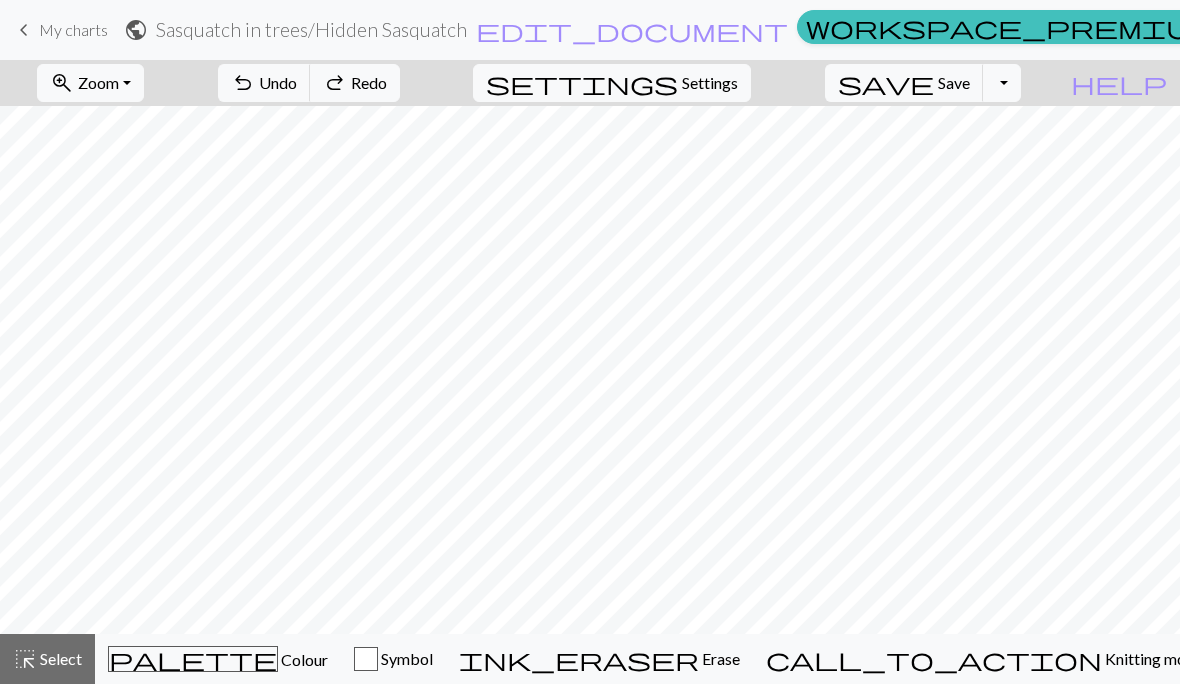 click on "Knitting mode" at bounding box center (1152, 658) 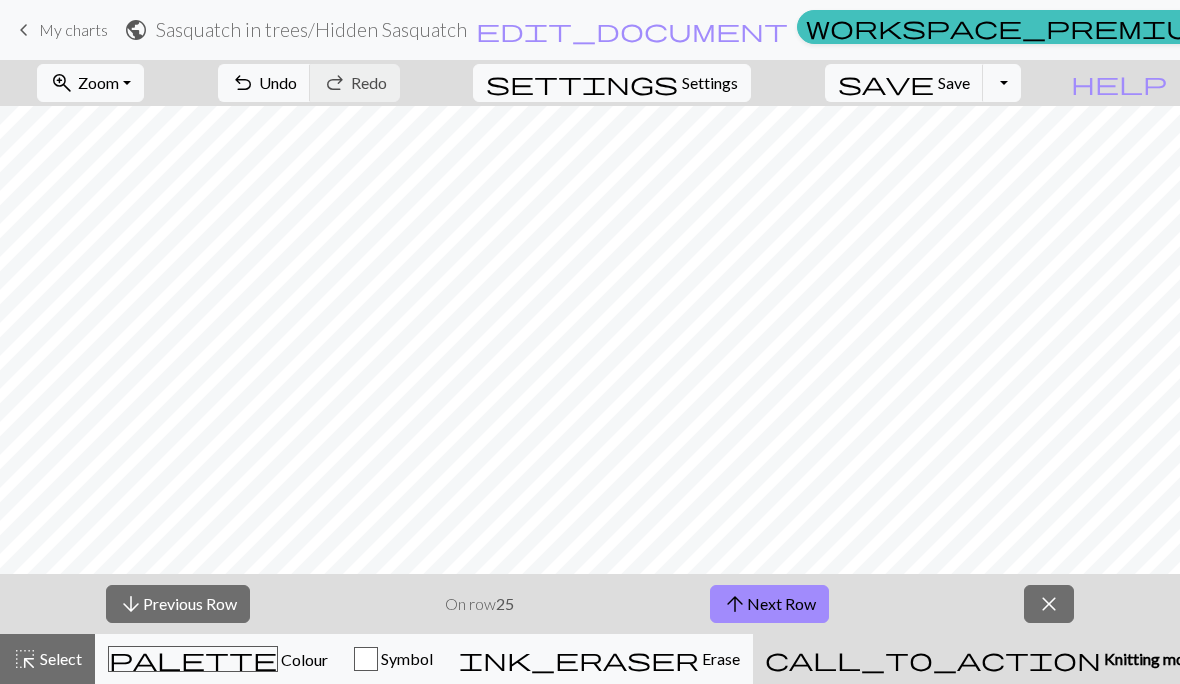 click on "close" at bounding box center (1049, 604) 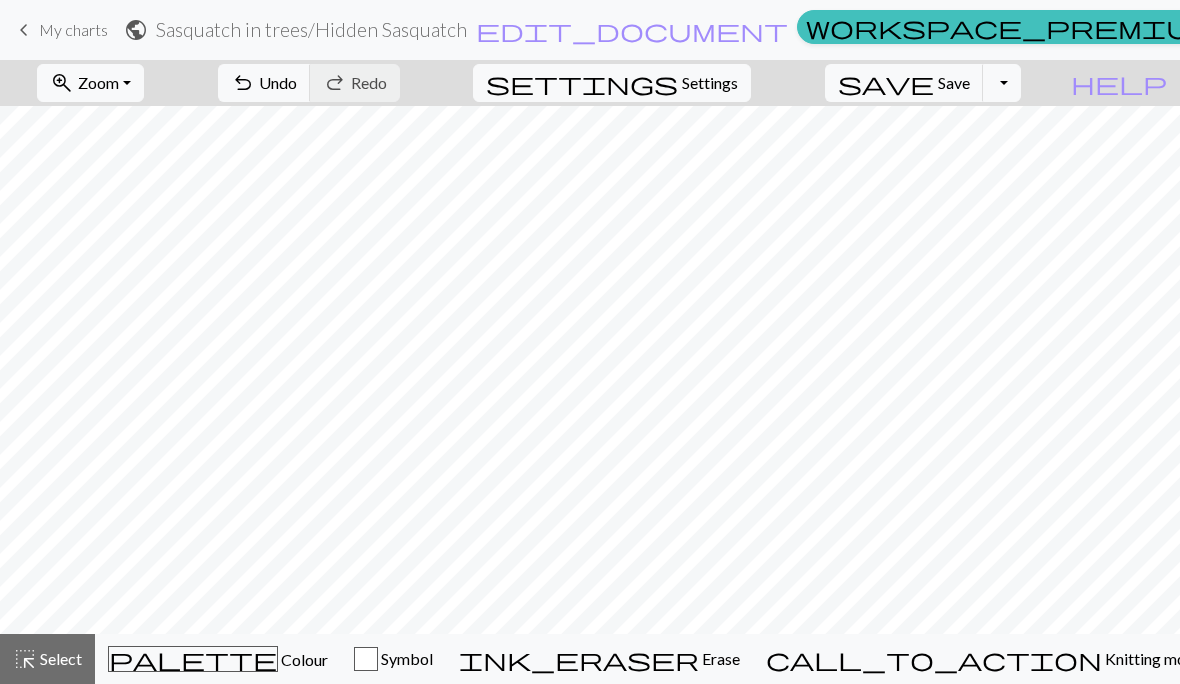 click on "Settings" at bounding box center (710, 83) 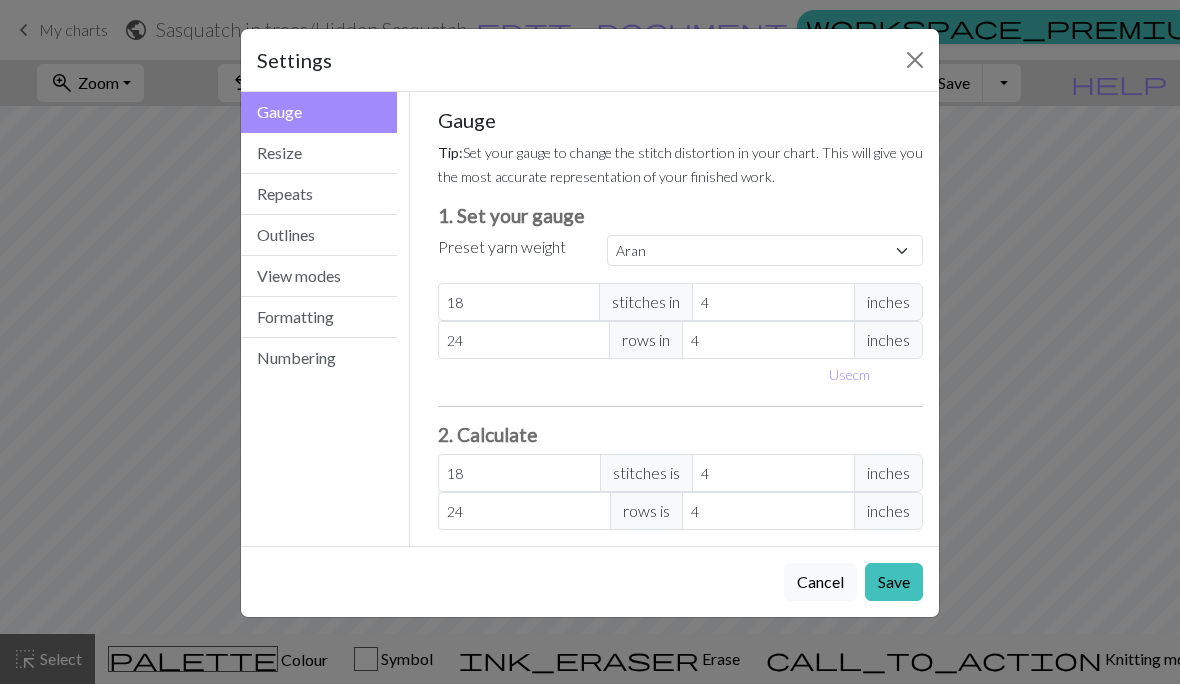 click on "Resize" at bounding box center (319, 153) 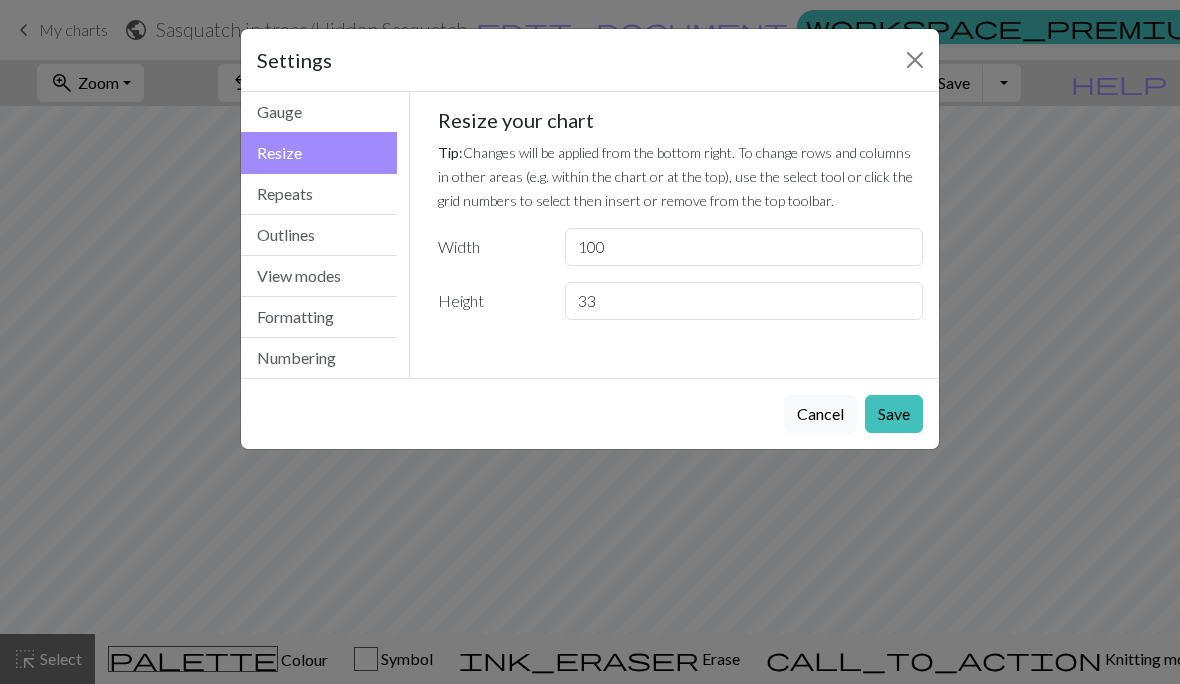 click at bounding box center (915, 60) 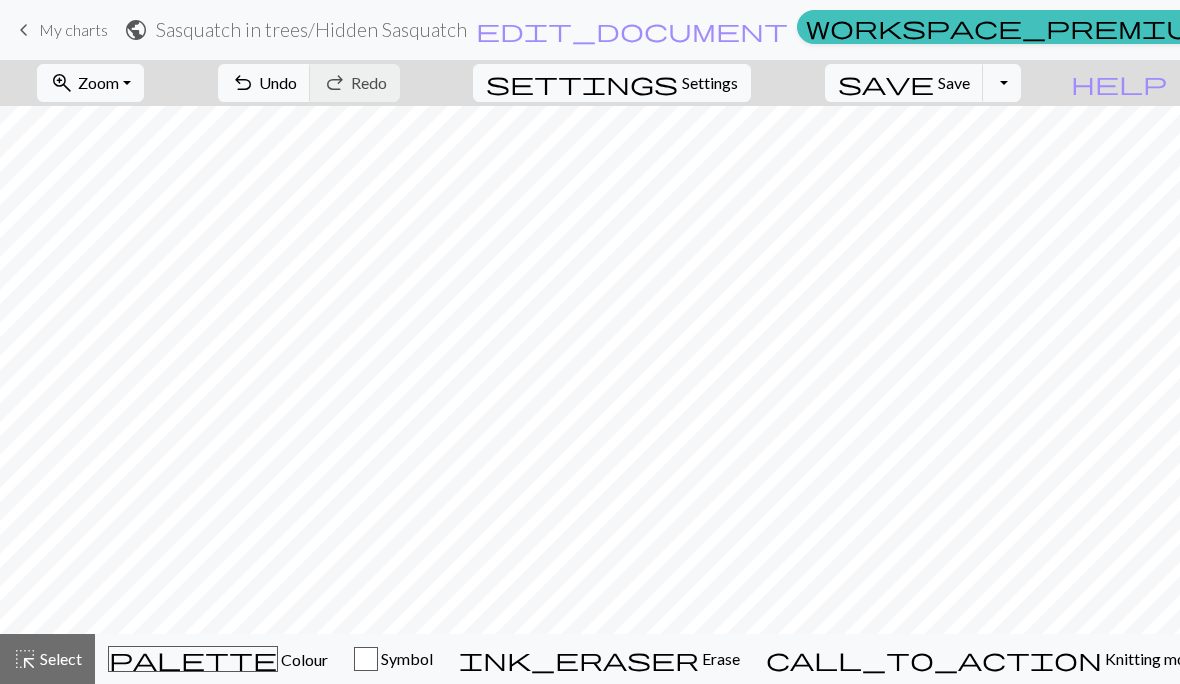 click on "Select" at bounding box center (59, 658) 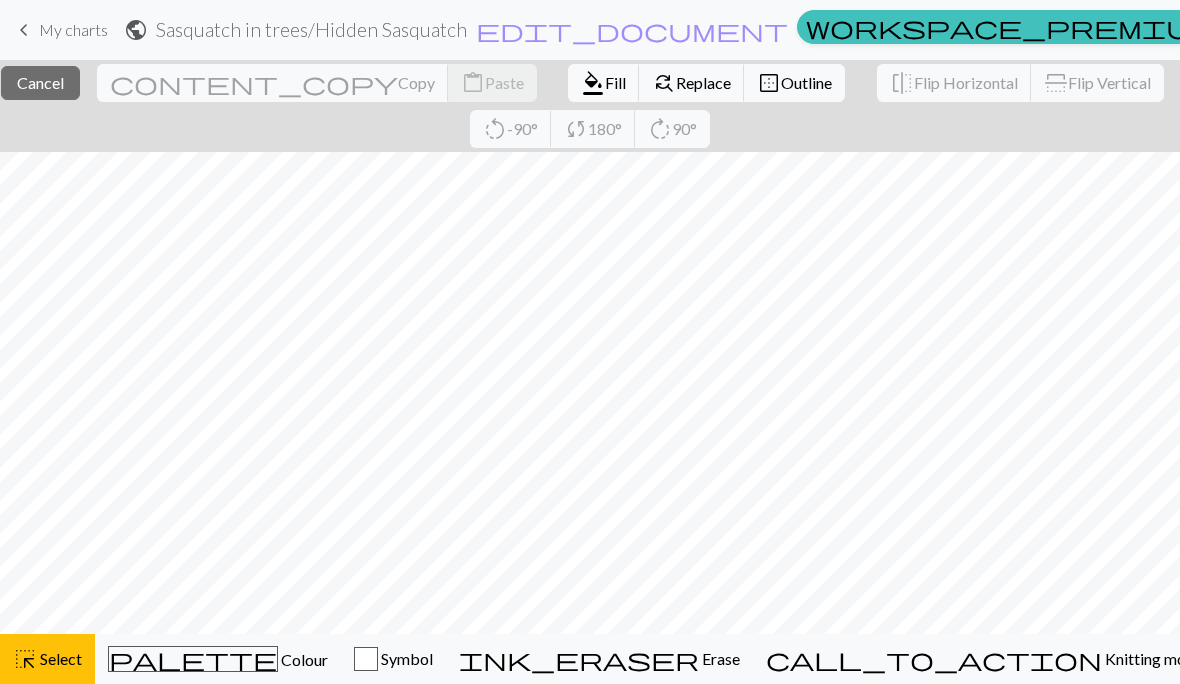 click on "highlight_alt   Select   Select" at bounding box center (47, 659) 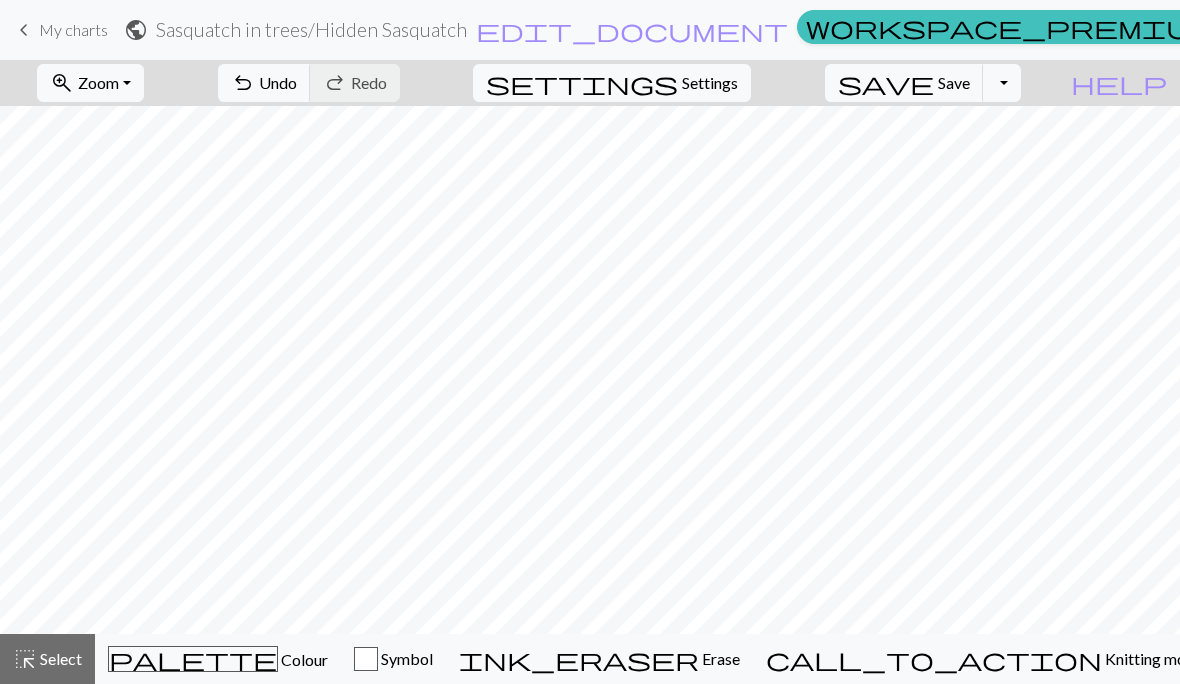 scroll, scrollTop: 0, scrollLeft: 0, axis: both 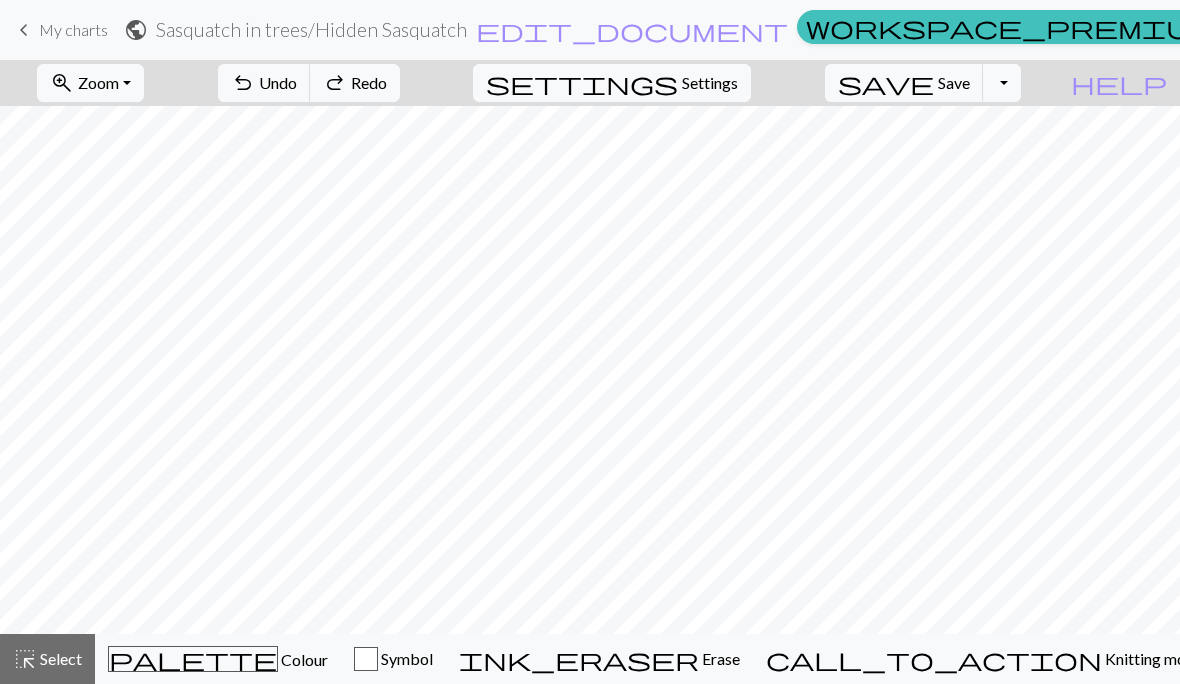 click on "undo" at bounding box center (243, 83) 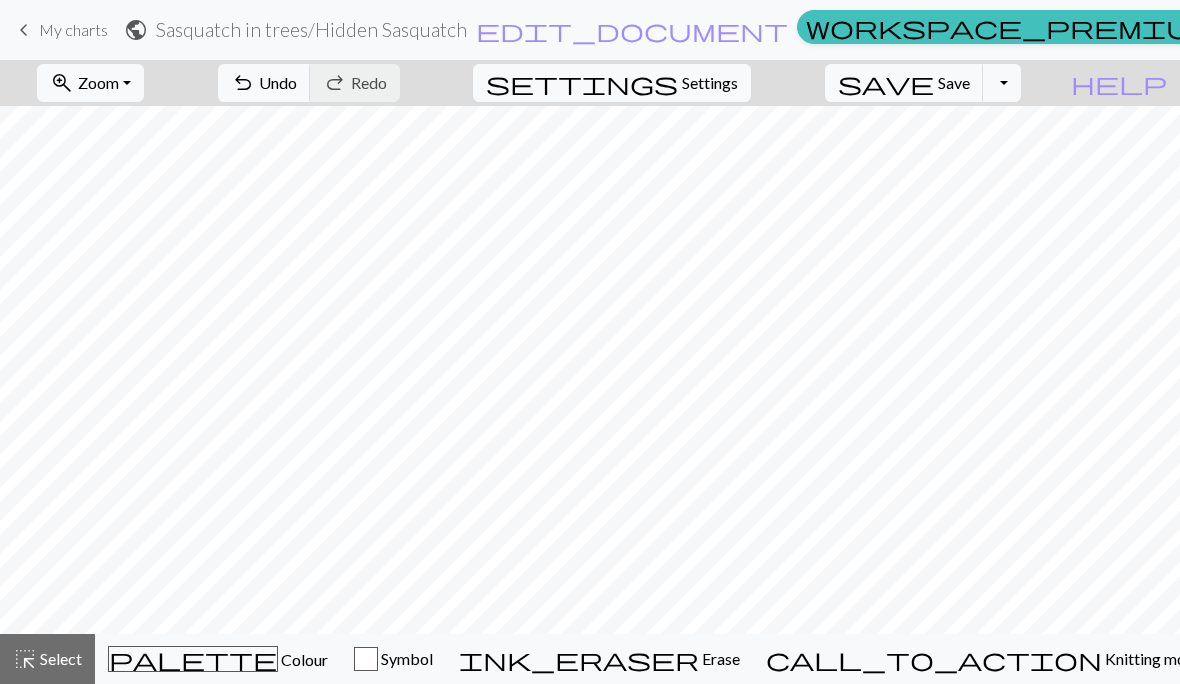 click on "call_to_action   Knitting mode   Knitting mode" at bounding box center [984, 659] 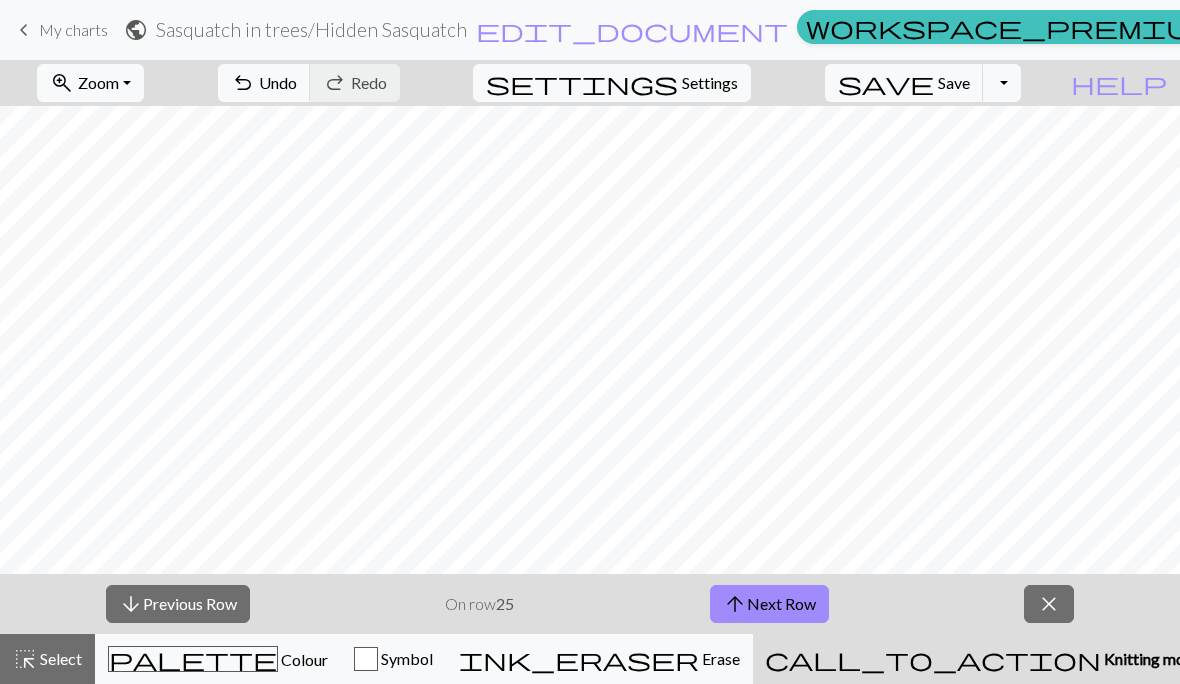 click on "close" at bounding box center (1049, 604) 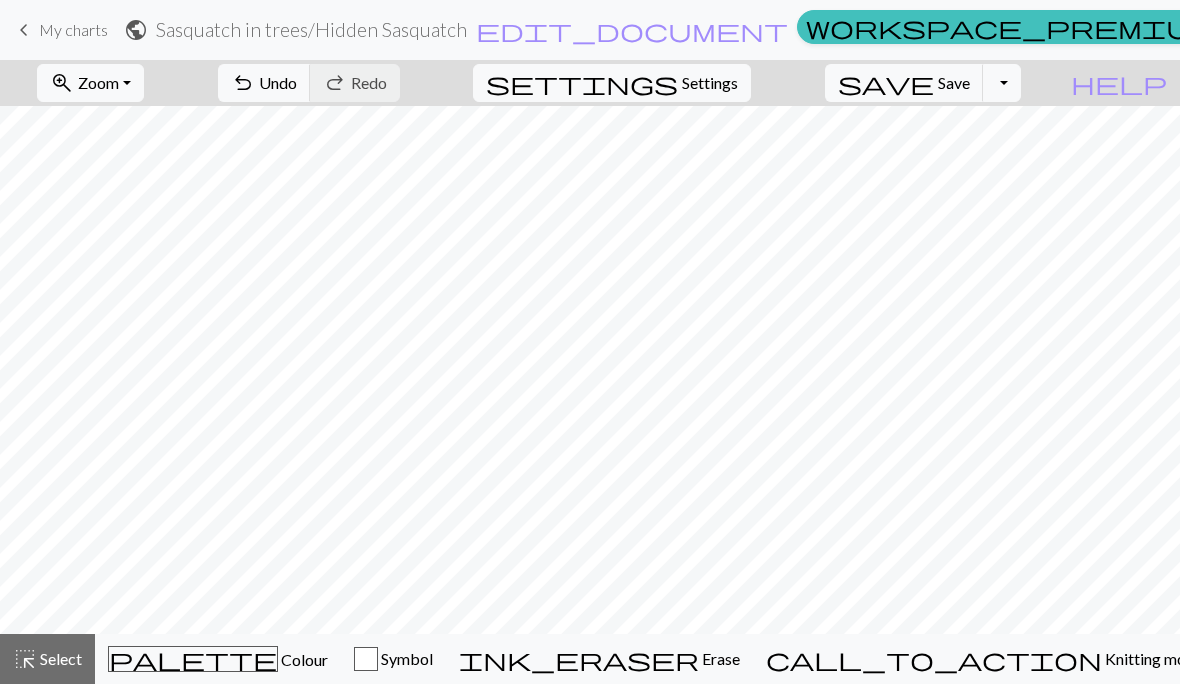 click on "zoom_in Zoom Zoom" at bounding box center (90, 83) 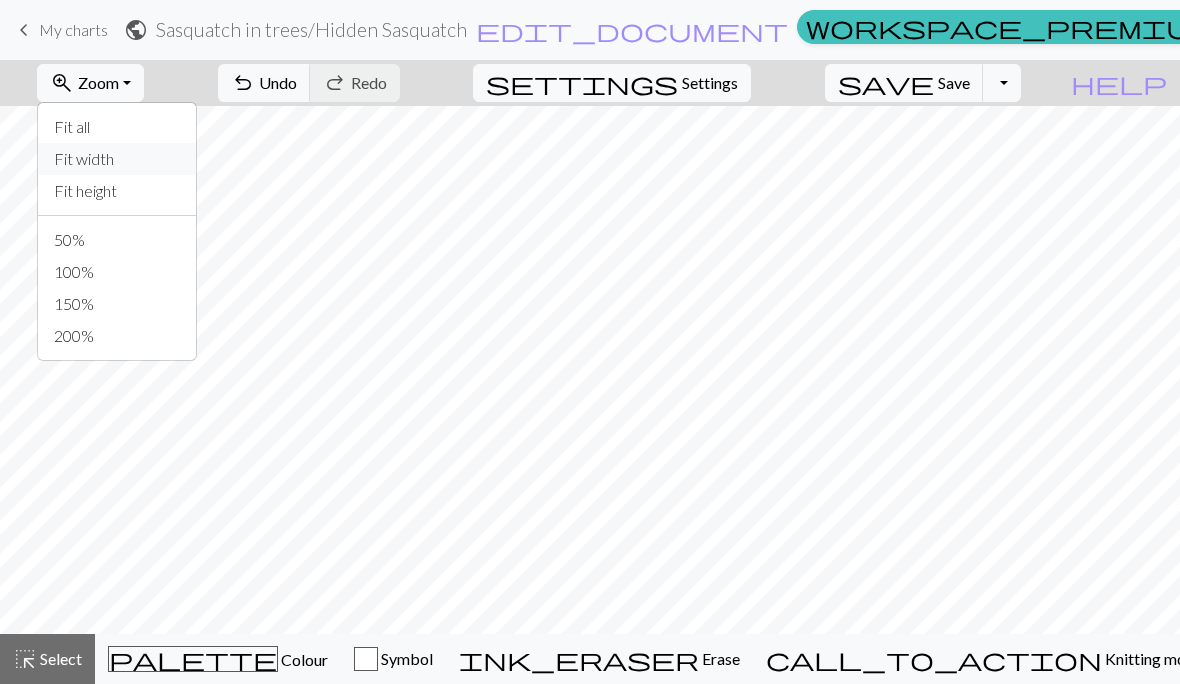click on "Fit width" at bounding box center [117, 159] 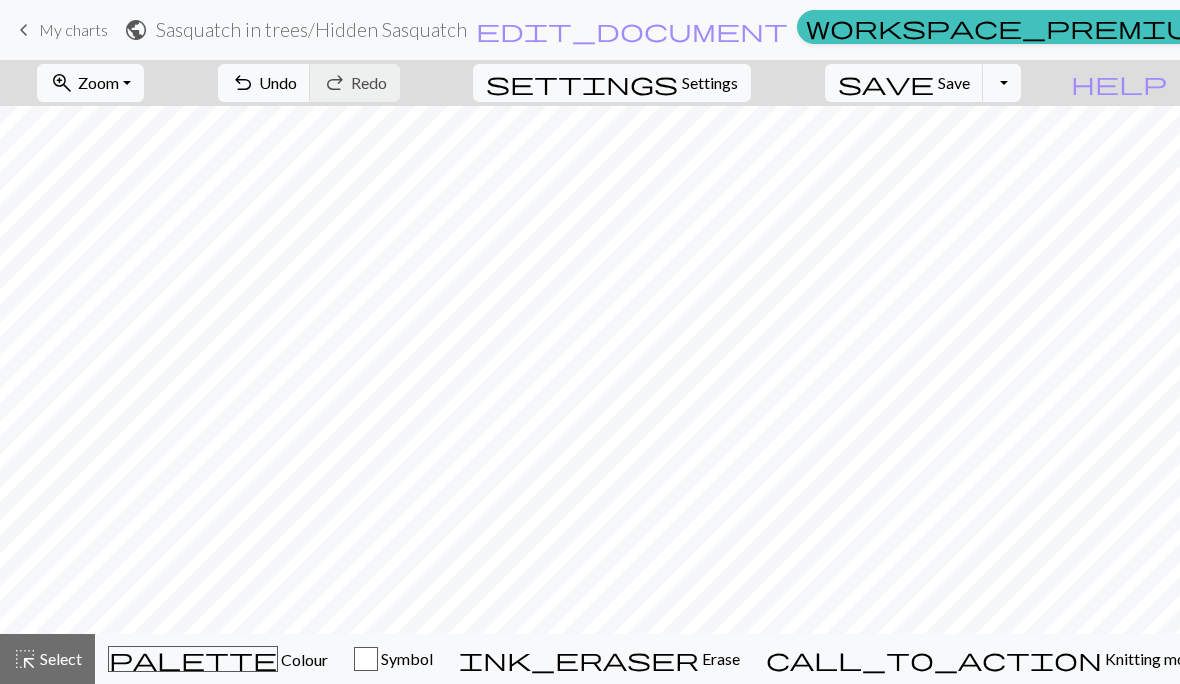 click on "Settings" at bounding box center [710, 83] 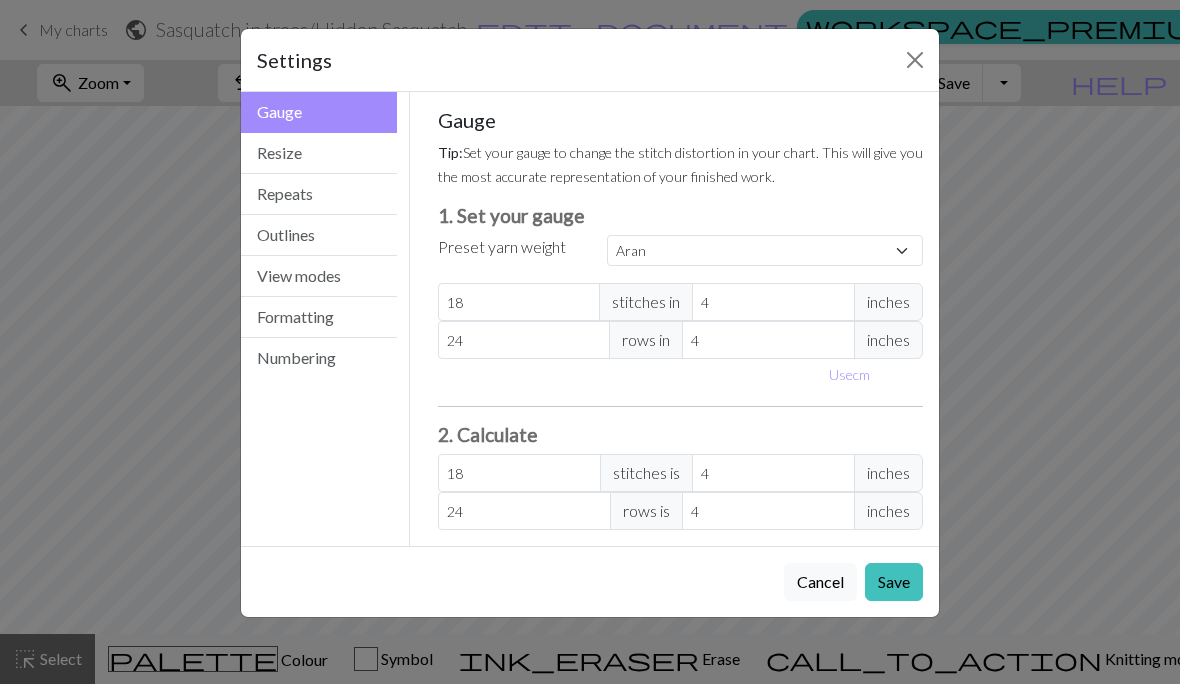 click on "Resize" at bounding box center [319, 153] 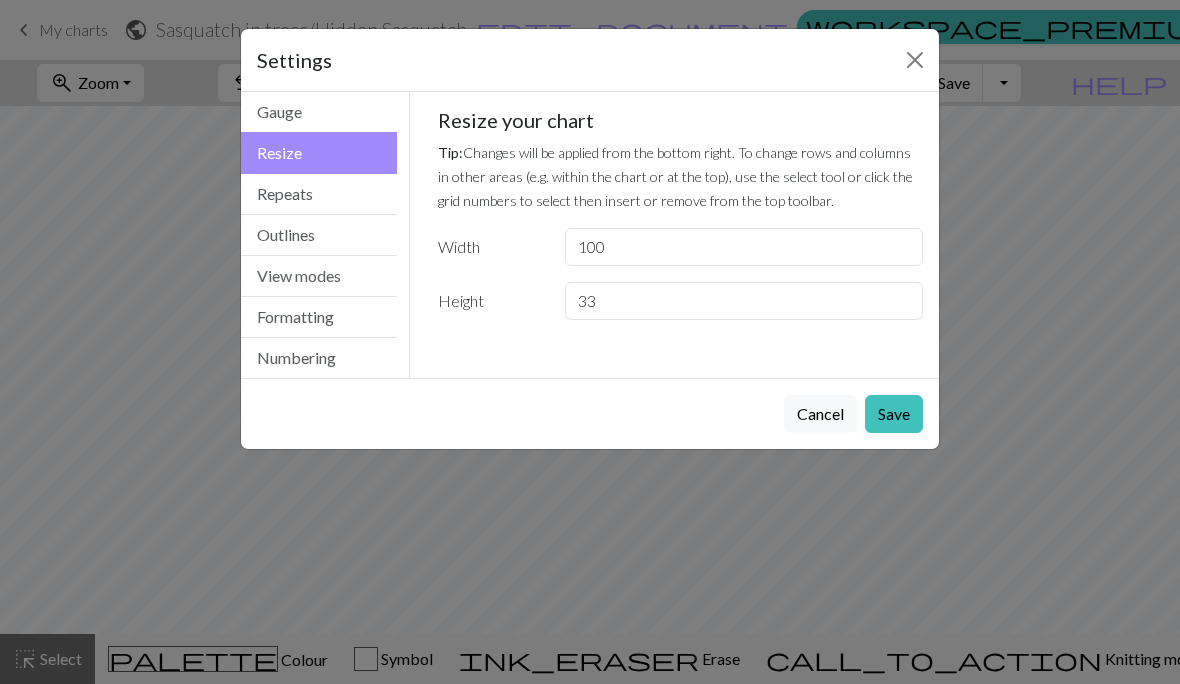 click on "Repeats" at bounding box center [319, 194] 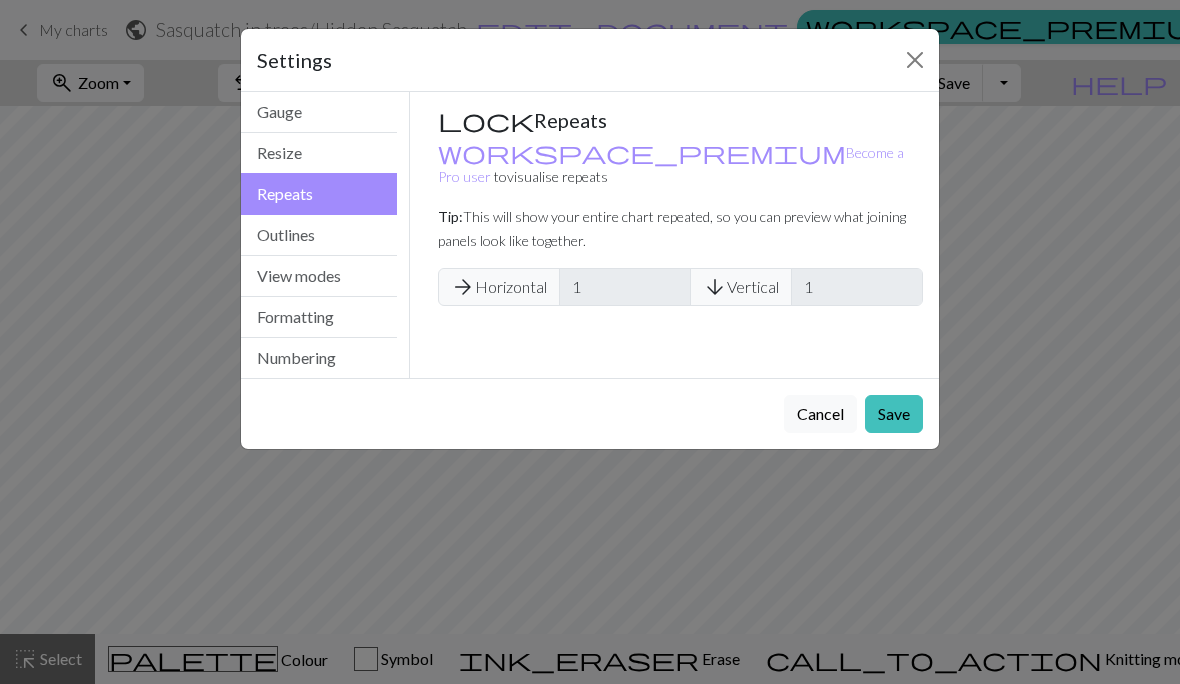 click on "Outlines" at bounding box center [319, 235] 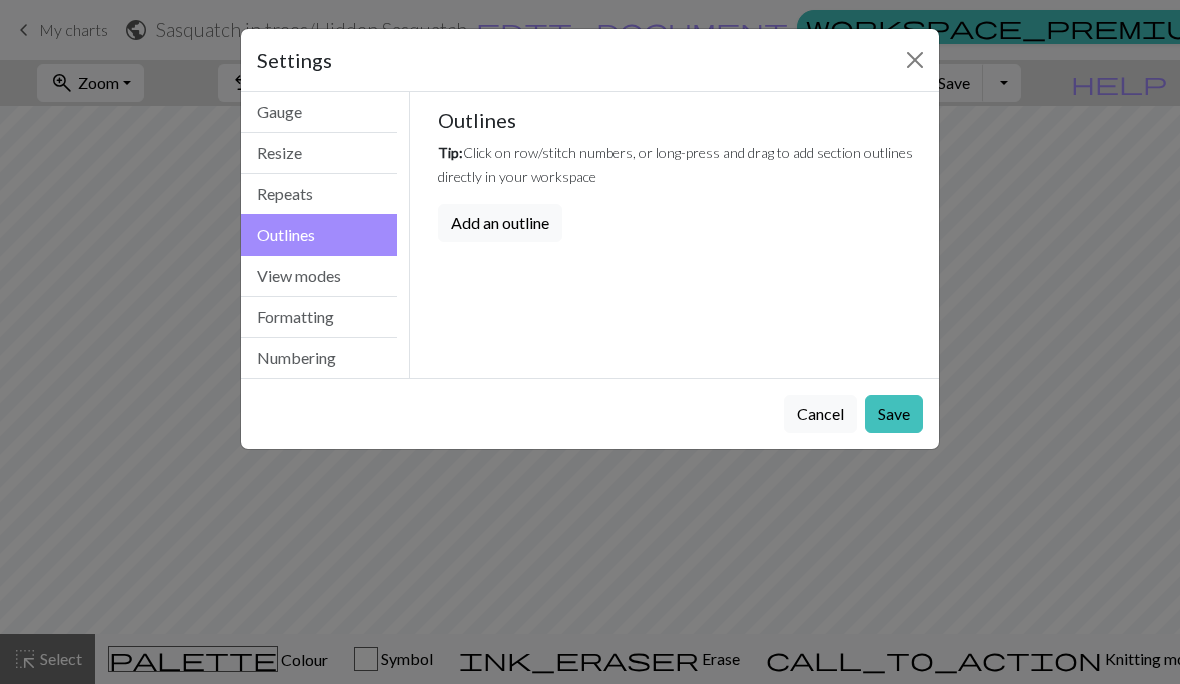click on "View modes" at bounding box center (319, 276) 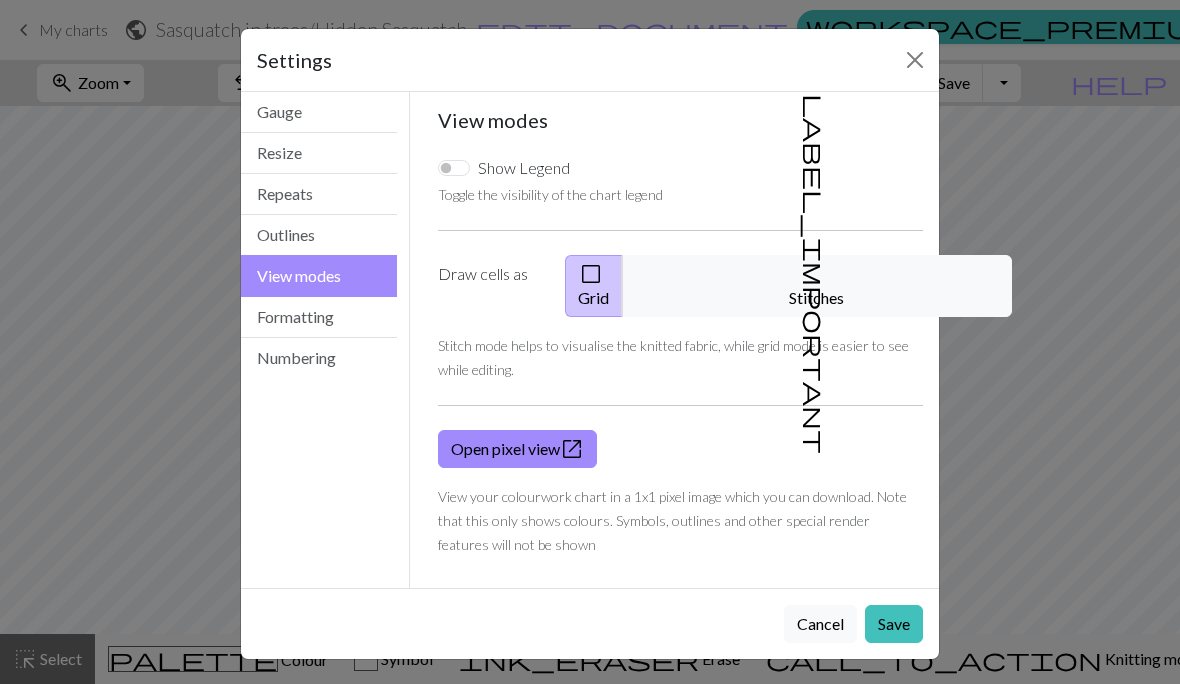 click on "Open pixel view  open_in_new" at bounding box center (517, 449) 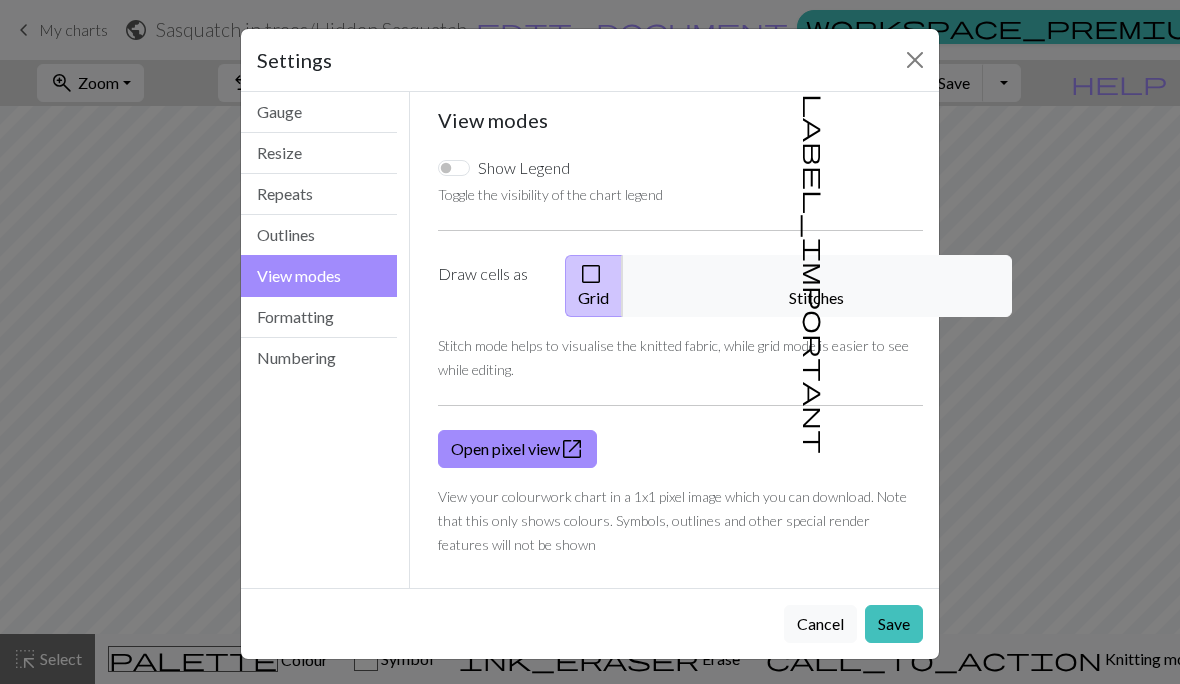 click on "Numbering" at bounding box center (319, 358) 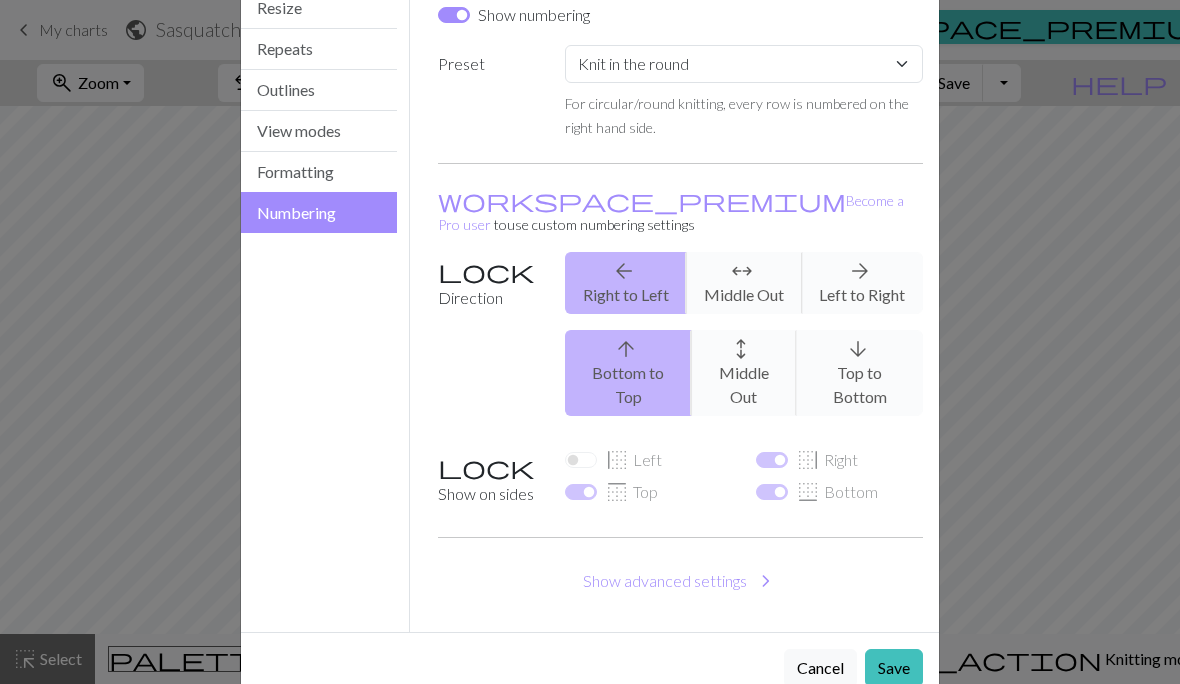 scroll, scrollTop: 144, scrollLeft: 0, axis: vertical 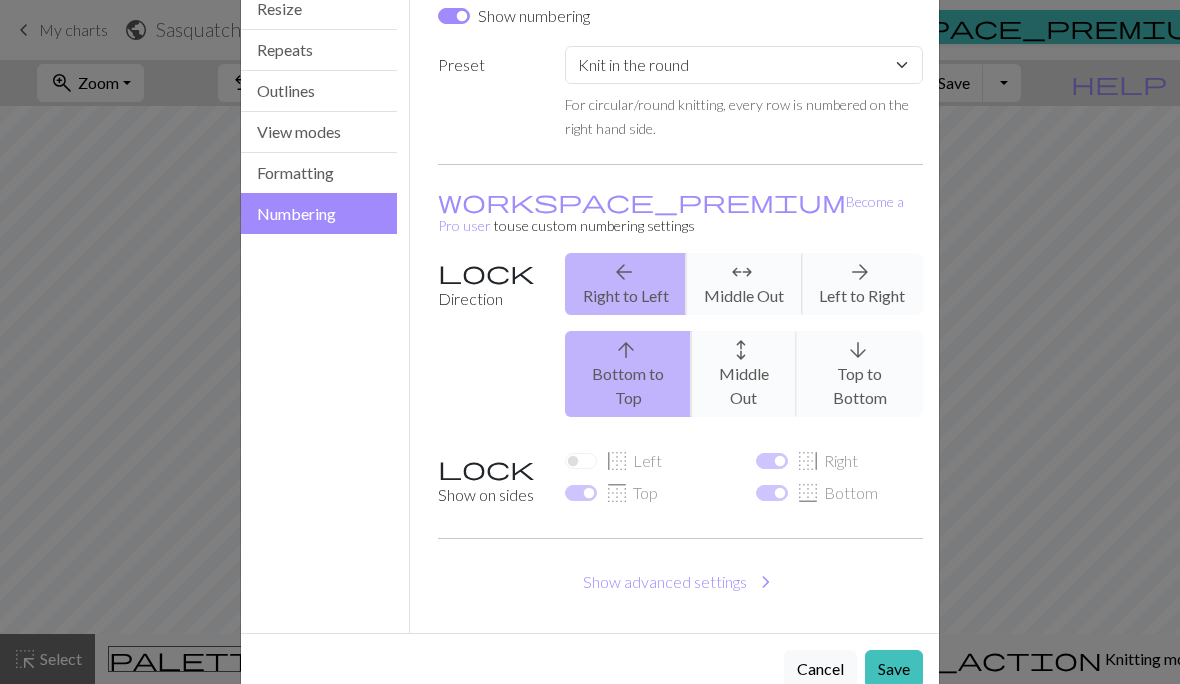 click on "Show advanced settings   chevron_right" at bounding box center (681, 582) 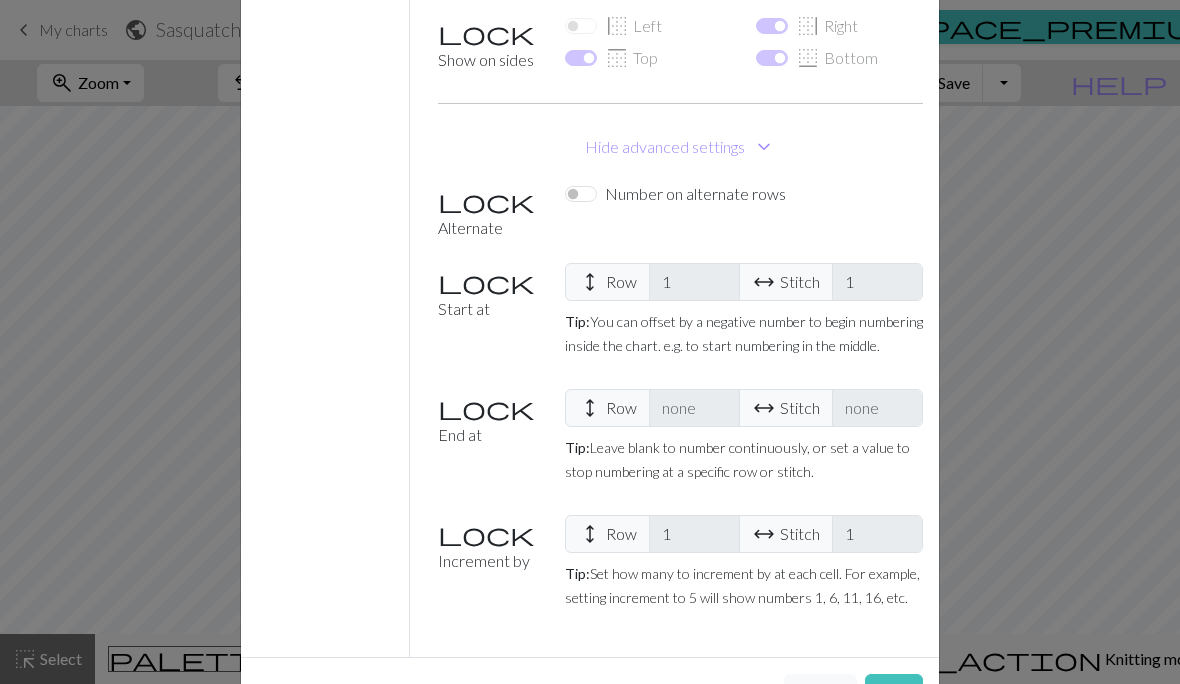 scroll, scrollTop: 578, scrollLeft: 0, axis: vertical 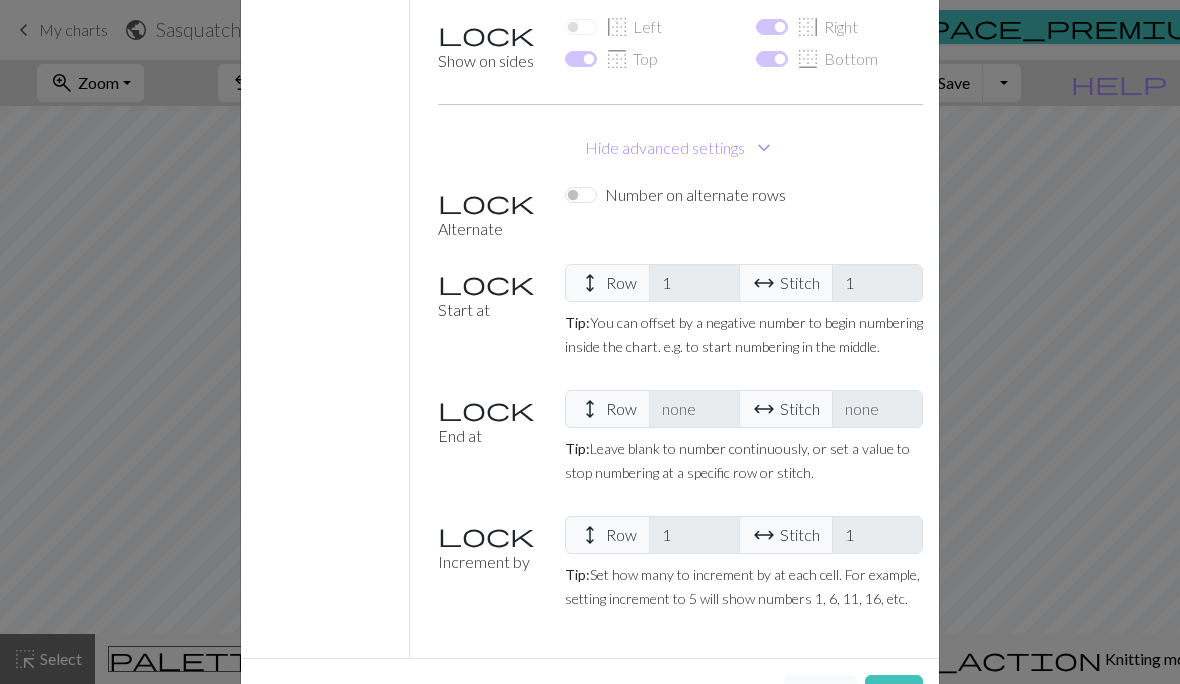 click on "Save" at bounding box center (894, 694) 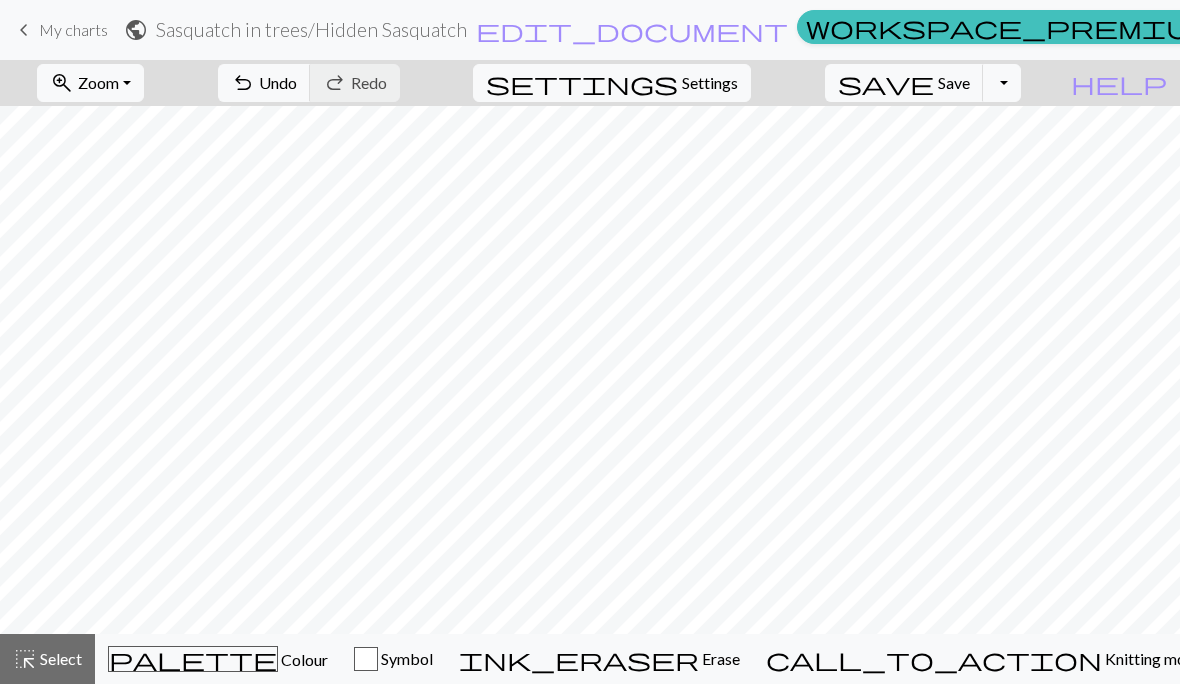 click on "zoom_in Zoom Zoom" at bounding box center [90, 83] 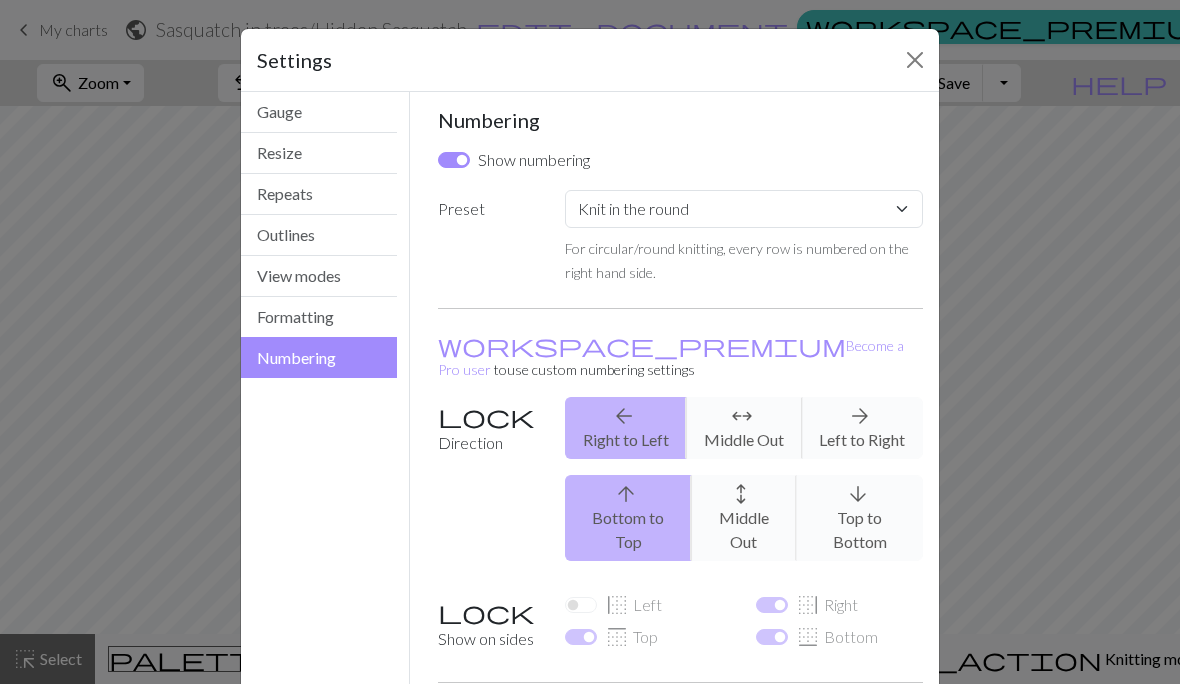 click on "Resize" at bounding box center [319, 153] 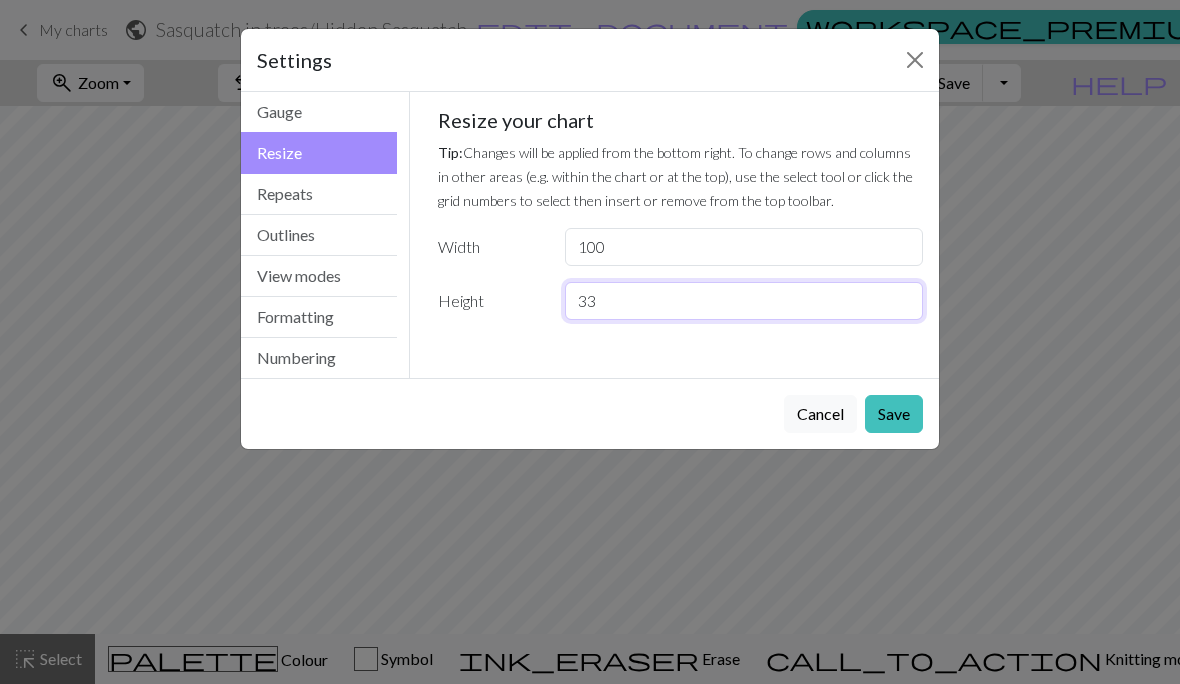 click on "33" at bounding box center (744, 301) 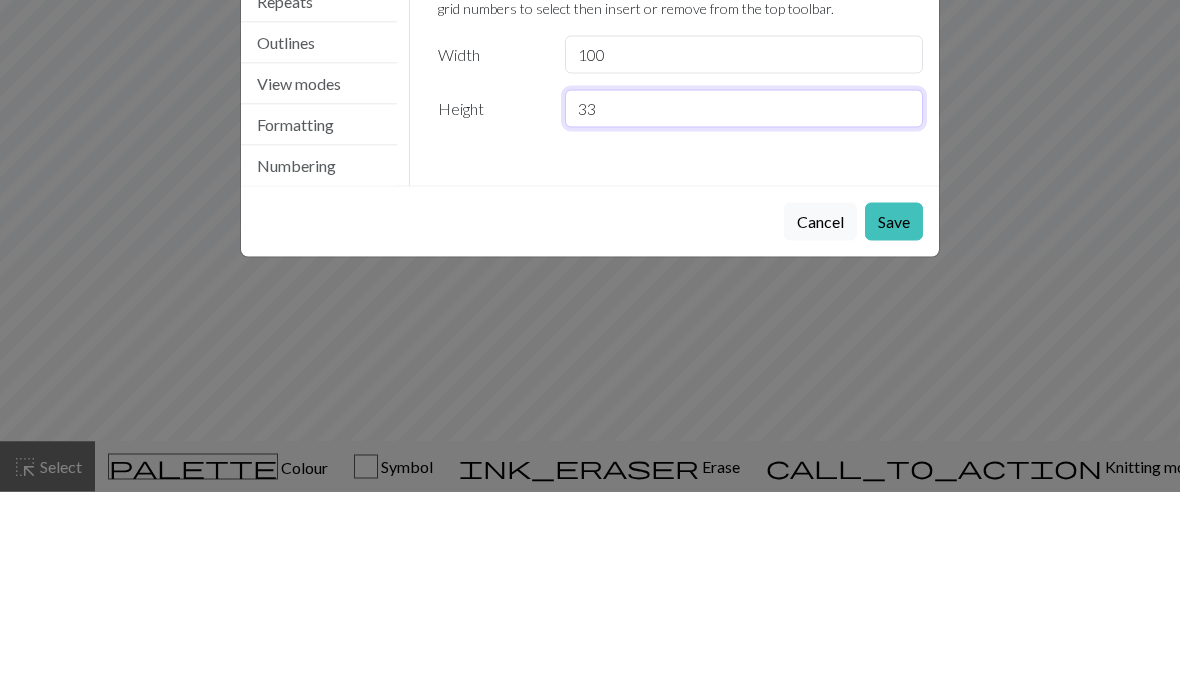 type on "3" 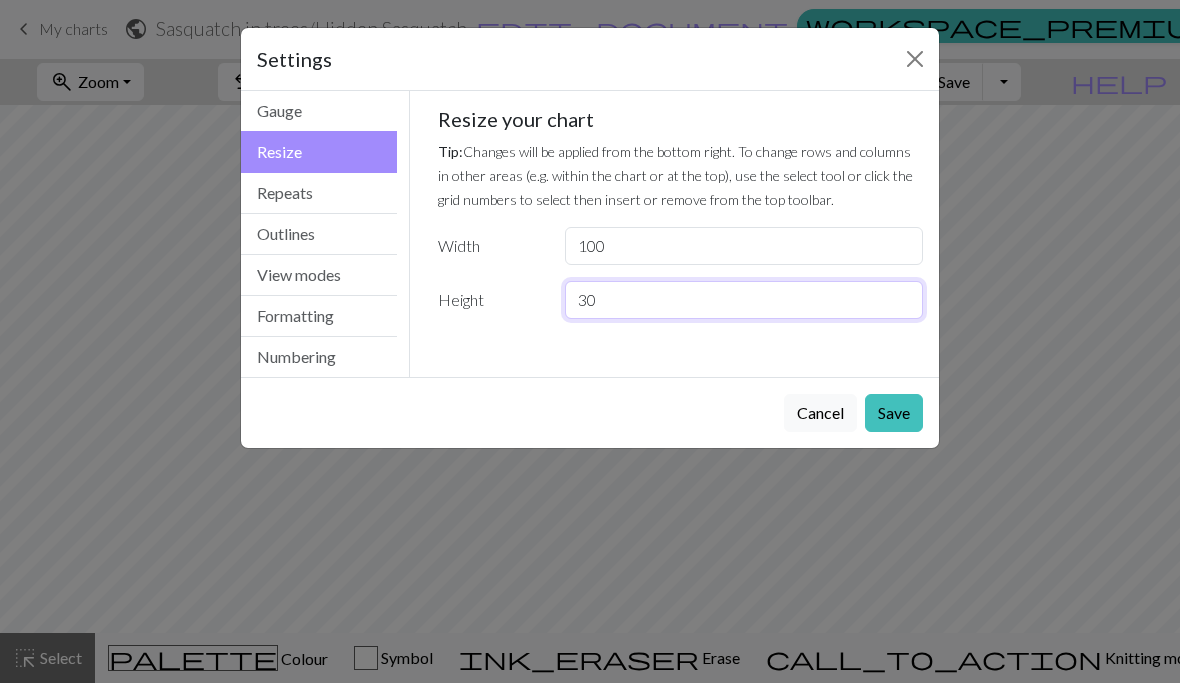 type on "30" 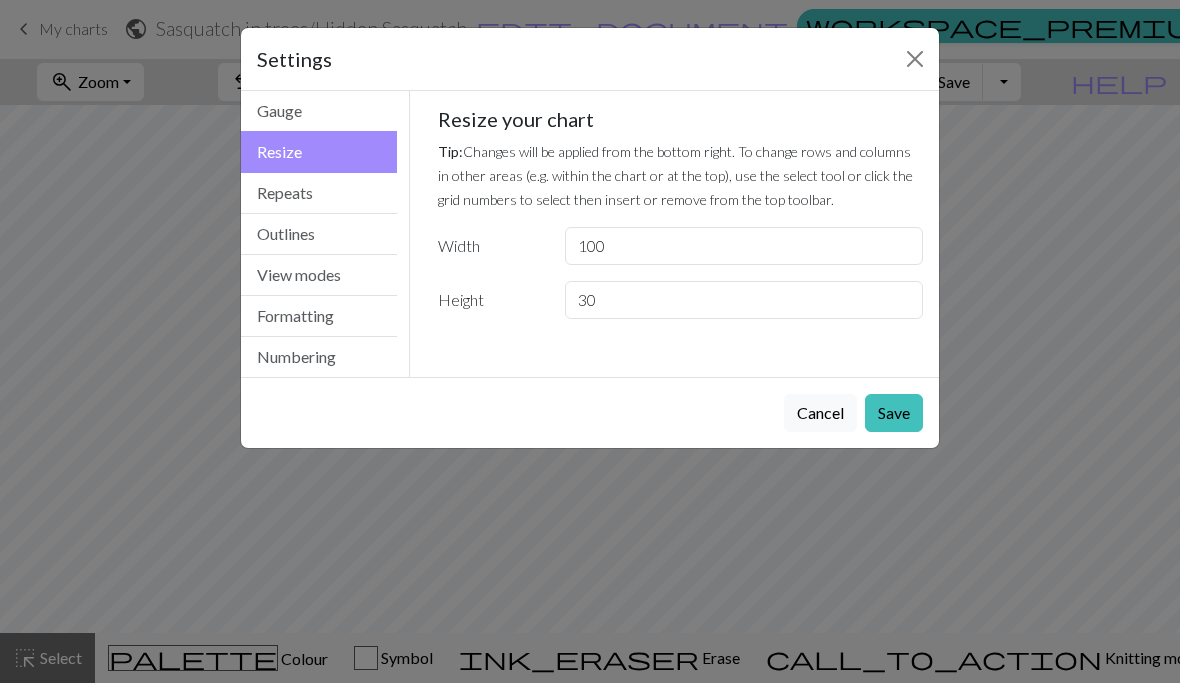 click on "Save" at bounding box center [894, 414] 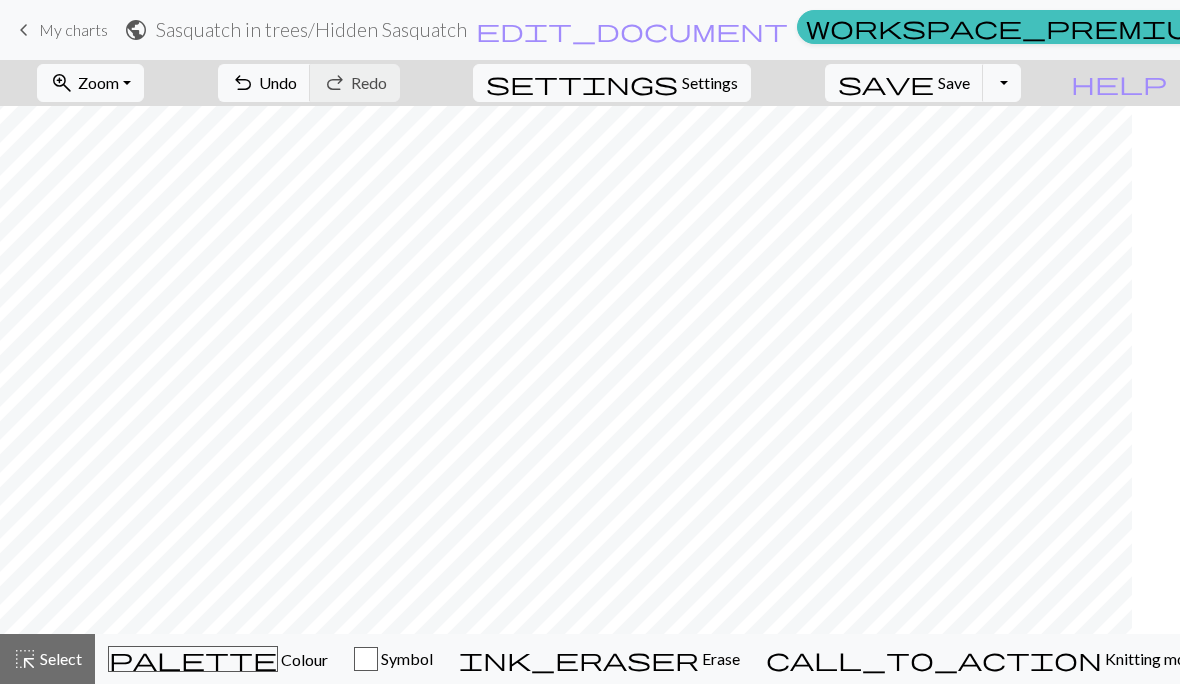 scroll, scrollTop: 0, scrollLeft: 0, axis: both 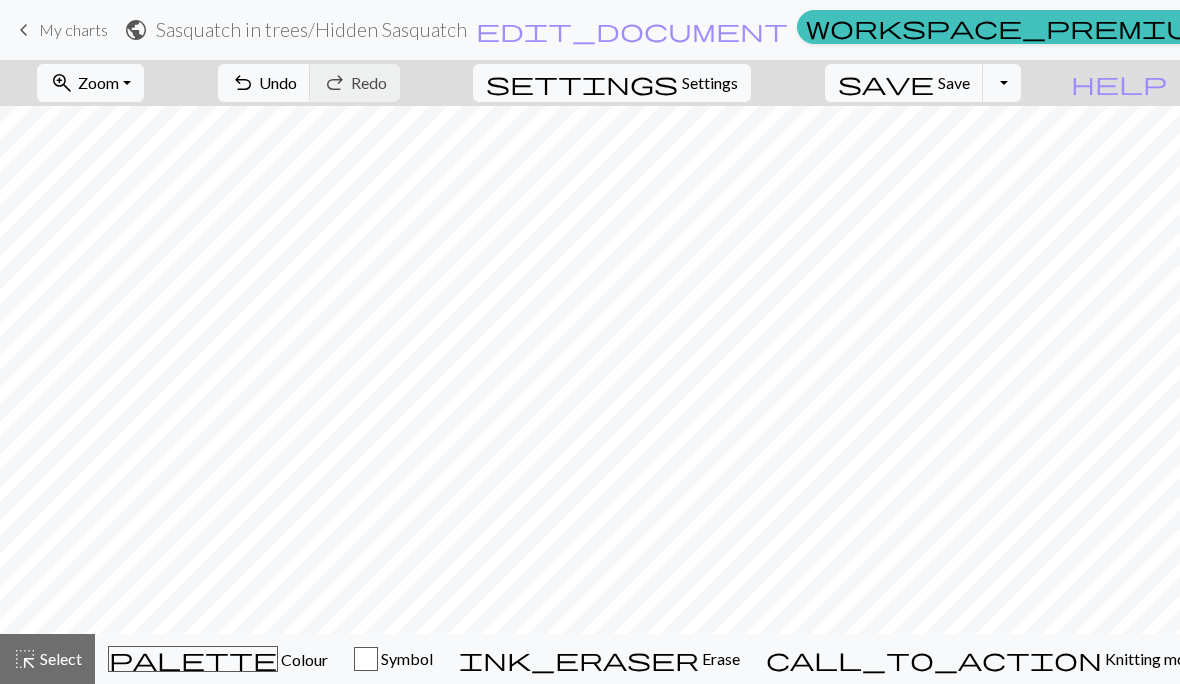 click on "zoom_in Zoom Zoom" at bounding box center (90, 83) 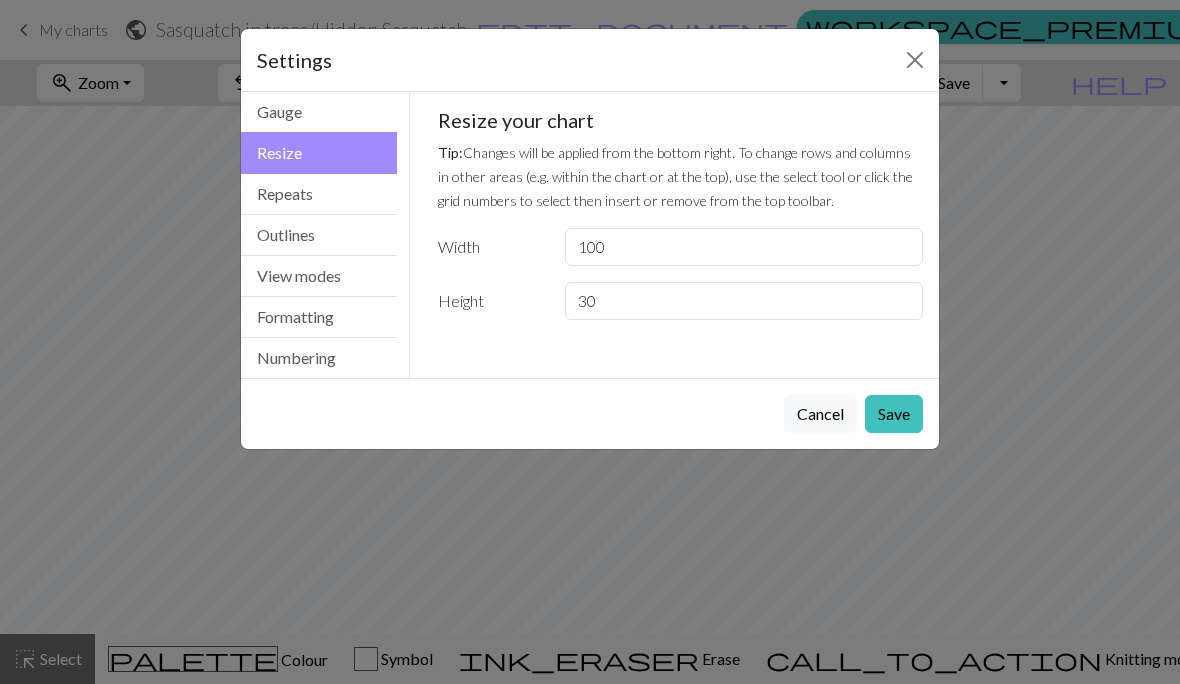 click on "Numbering" at bounding box center (319, 358) 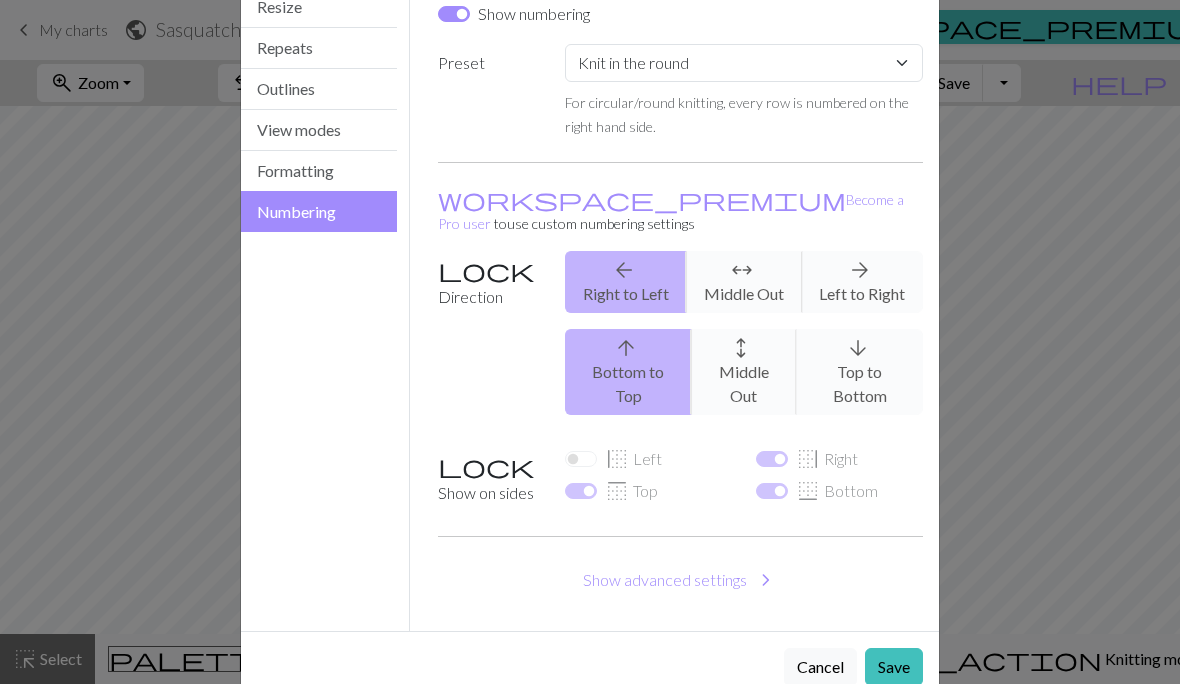 scroll, scrollTop: 144, scrollLeft: 0, axis: vertical 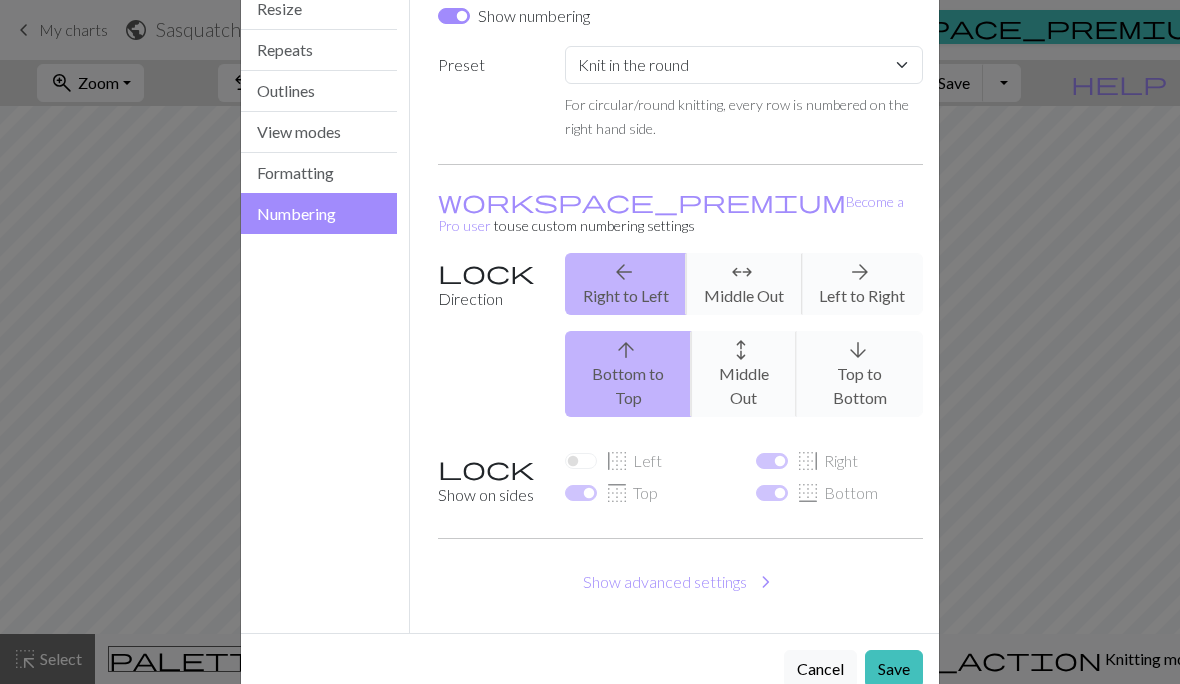 click on "border_left Left" at bounding box center [648, 461] 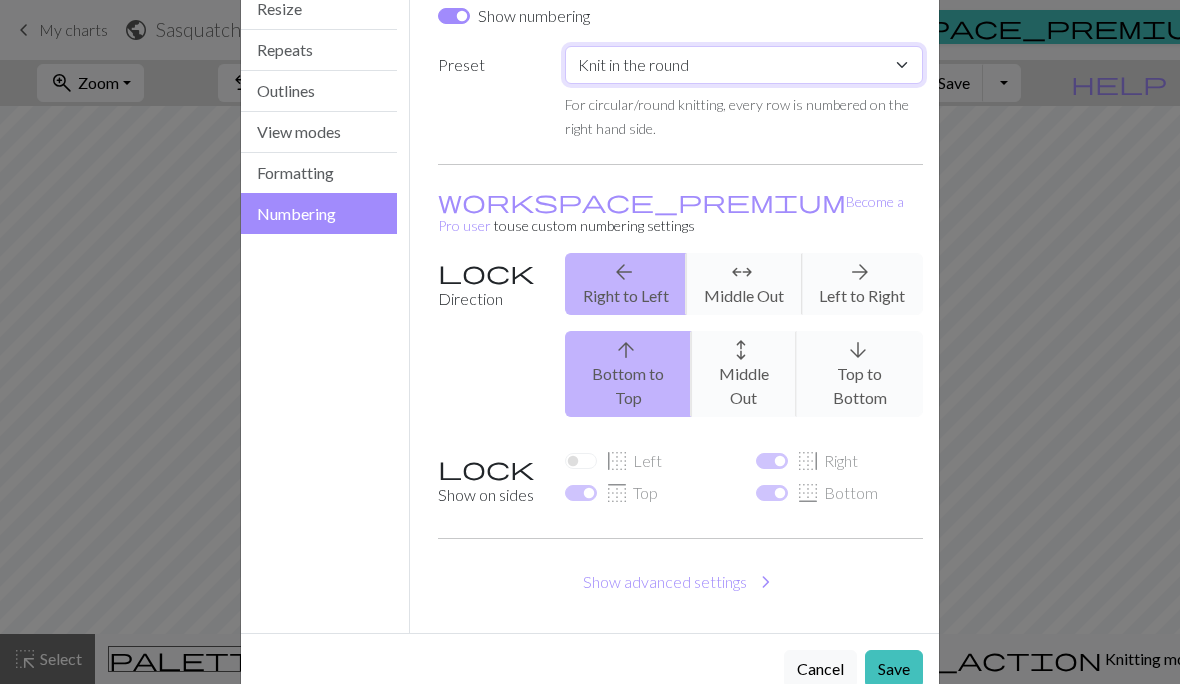 click on "Custom Knit flat Knit in the round Lace knitting Cross stitch" at bounding box center (744, 65) 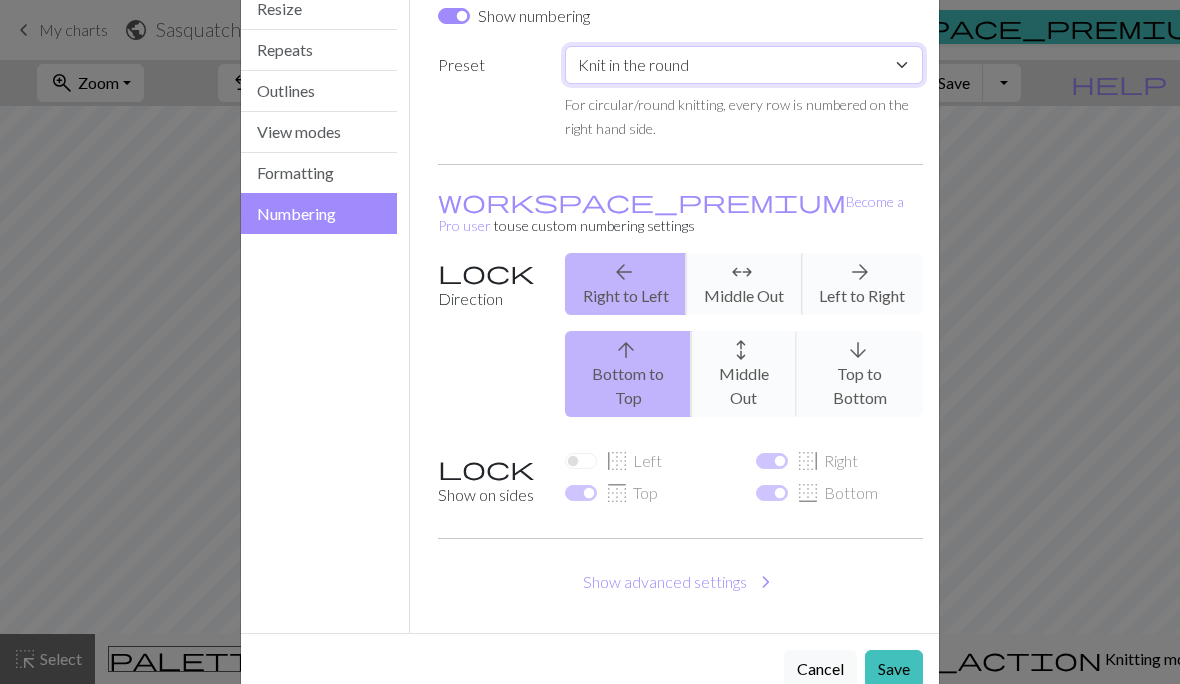 select on "flat" 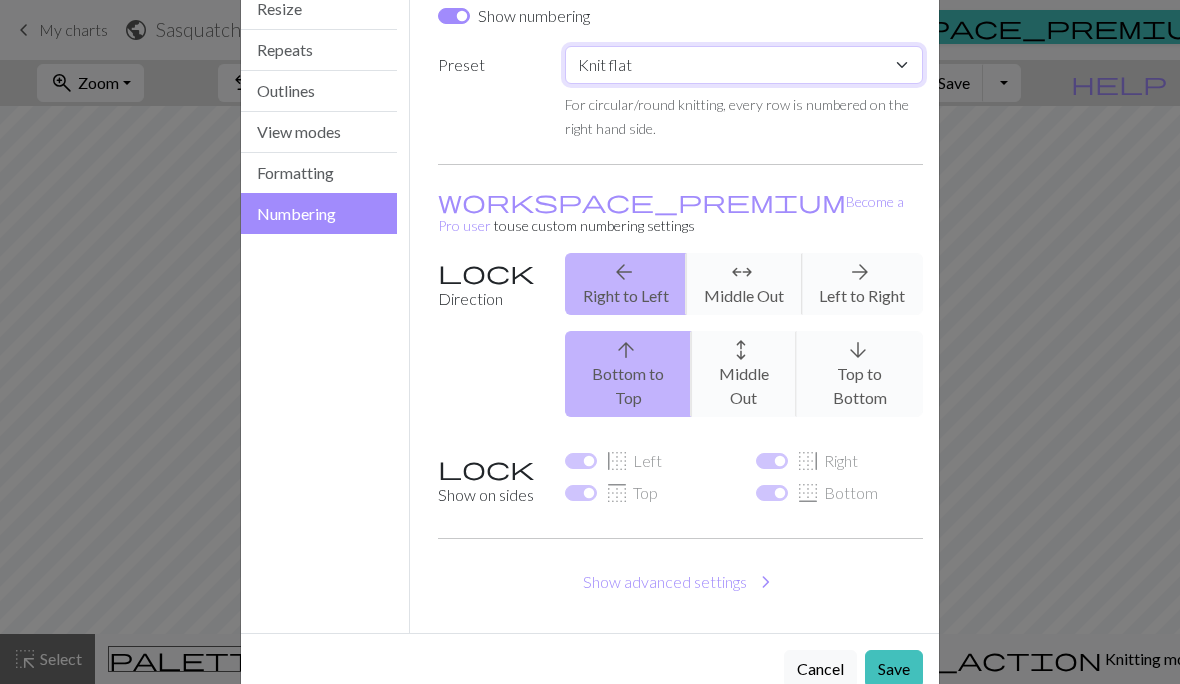 checkbox on "true" 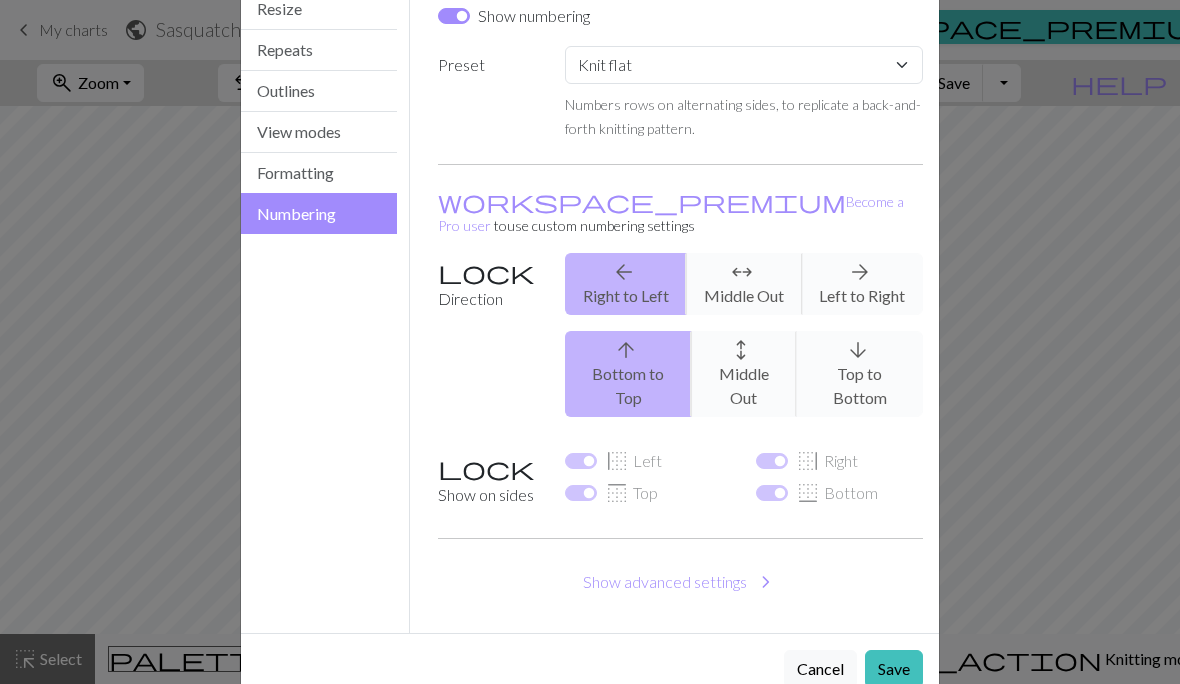 click on "Save" at bounding box center (894, 669) 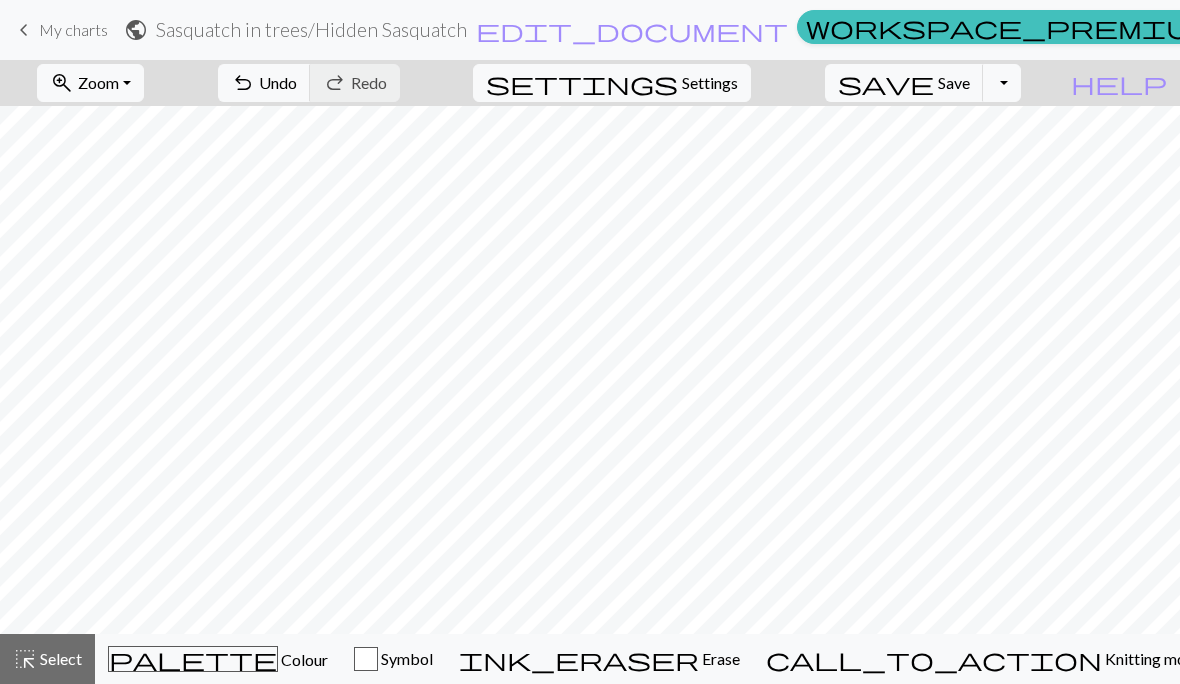 click on "highlight_alt" at bounding box center (25, 659) 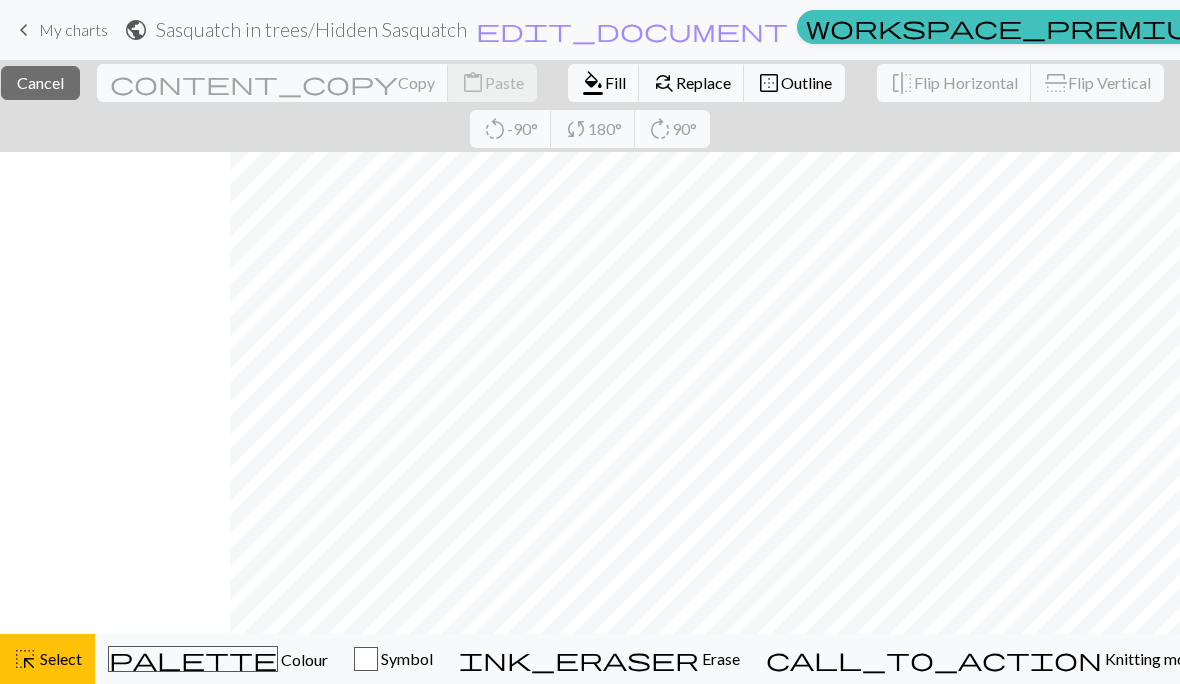 scroll, scrollTop: 0, scrollLeft: 230, axis: horizontal 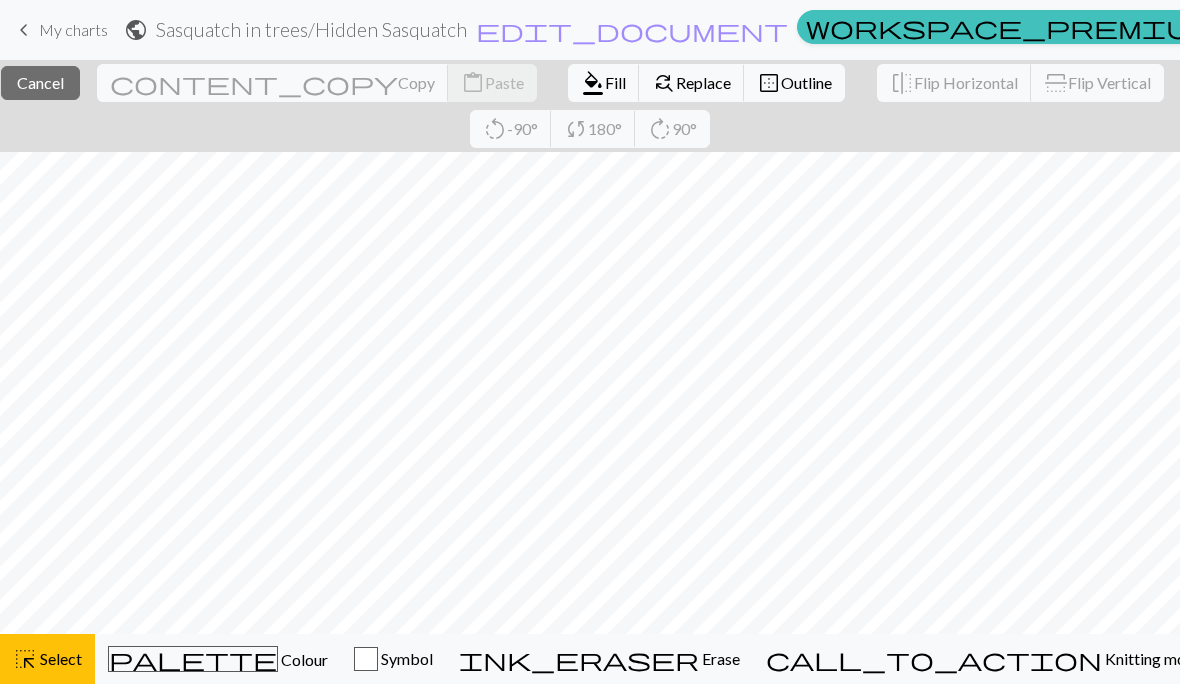 click on "Select" at bounding box center (59, 658) 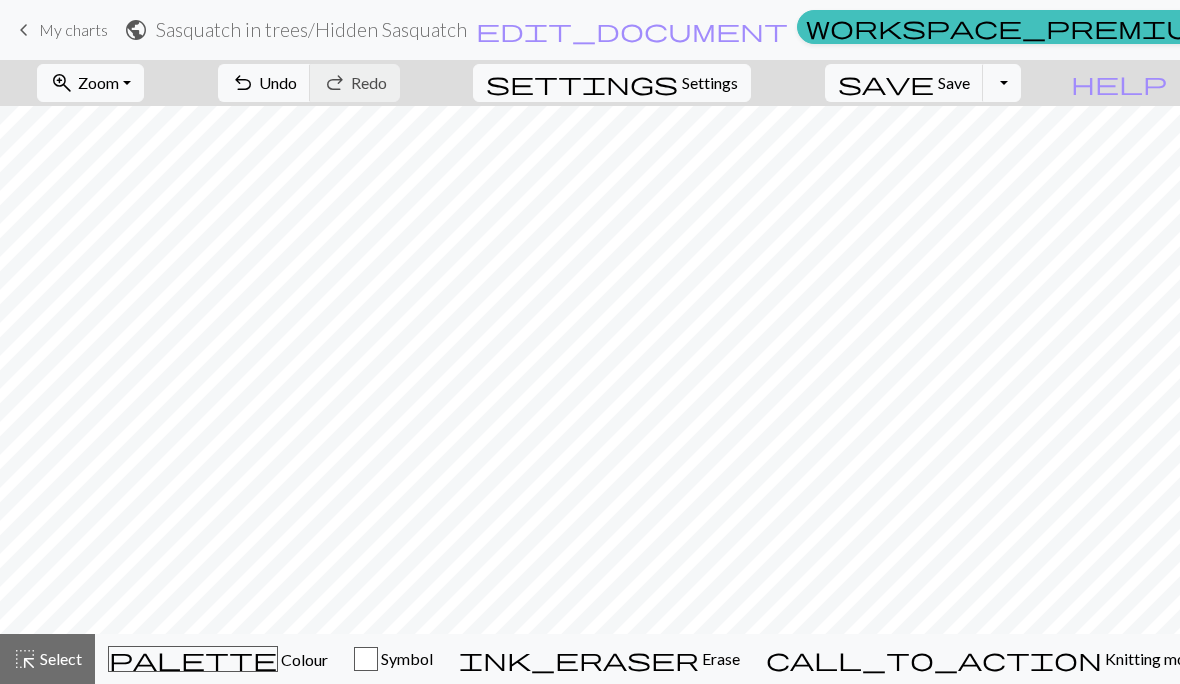 click on "Undo" at bounding box center (278, 82) 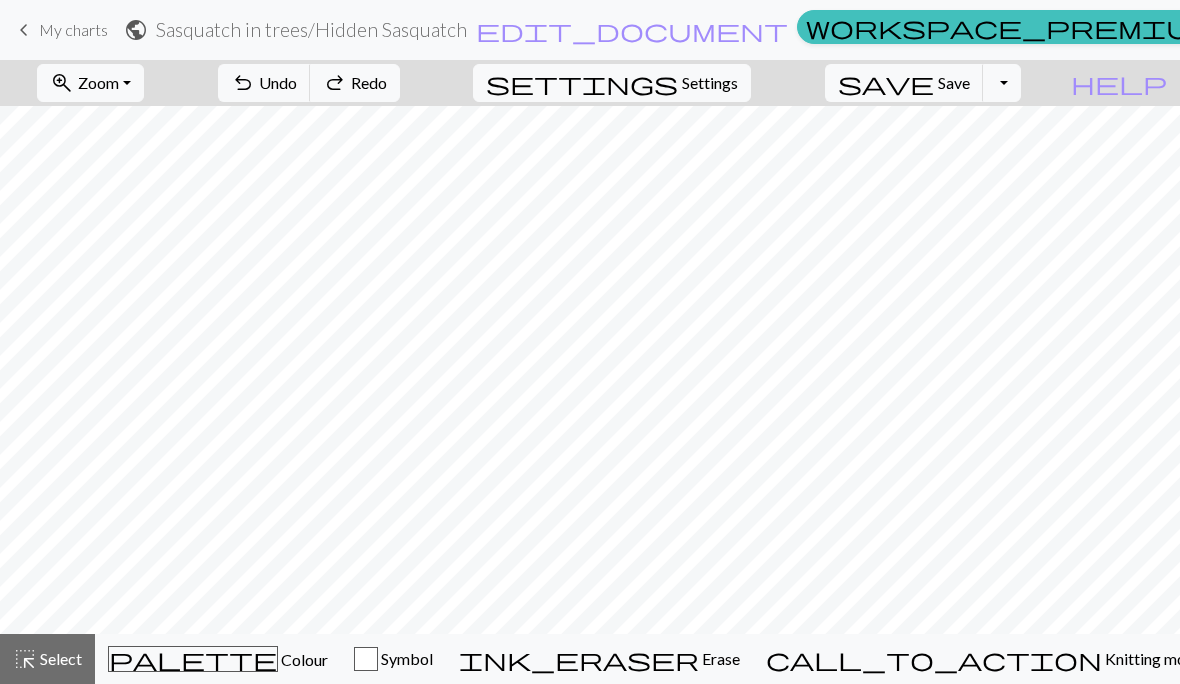 click on "Undo" at bounding box center [278, 82] 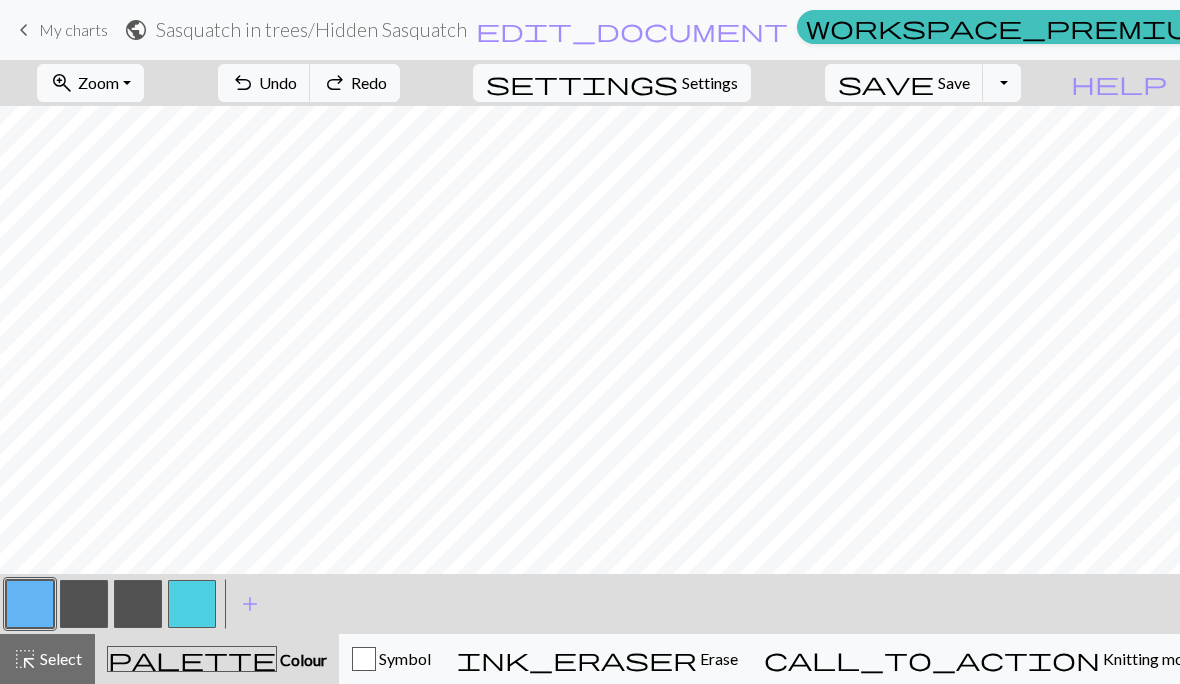 click at bounding box center (84, 604) 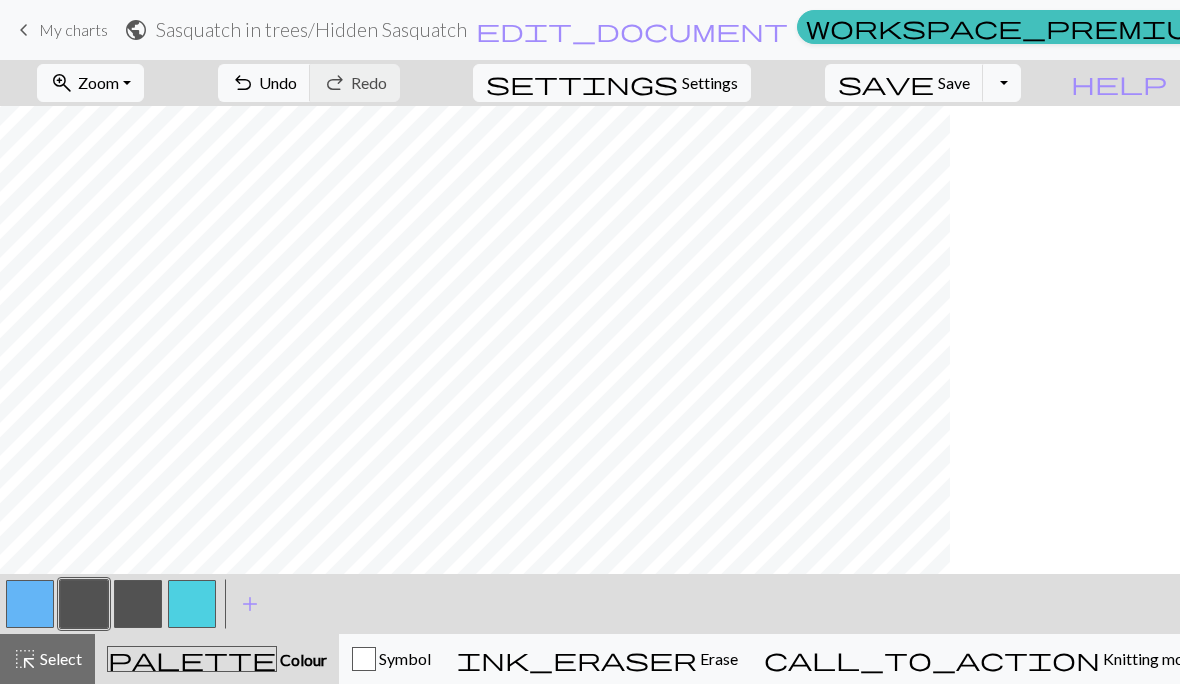 scroll, scrollTop: 0, scrollLeft: 0, axis: both 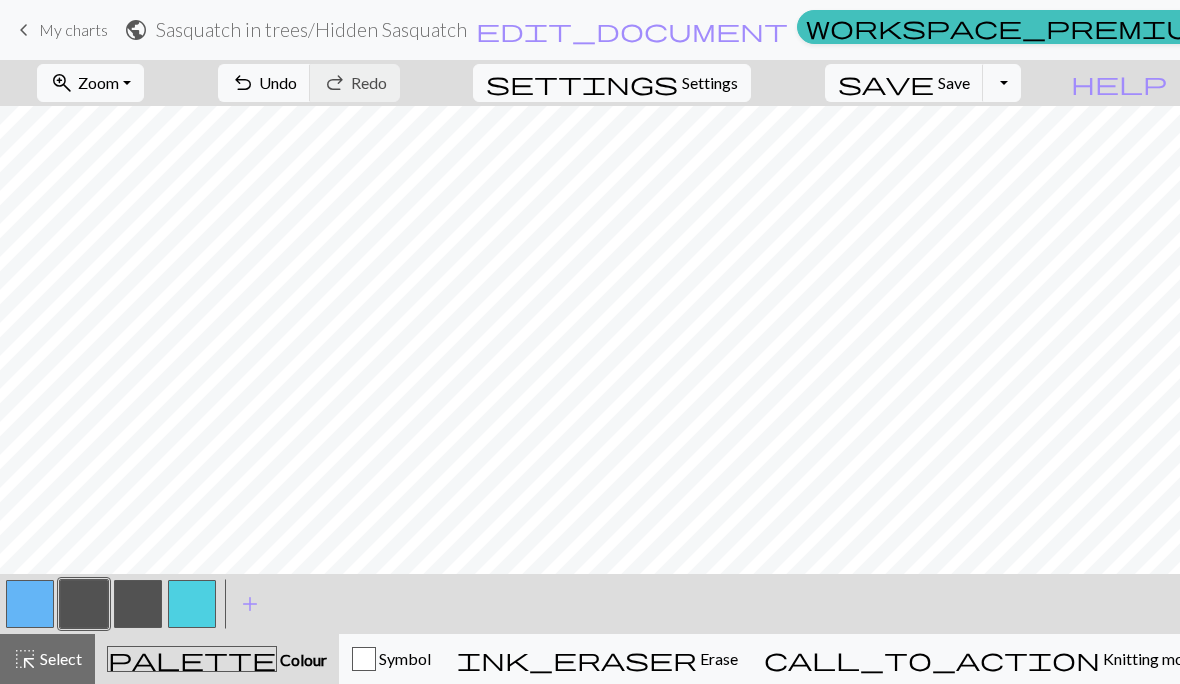 click on "Settings" at bounding box center (710, 83) 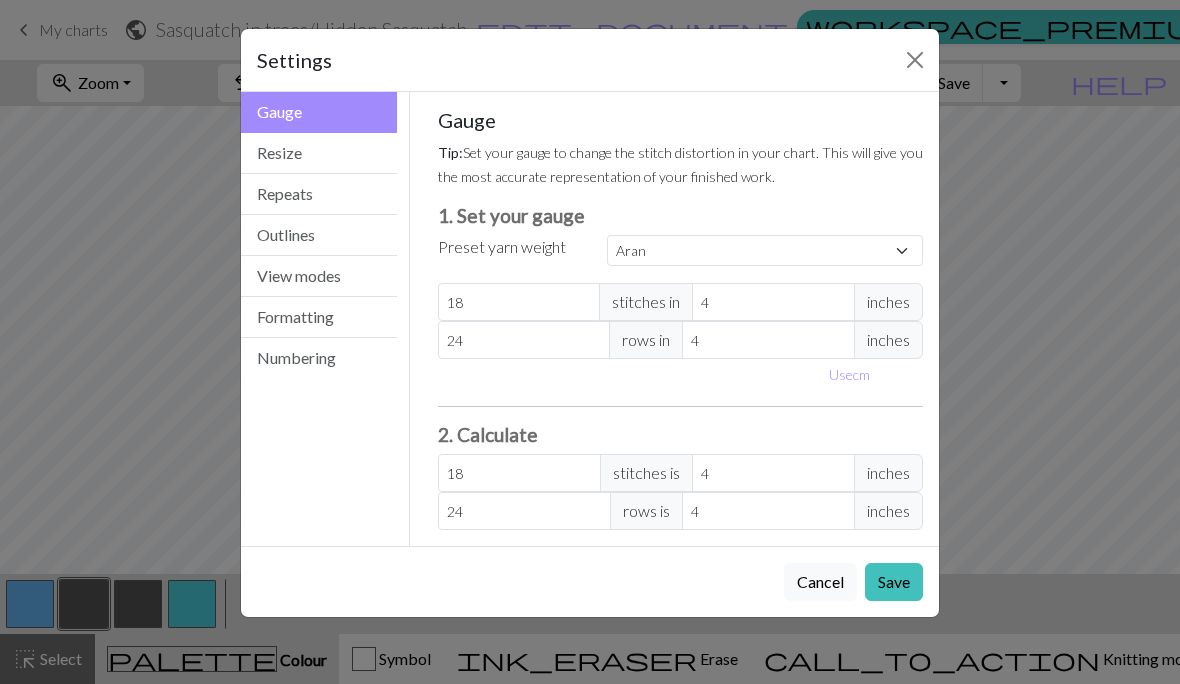click on "Numbering" at bounding box center [319, 358] 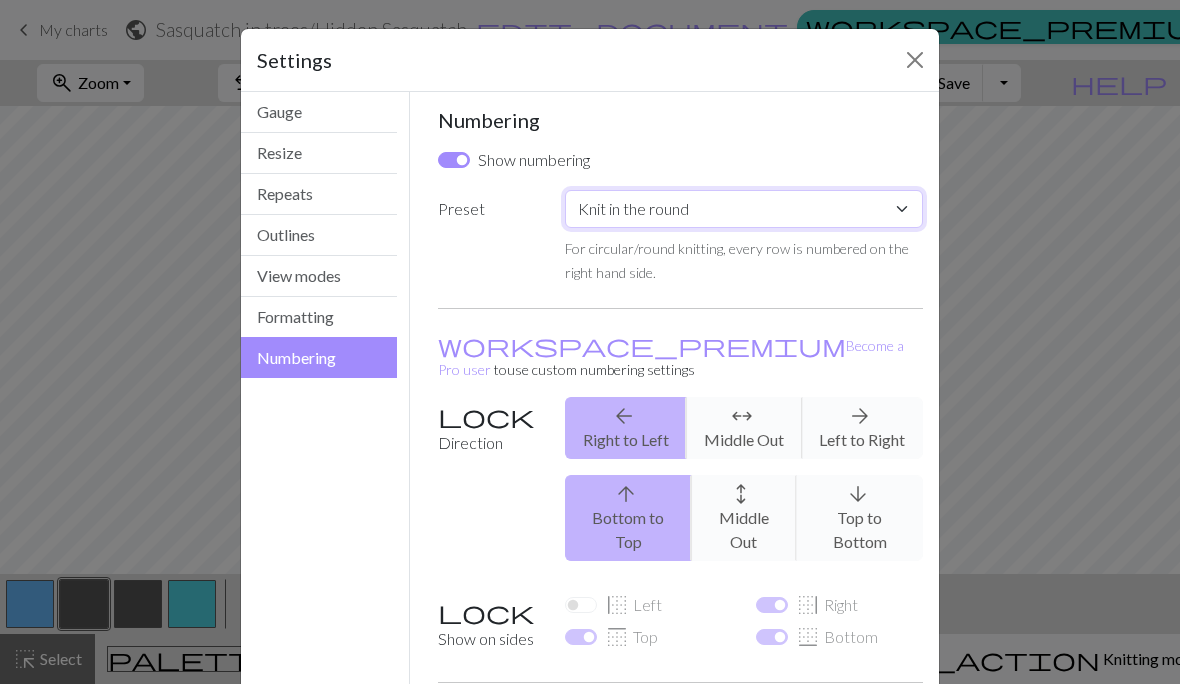 click on "Custom Knit flat Knit in the round Lace knitting Cross stitch" at bounding box center (744, 209) 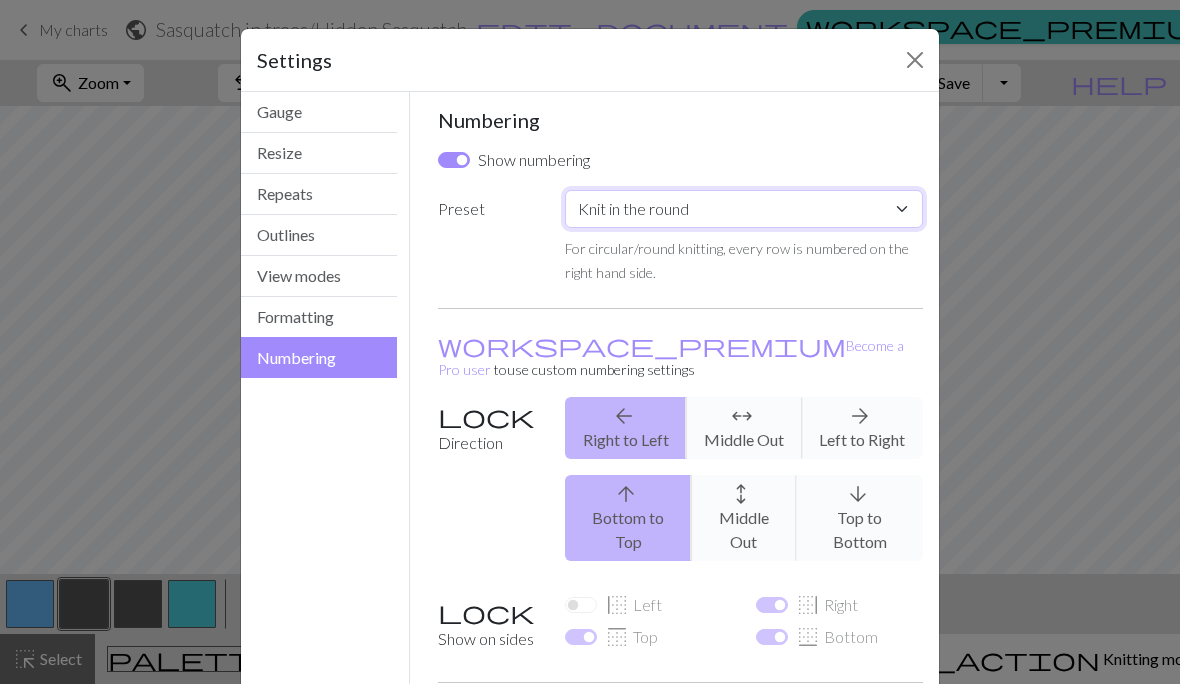 select on "flat" 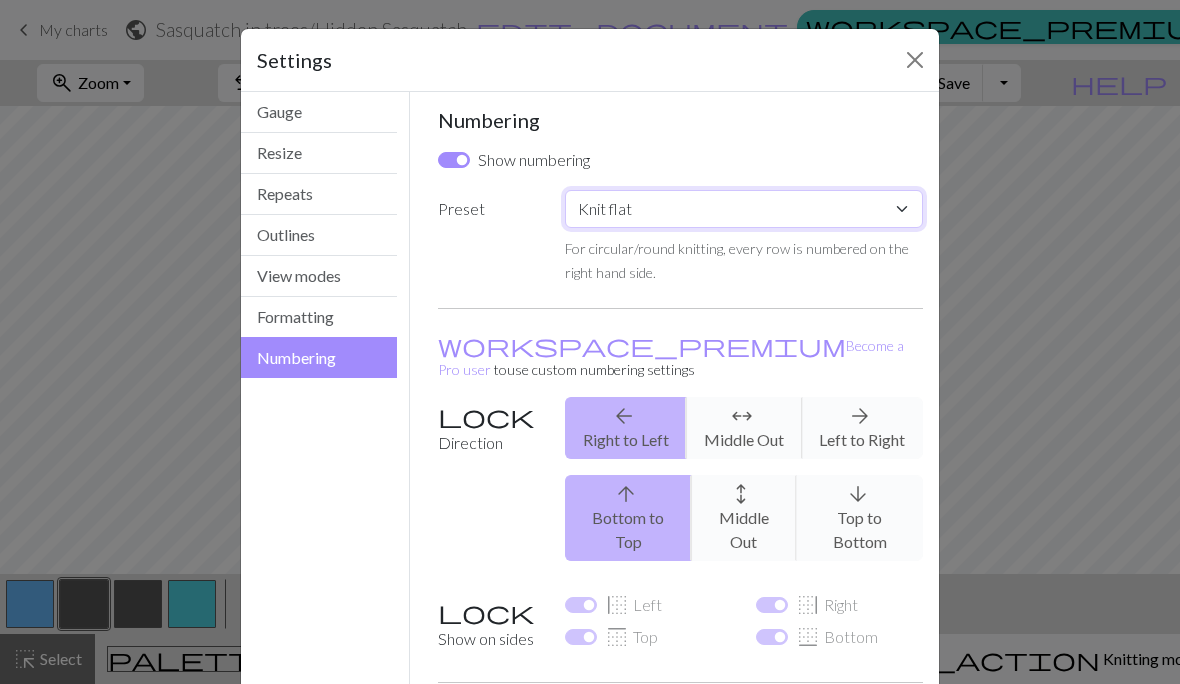 checkbox on "true" 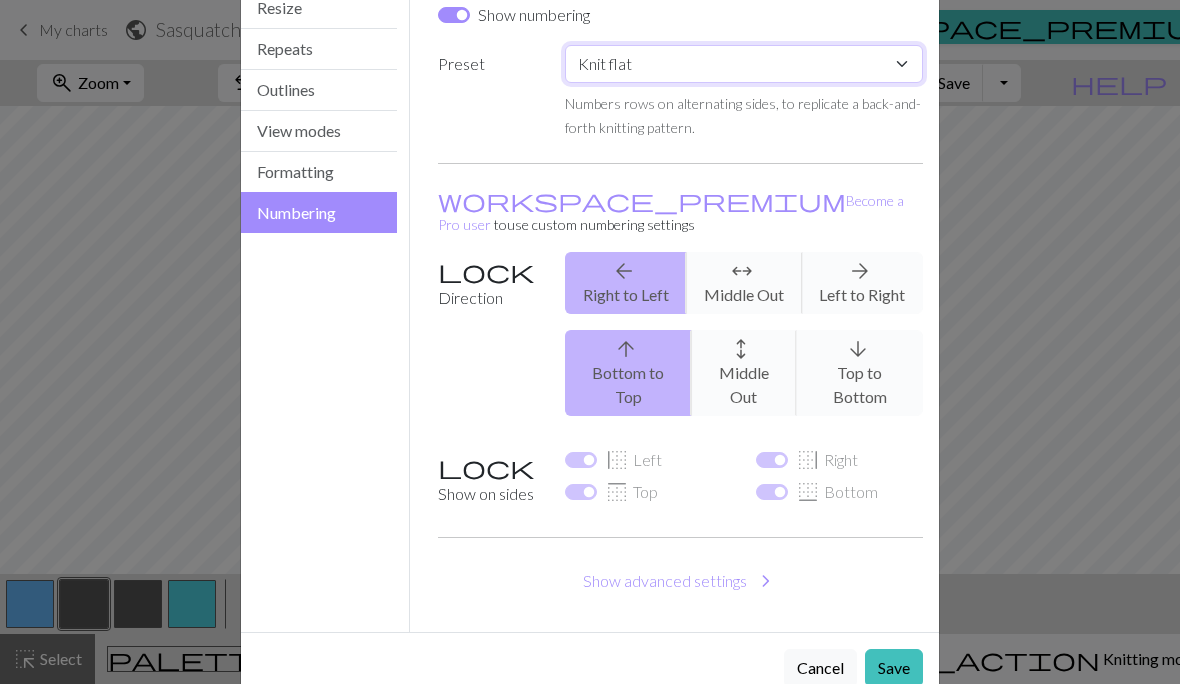 scroll, scrollTop: 144, scrollLeft: 0, axis: vertical 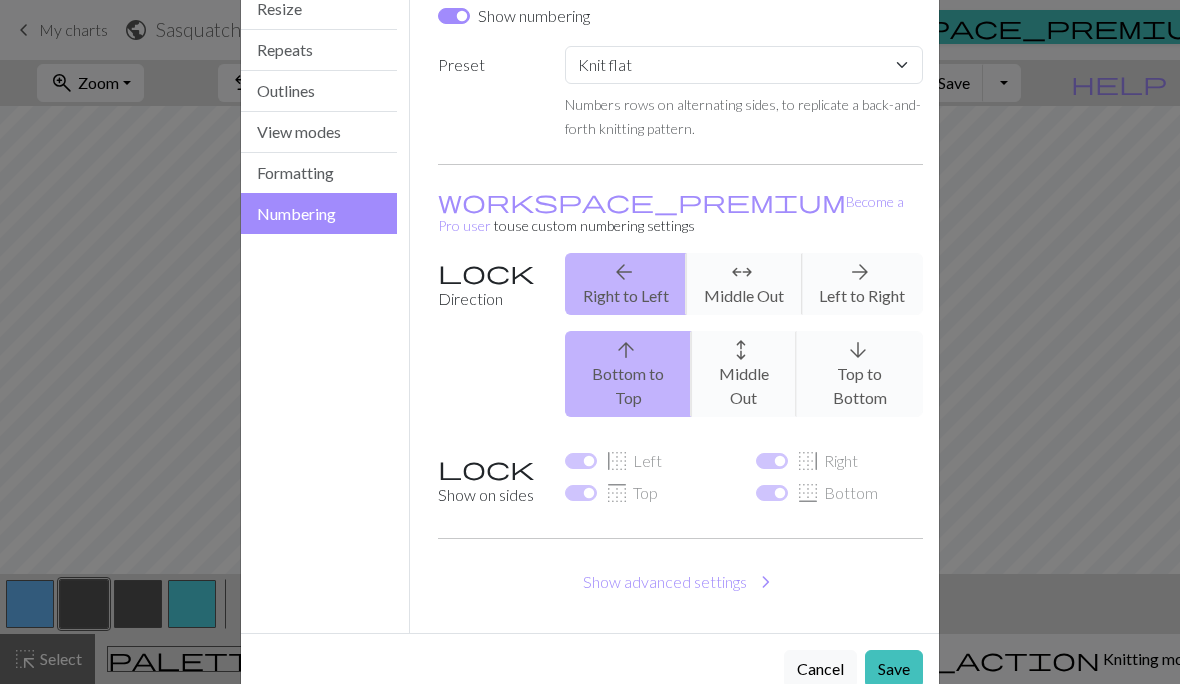 click on "Save" at bounding box center (894, 669) 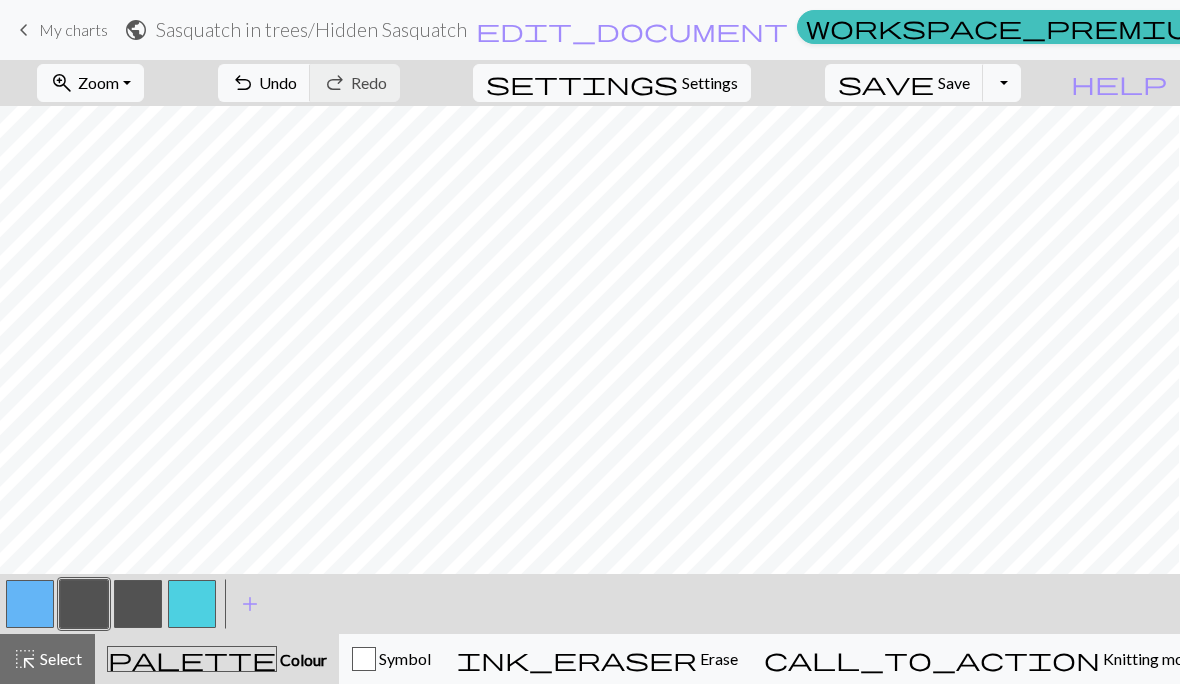scroll, scrollTop: 0, scrollLeft: 228, axis: horizontal 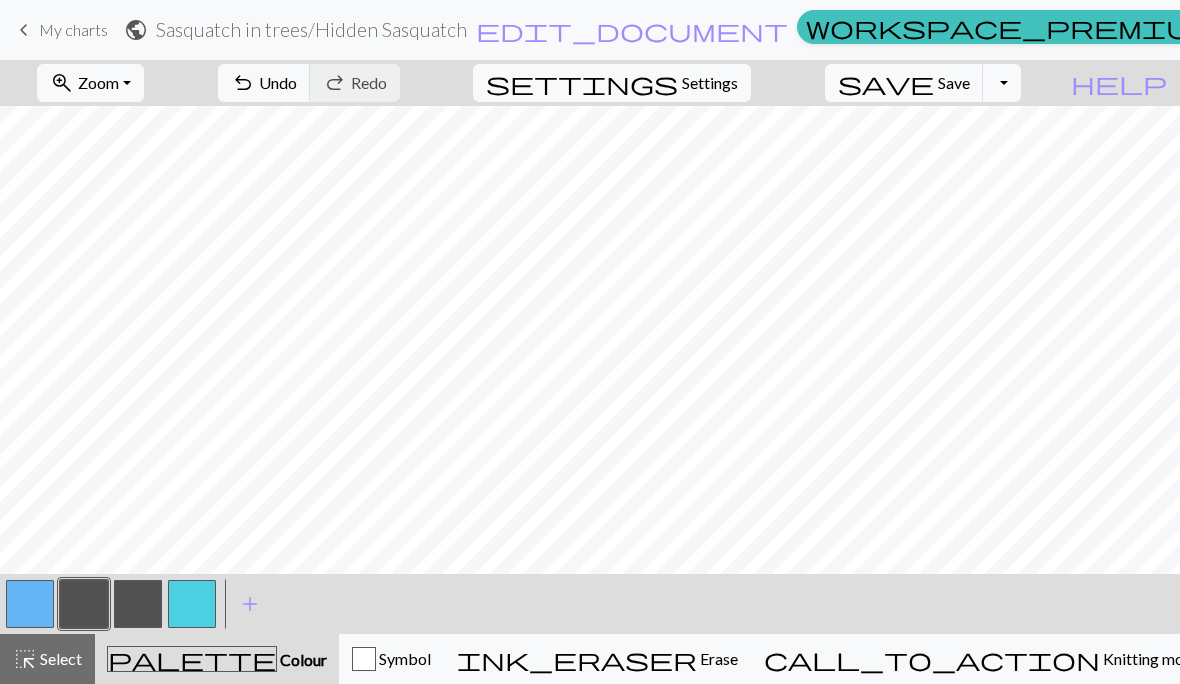 click on "Undo" at bounding box center (278, 82) 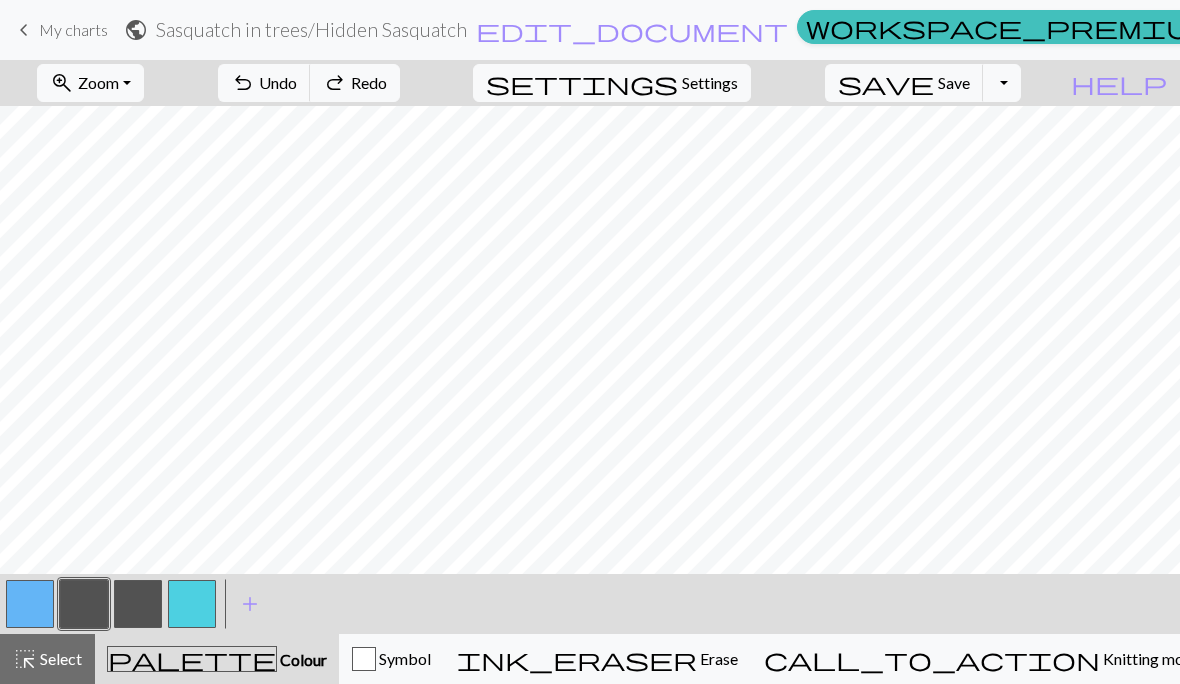 click on "Redo" at bounding box center (369, 82) 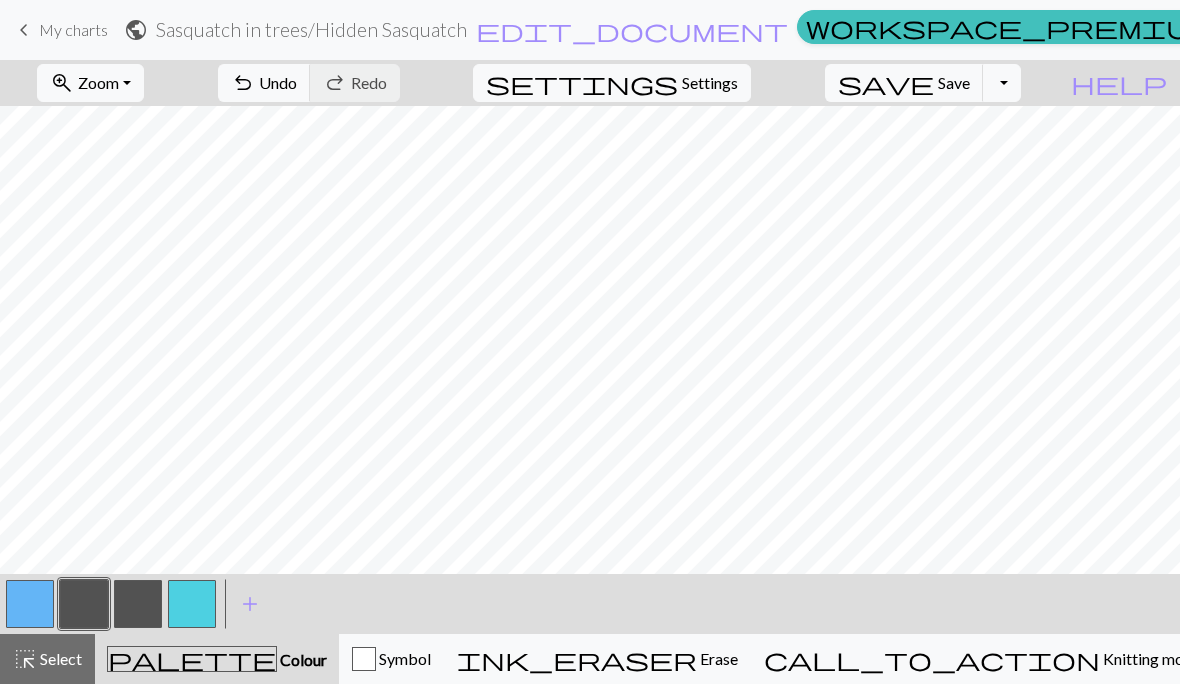 click on "undo Undo Undo redo Redo Redo" at bounding box center [309, 83] 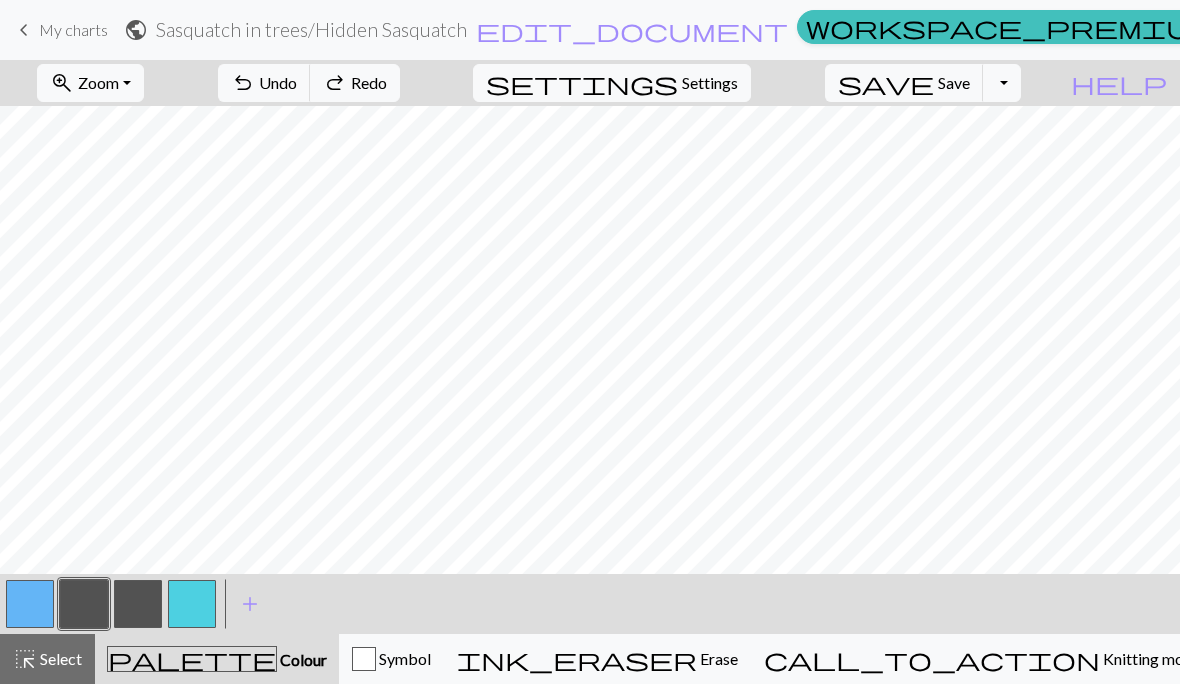 click on "Settings" at bounding box center [710, 83] 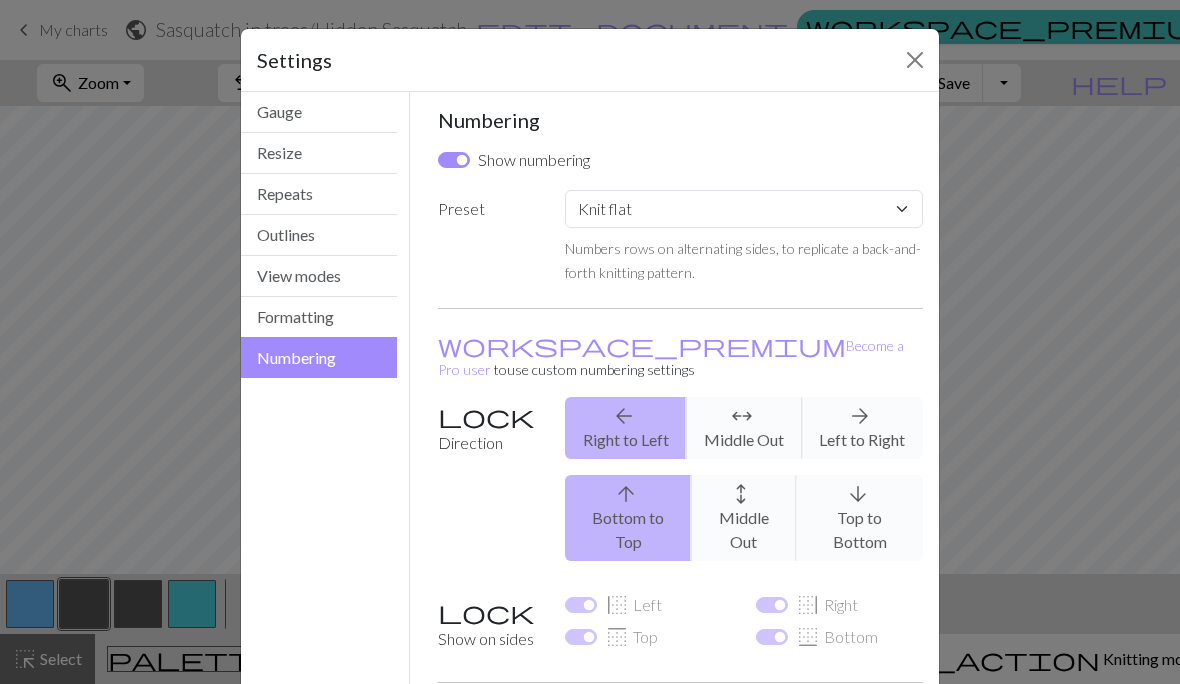 click on "Resize" at bounding box center (319, 153) 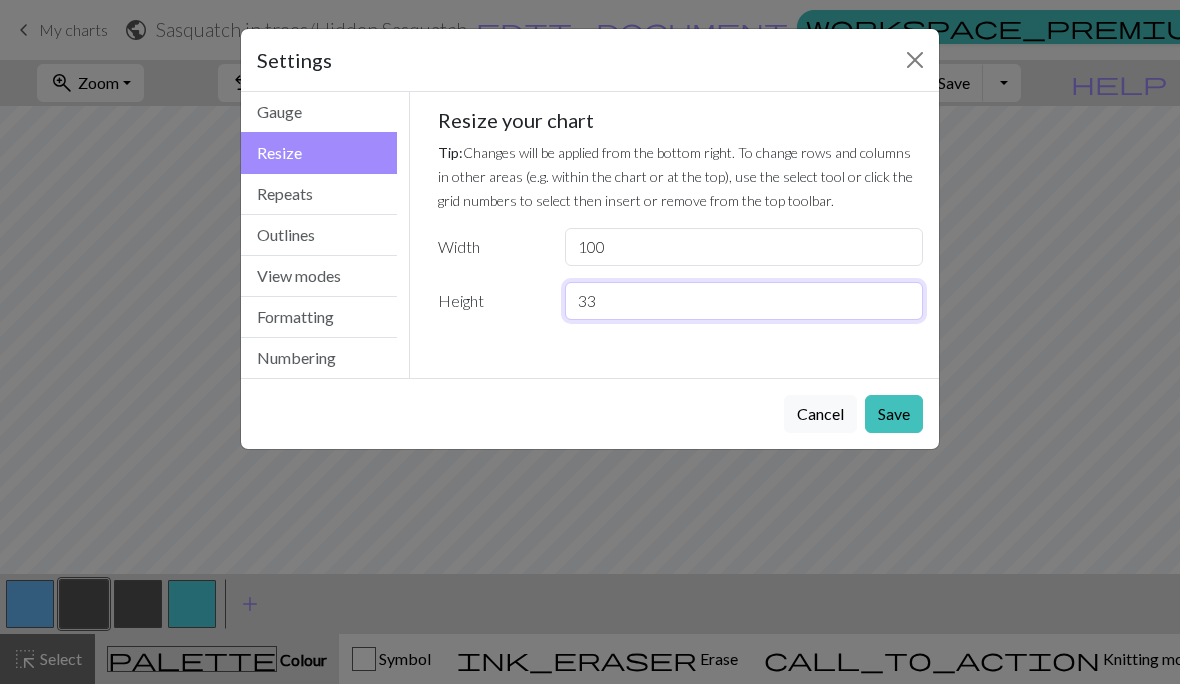 click on "33" at bounding box center (744, 301) 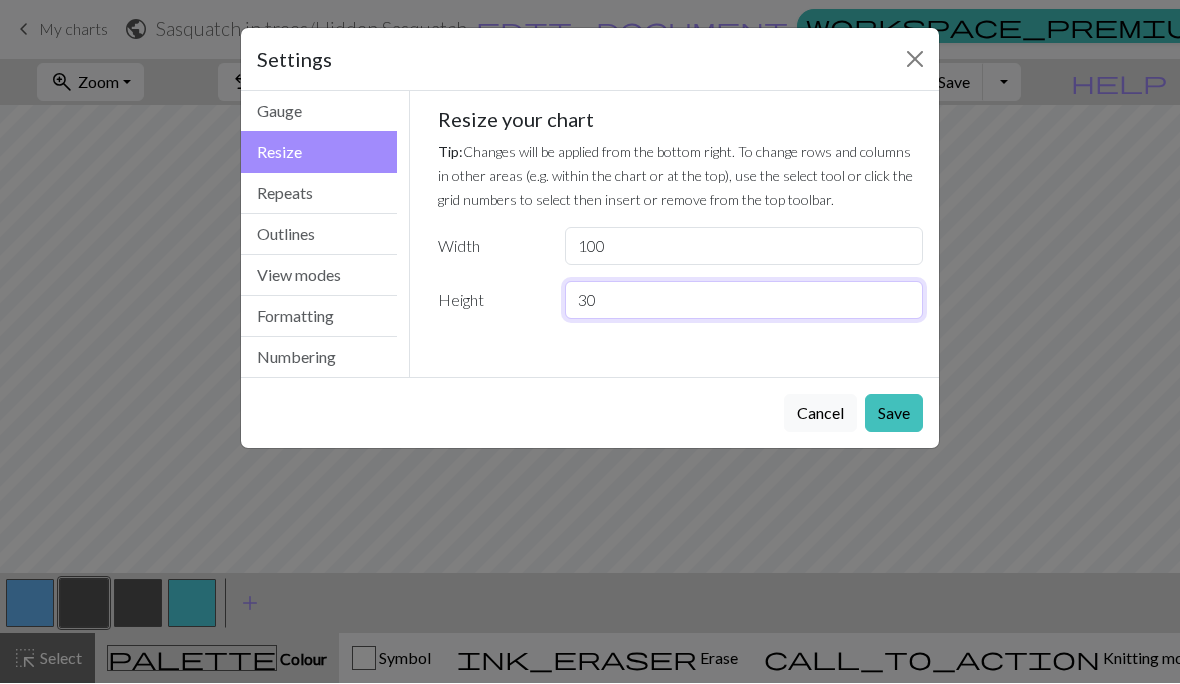 type on "30" 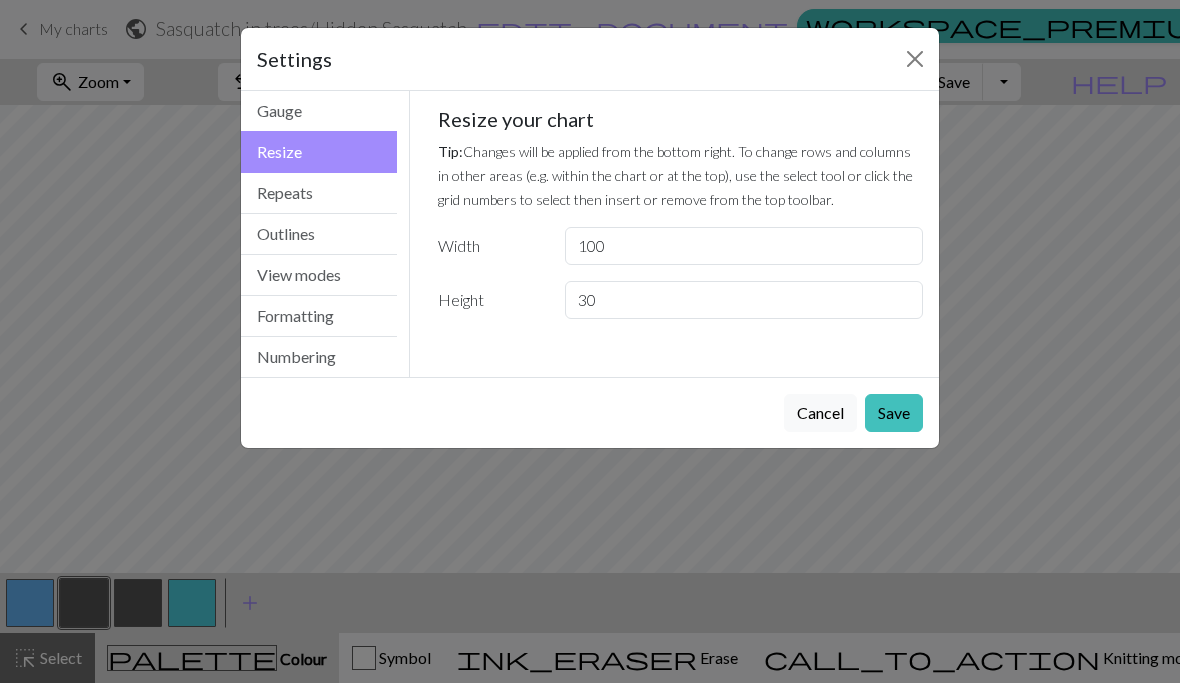 click on "Save" at bounding box center [894, 414] 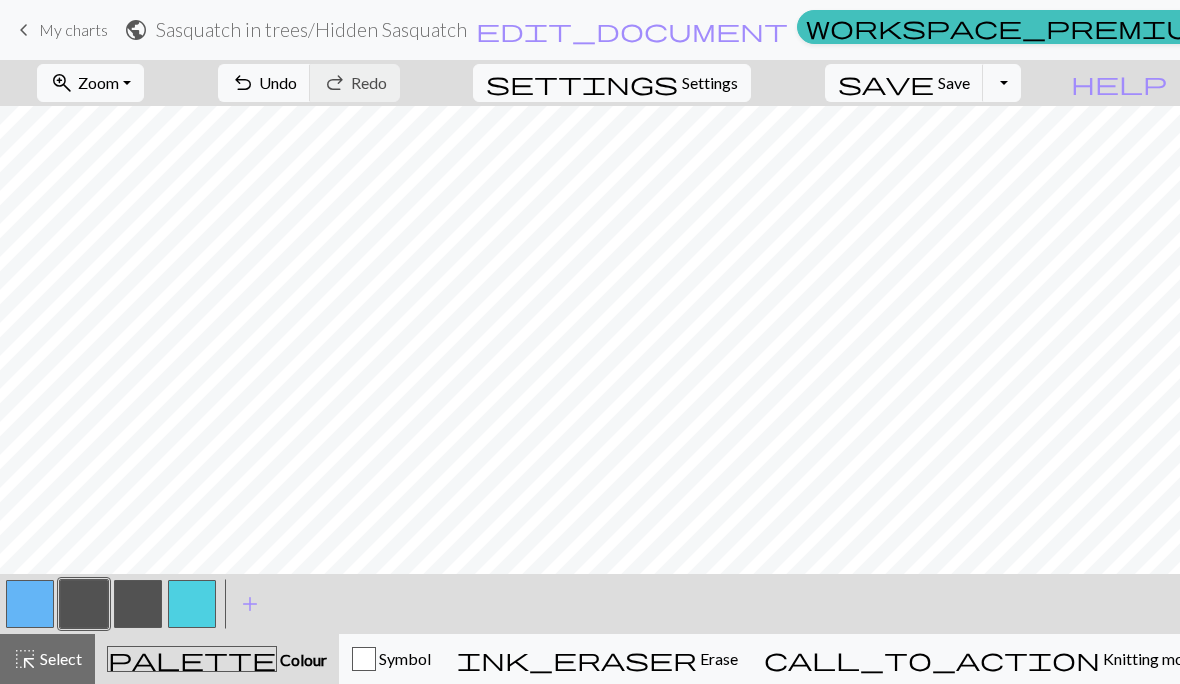 click at bounding box center (84, 604) 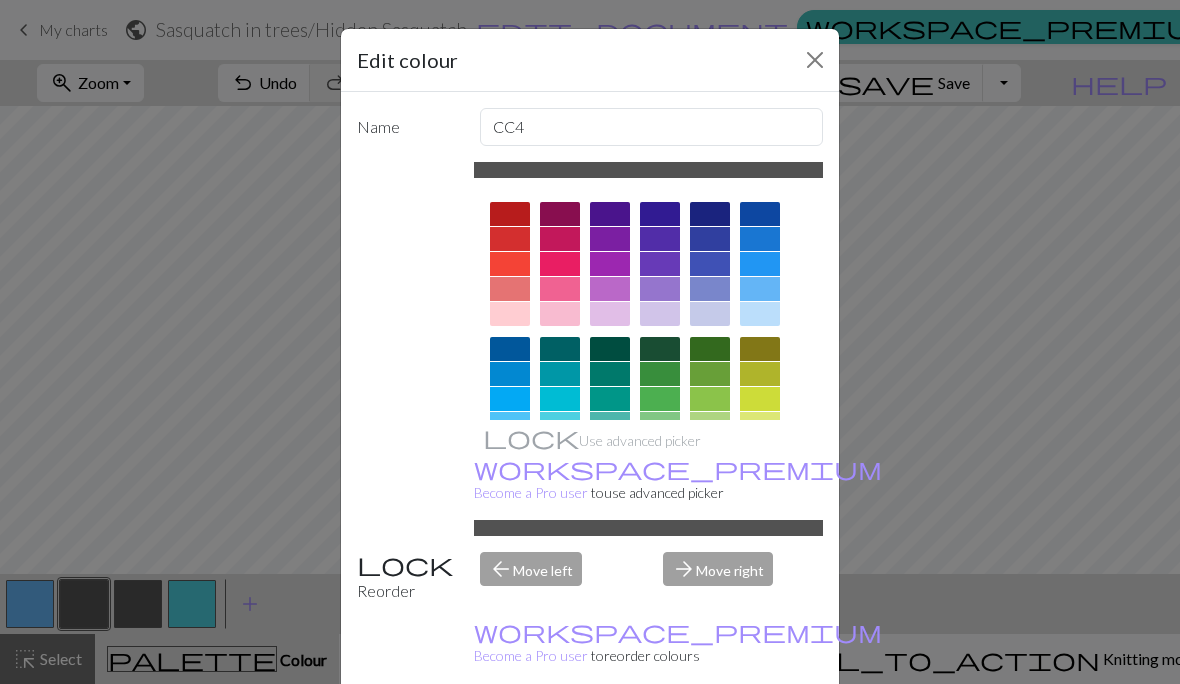click on "Edit colour Name CC4 Use advanced picker workspace_premium Become a Pro user   to  use advanced picker Reorder arrow_back Move left arrow_forward Move right workspace_premium Become a Pro user   to  reorder colours Delete Done Cancel" at bounding box center [590, 342] 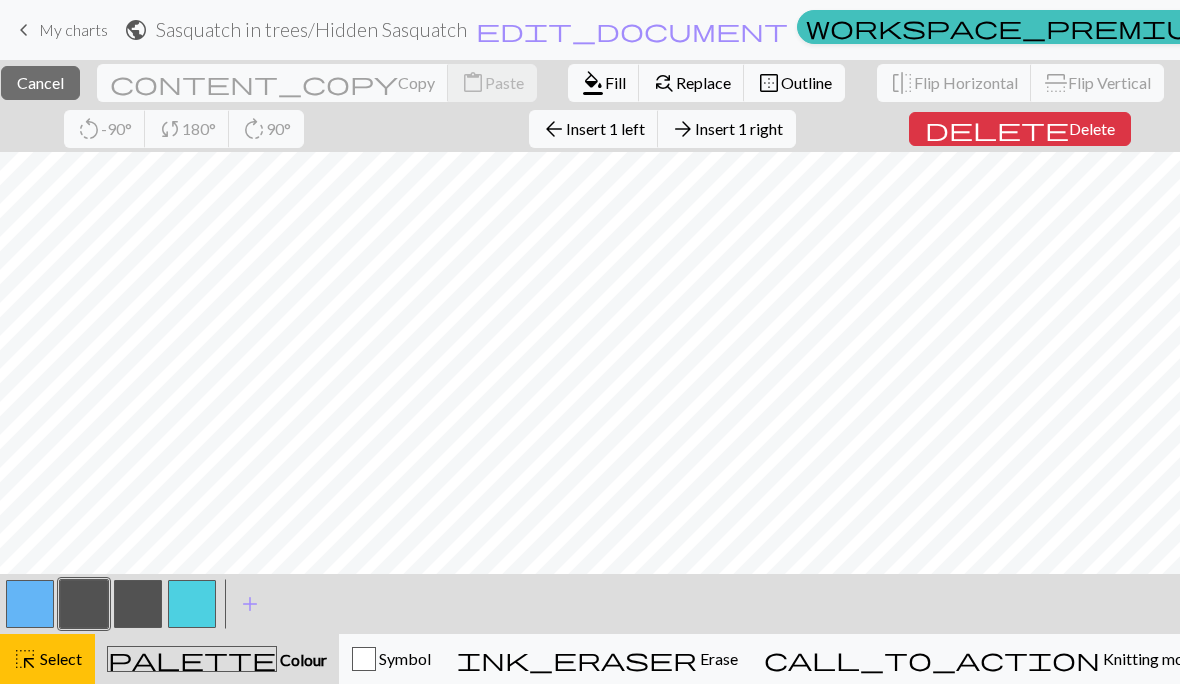 click on "highlight_alt" at bounding box center (25, 659) 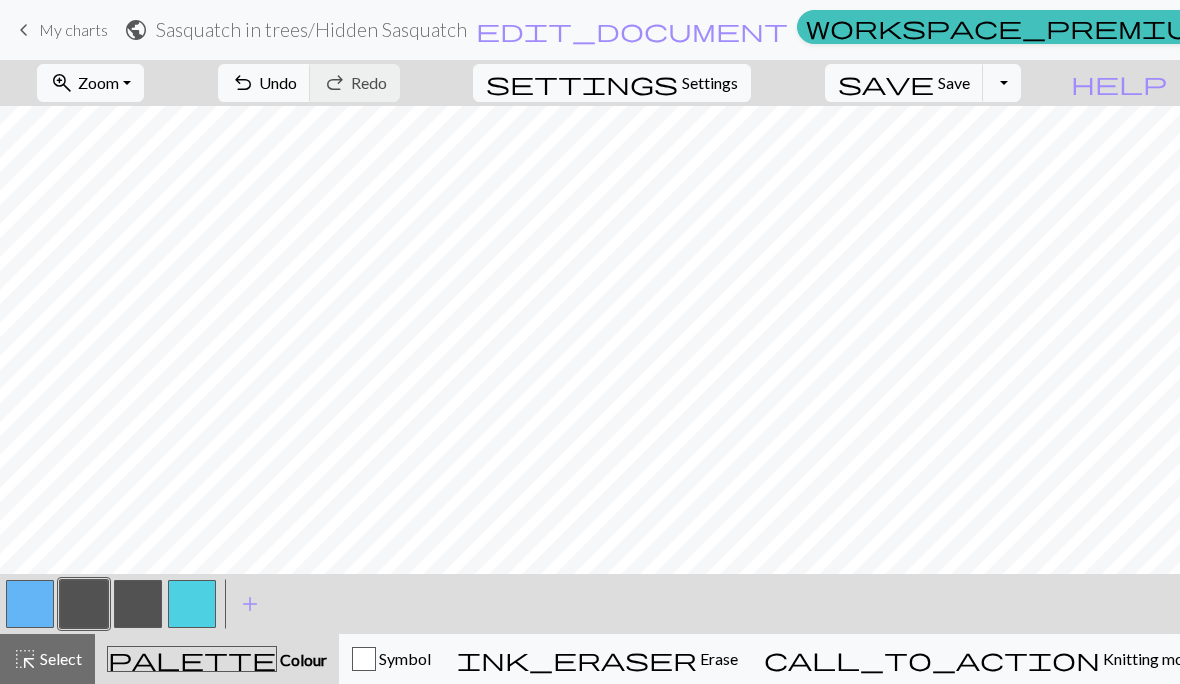 click at bounding box center [84, 604] 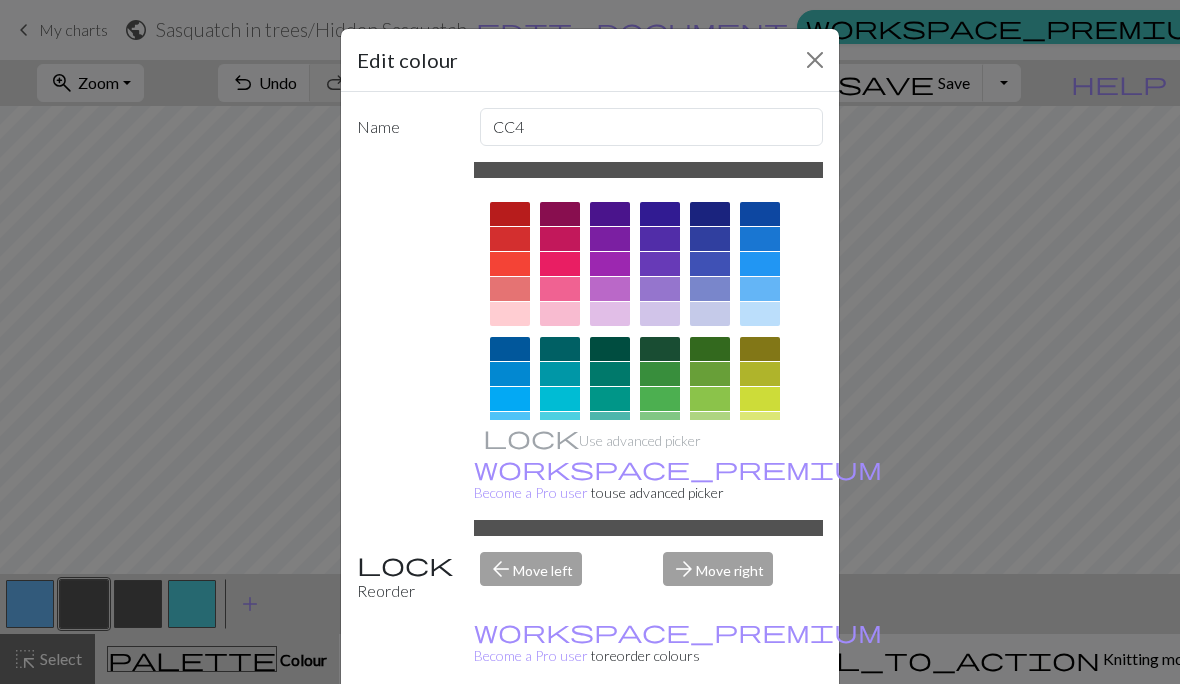 click at bounding box center (815, 60) 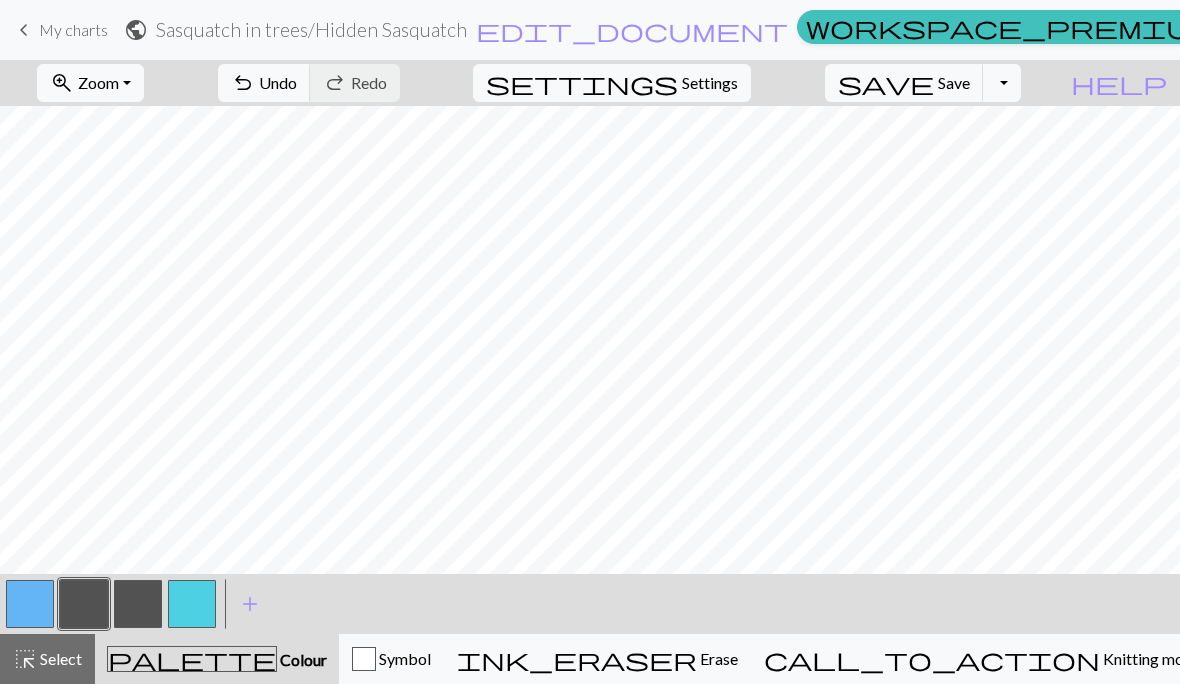 click on "Undo" at bounding box center [278, 82] 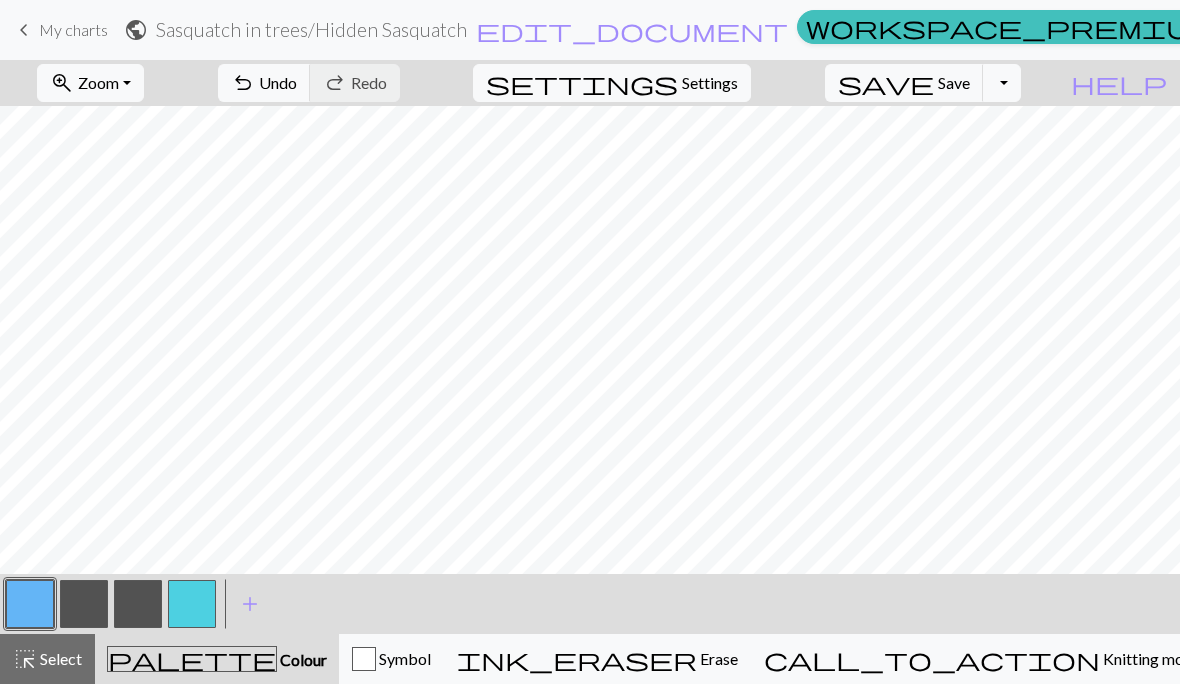 click on "undo Undo Undo" at bounding box center (264, 83) 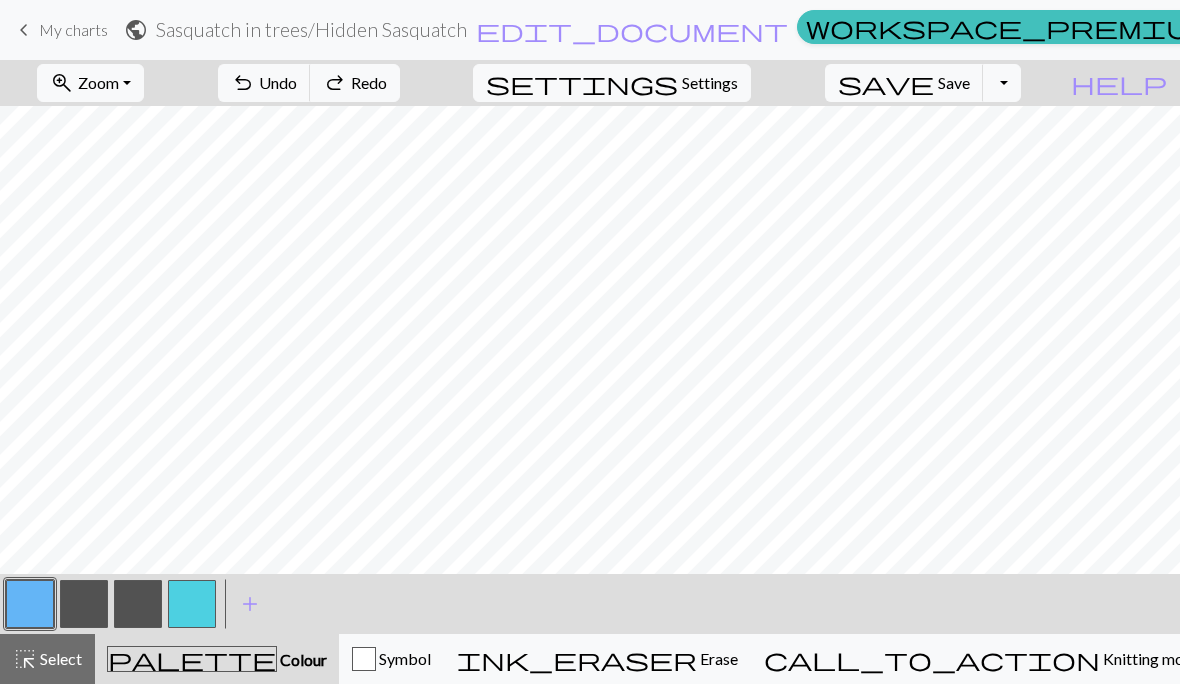 click on "undo Undo Undo" at bounding box center (264, 83) 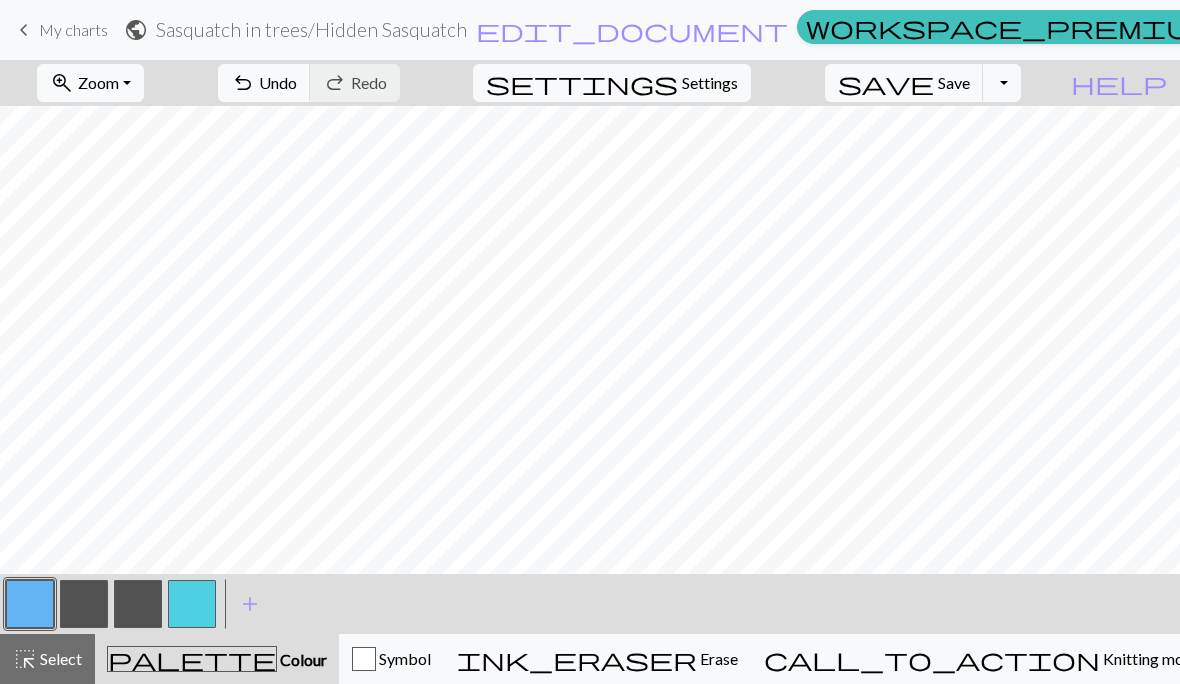 click at bounding box center (84, 604) 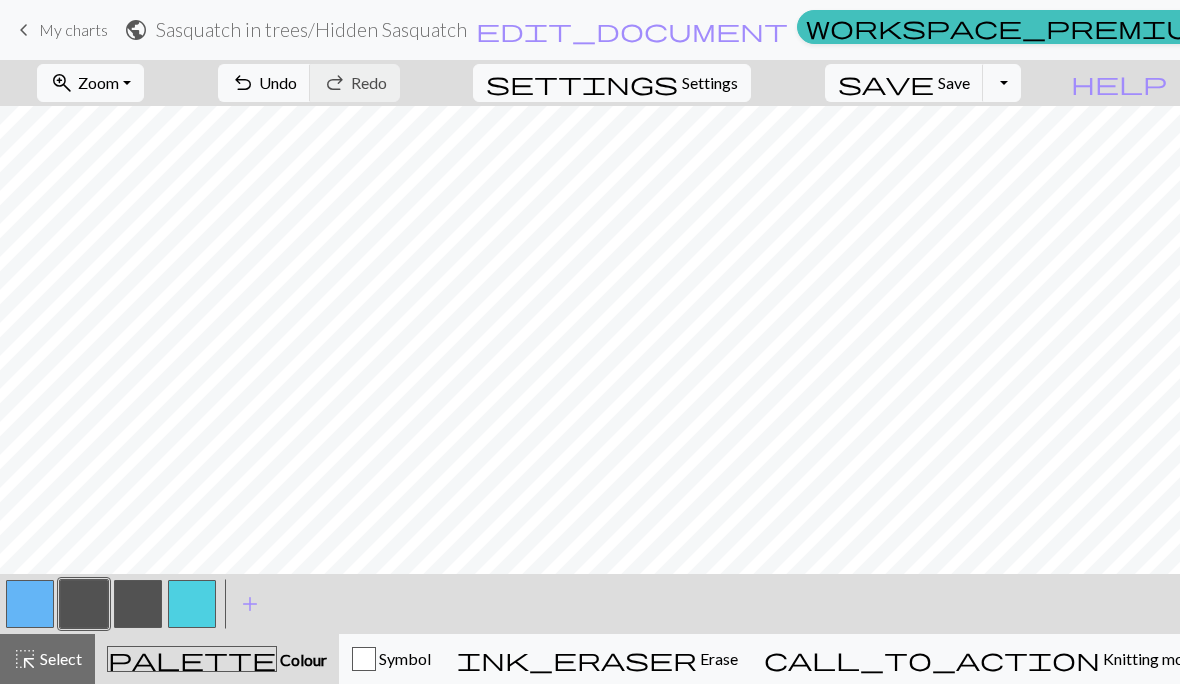 click at bounding box center (84, 604) 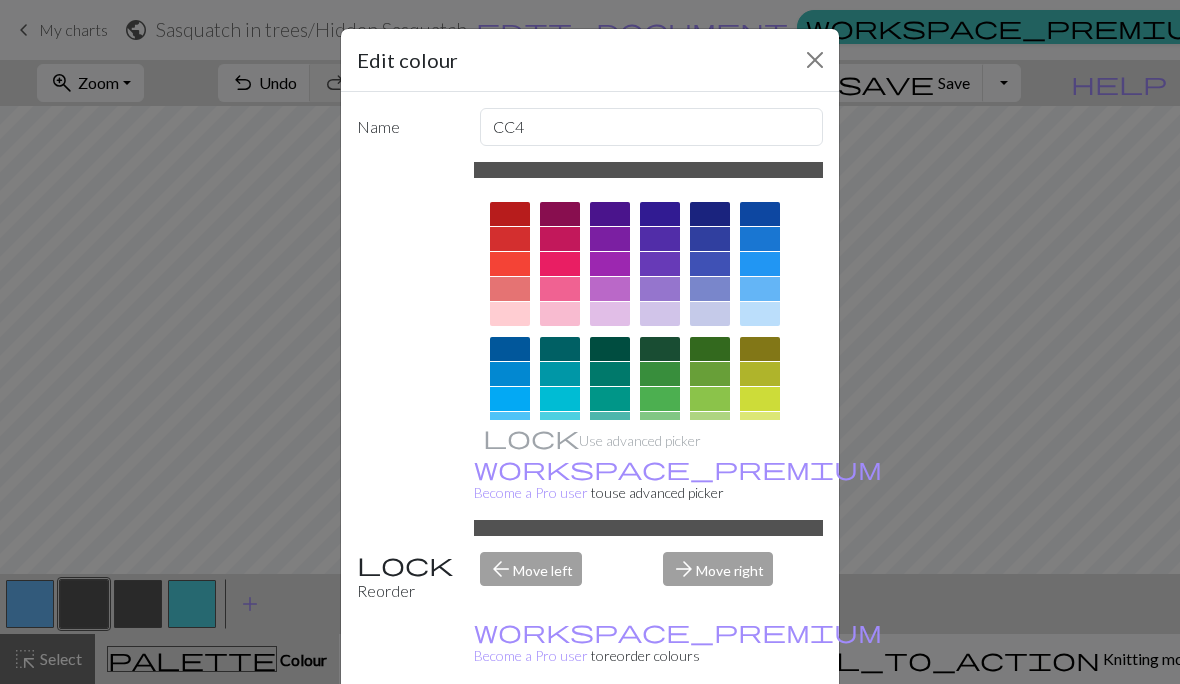 click at bounding box center (815, 60) 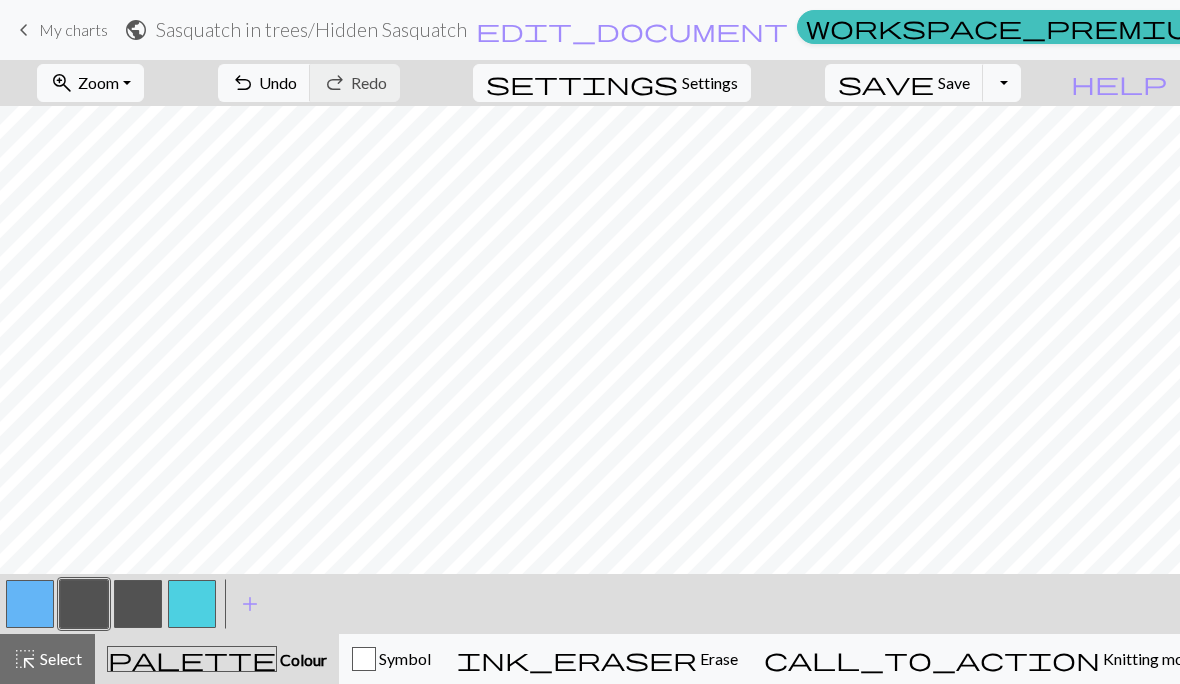 click at bounding box center (30, 604) 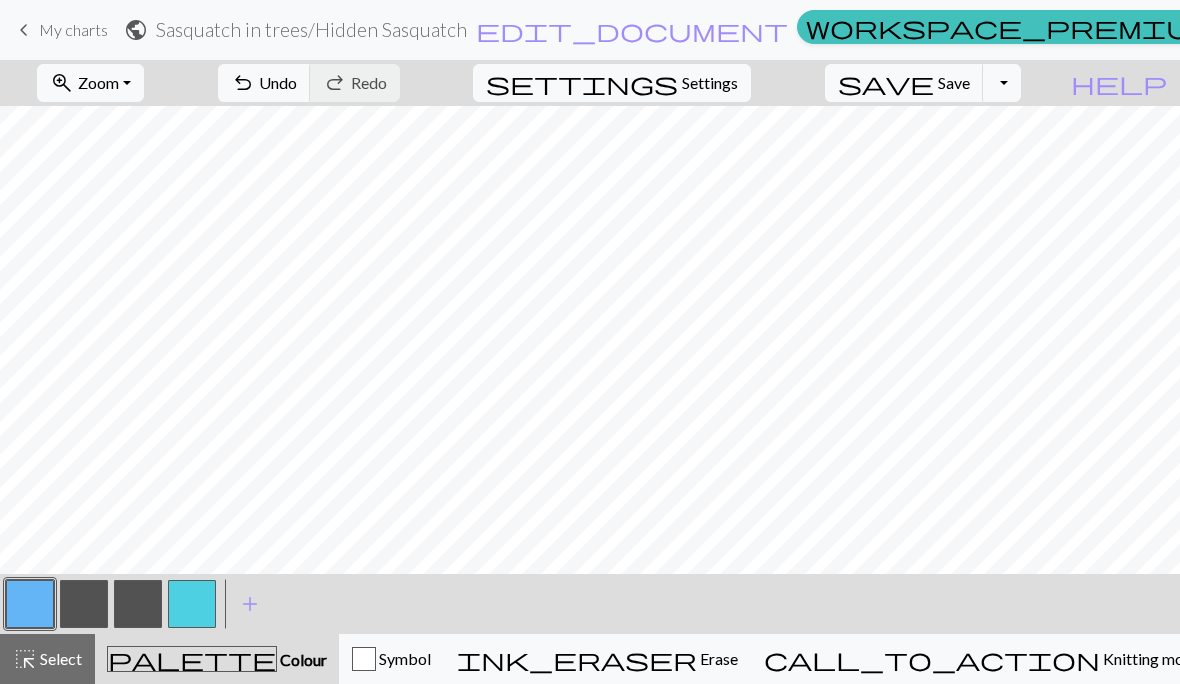 click at bounding box center (84, 604) 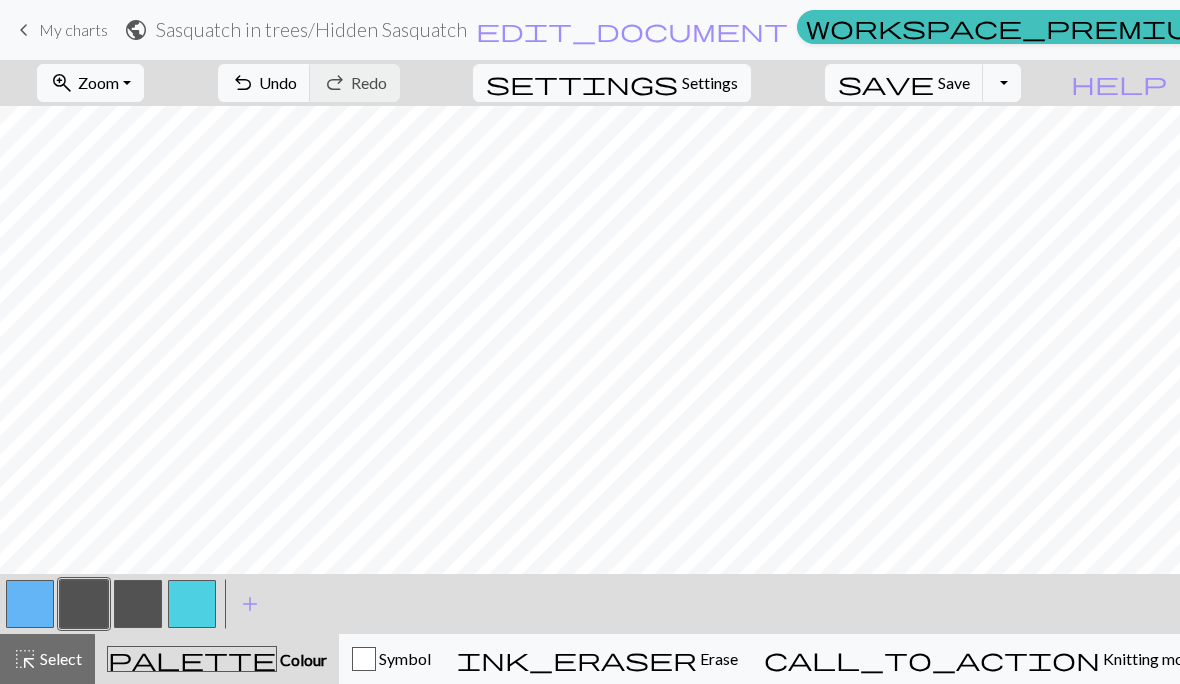 click on "Undo" at bounding box center [278, 82] 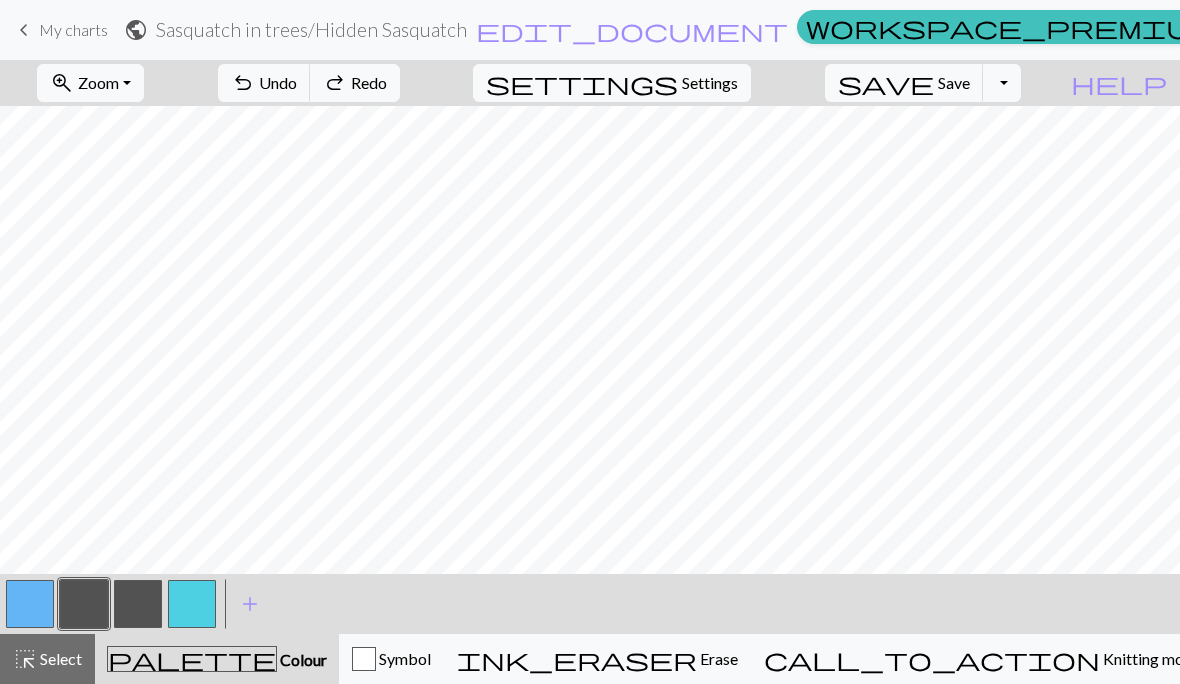 click on "Undo" at bounding box center (278, 82) 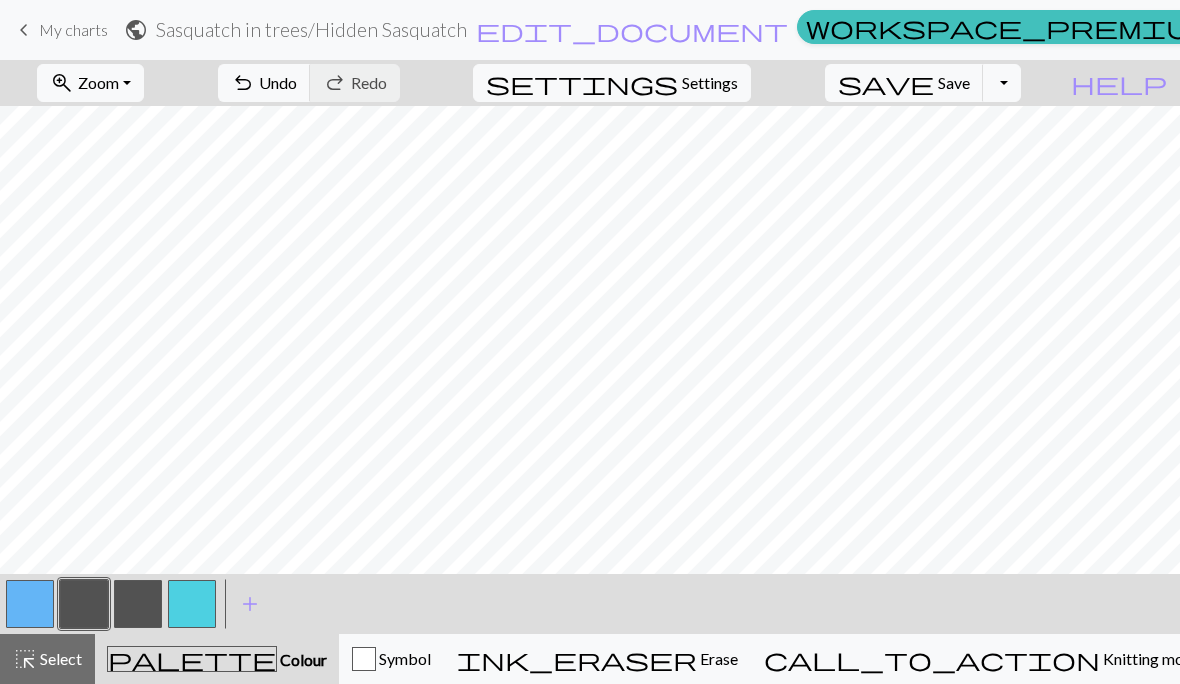 click at bounding box center (30, 604) 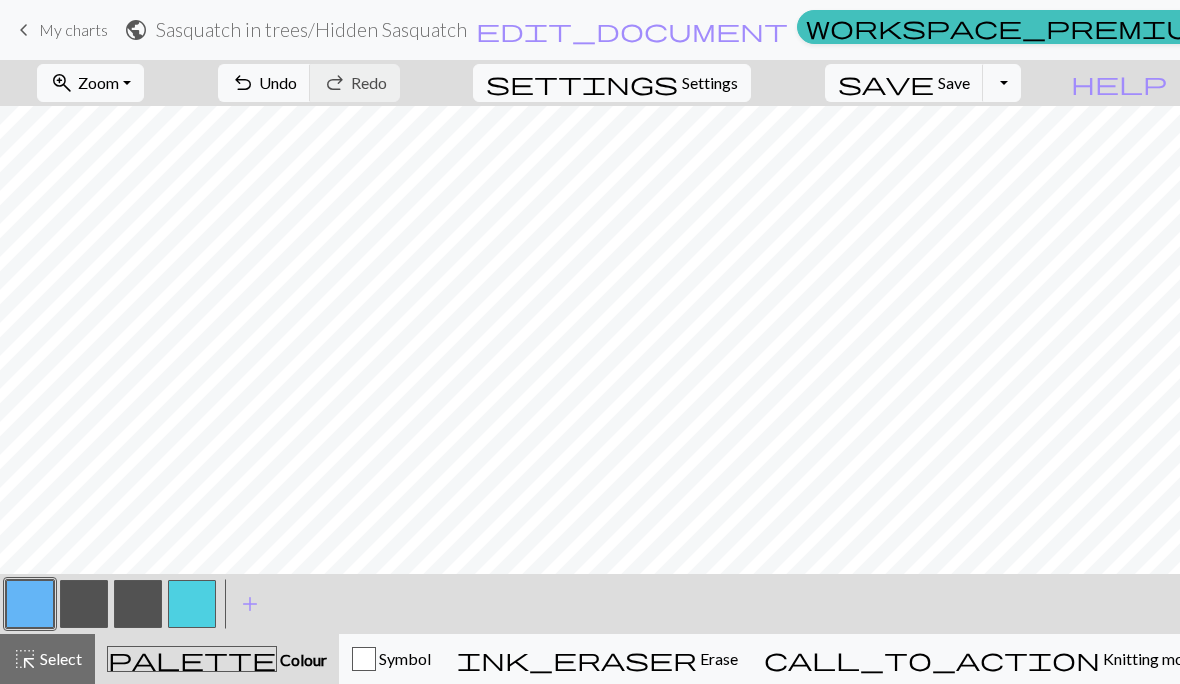 click at bounding box center [84, 604] 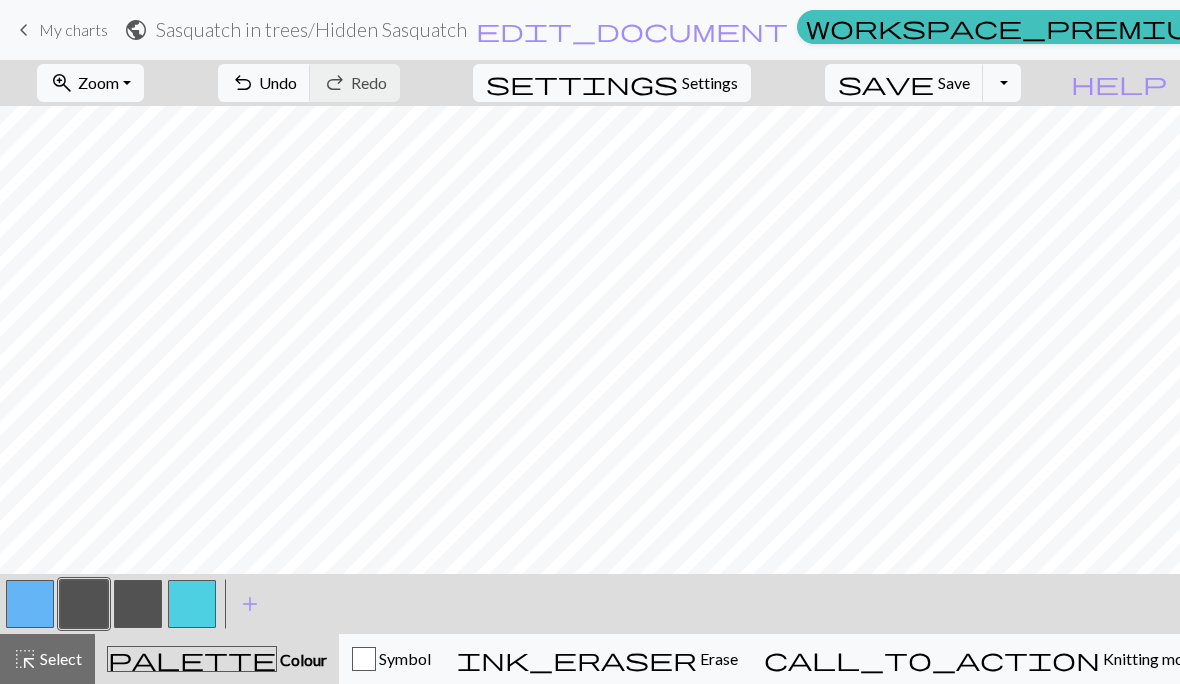 click at bounding box center [30, 604] 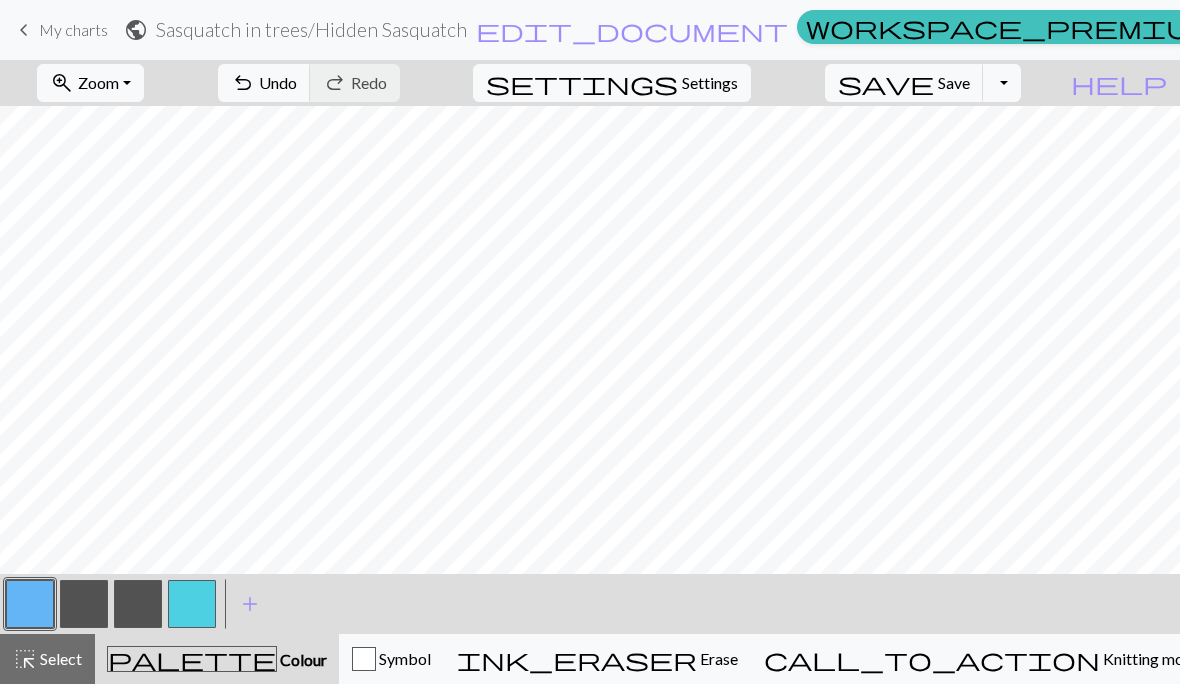 click on "save Save Save" at bounding box center (904, 83) 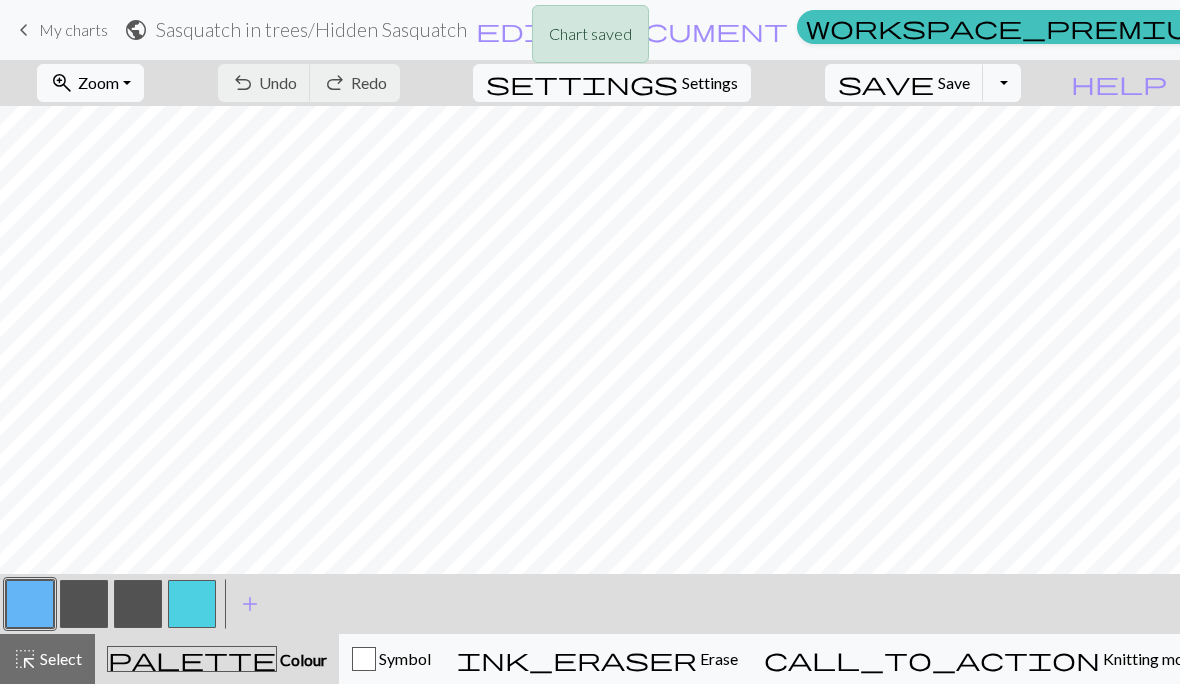 click on "save Save Save" at bounding box center (904, 83) 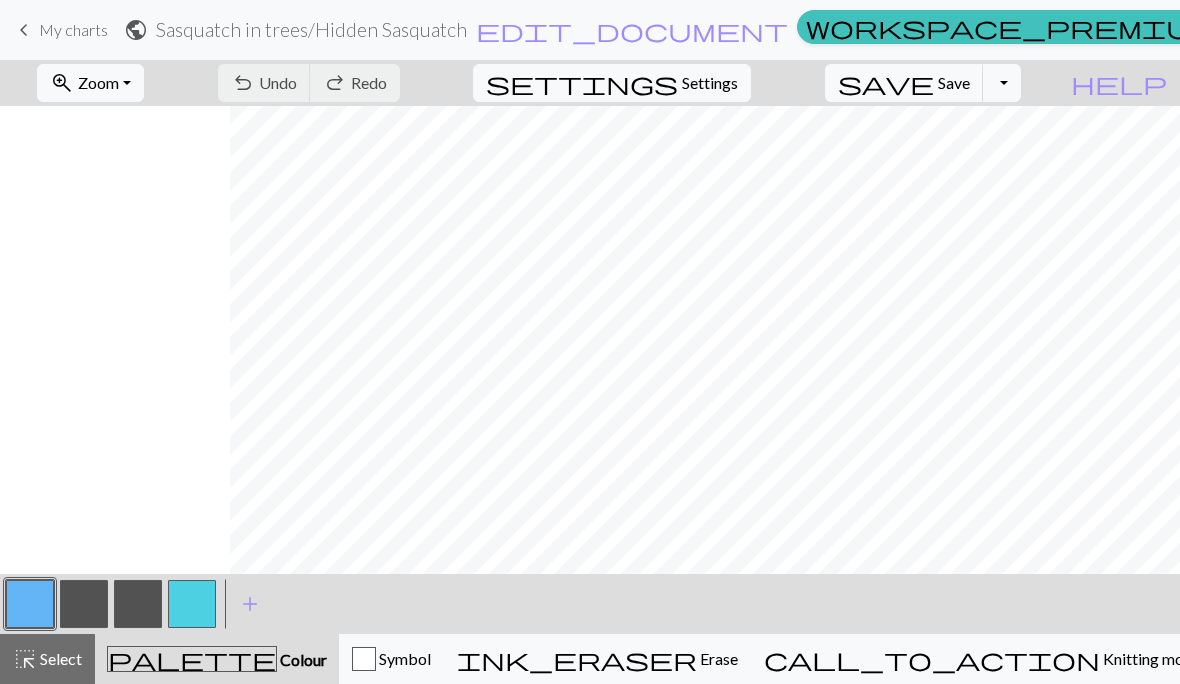 scroll, scrollTop: 0, scrollLeft: 230, axis: horizontal 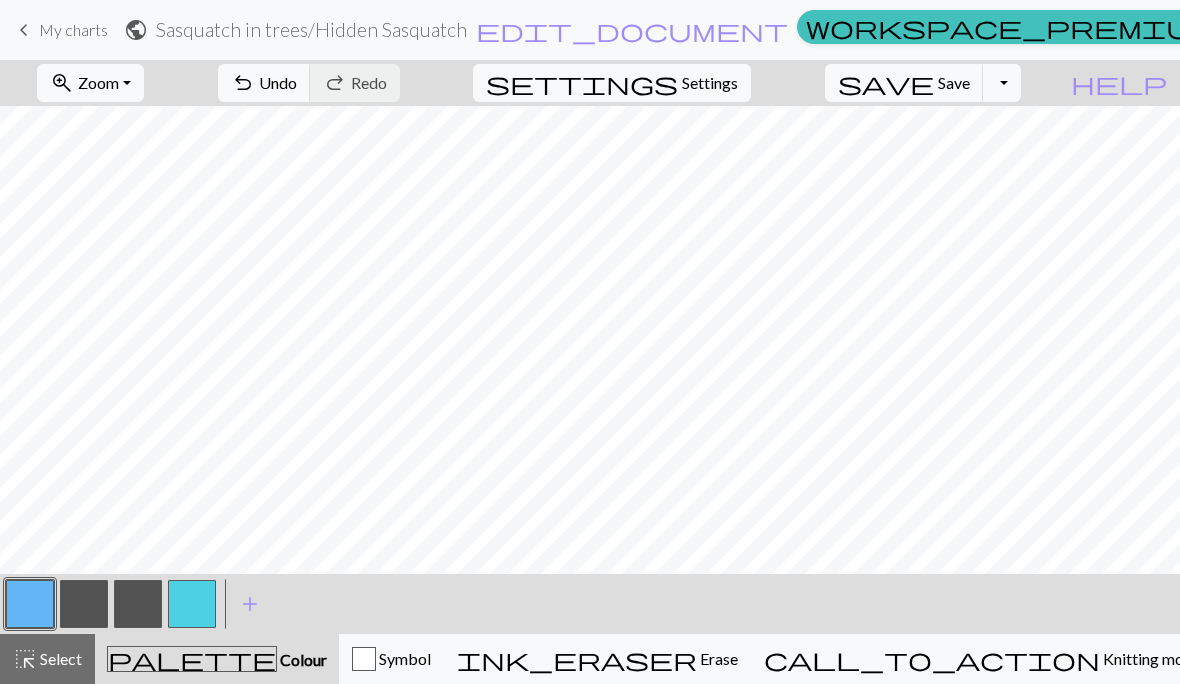 click on "Undo" at bounding box center (278, 82) 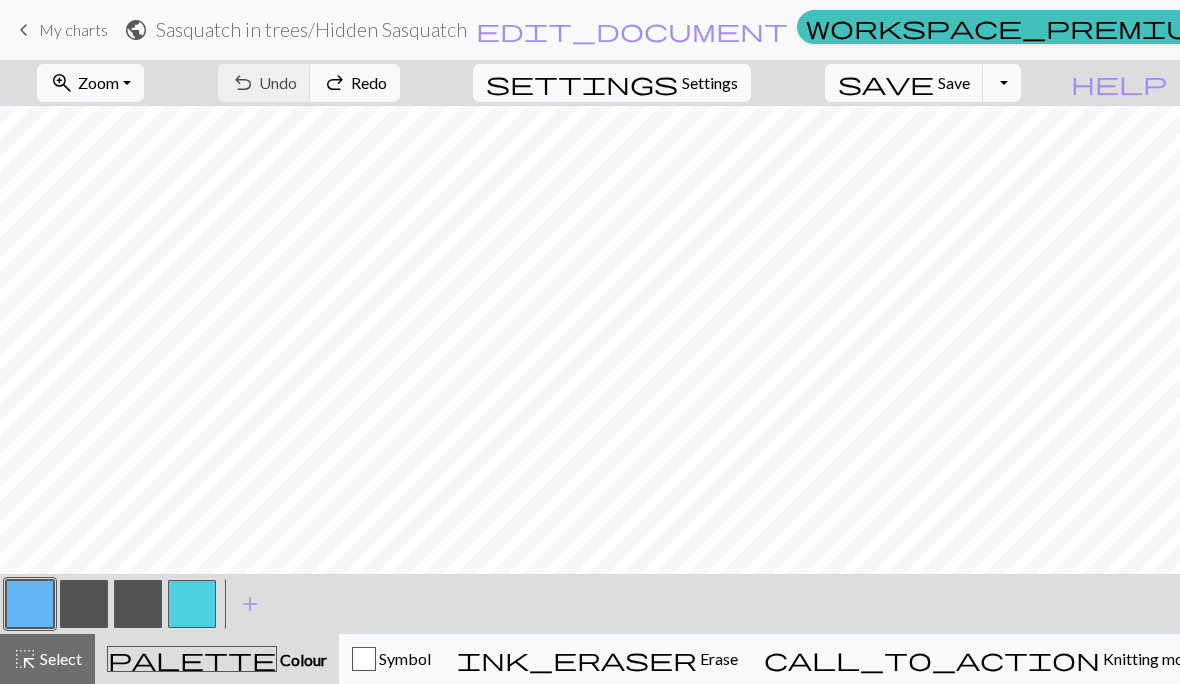 click at bounding box center (30, 604) 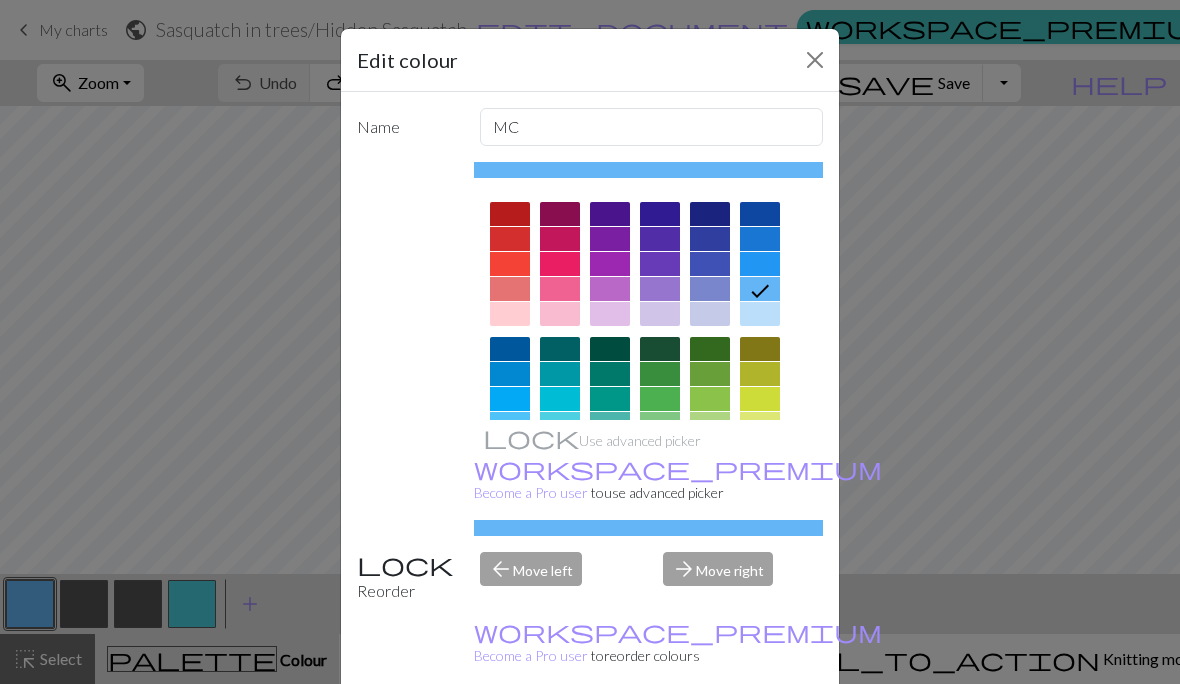 click at bounding box center [815, 60] 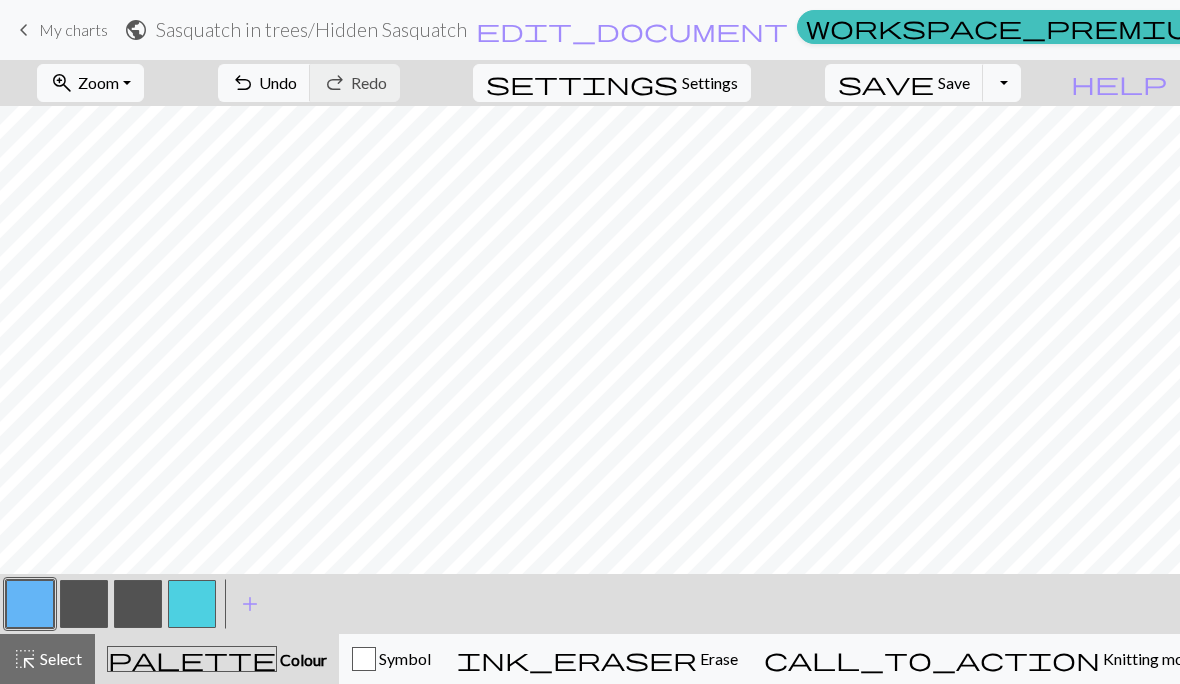 click on "Save" at bounding box center (954, 82) 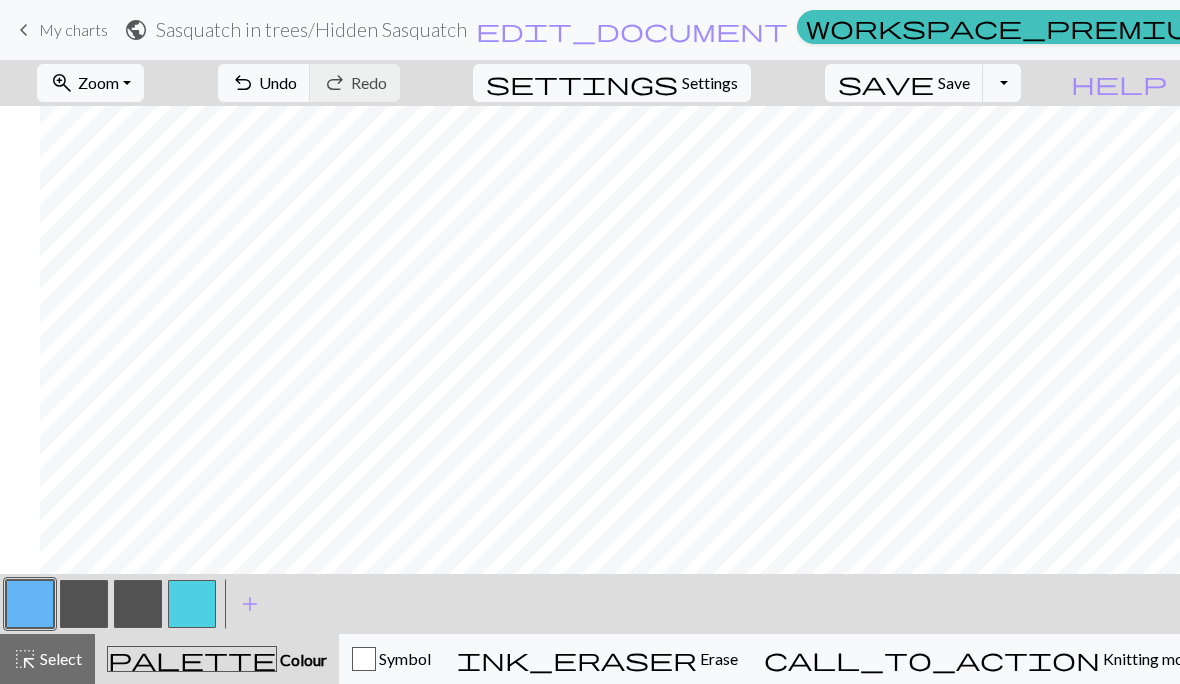 scroll, scrollTop: 0, scrollLeft: 230, axis: horizontal 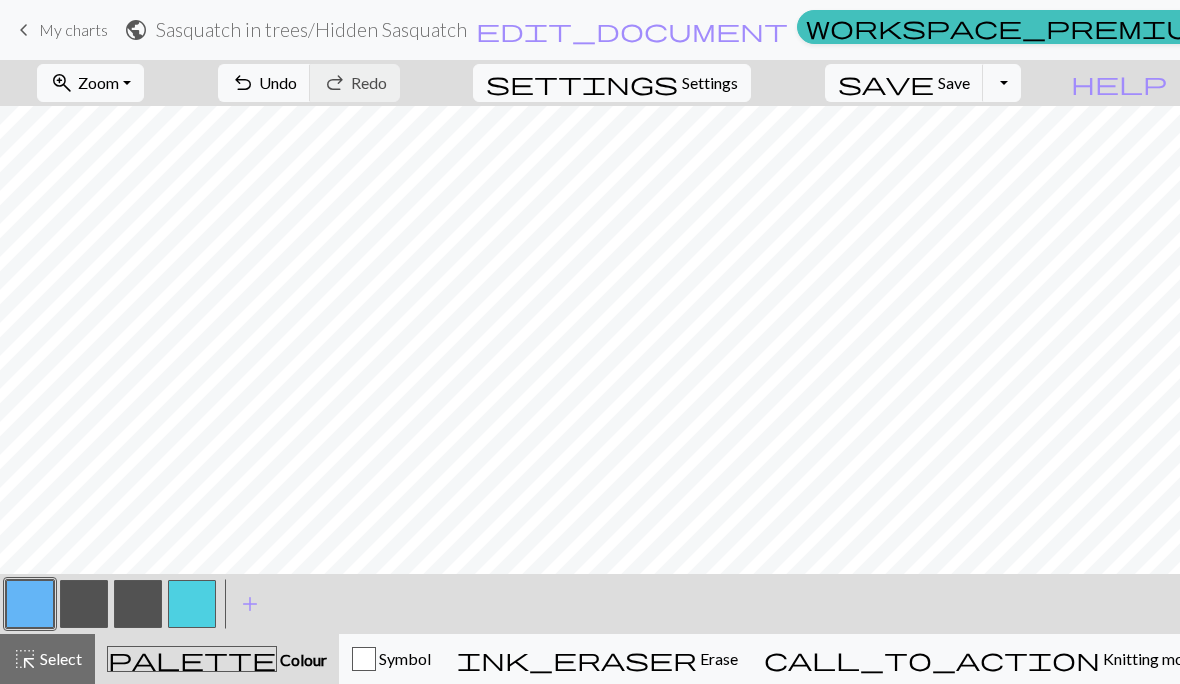 click on "Knitting mode" at bounding box center (1150, 658) 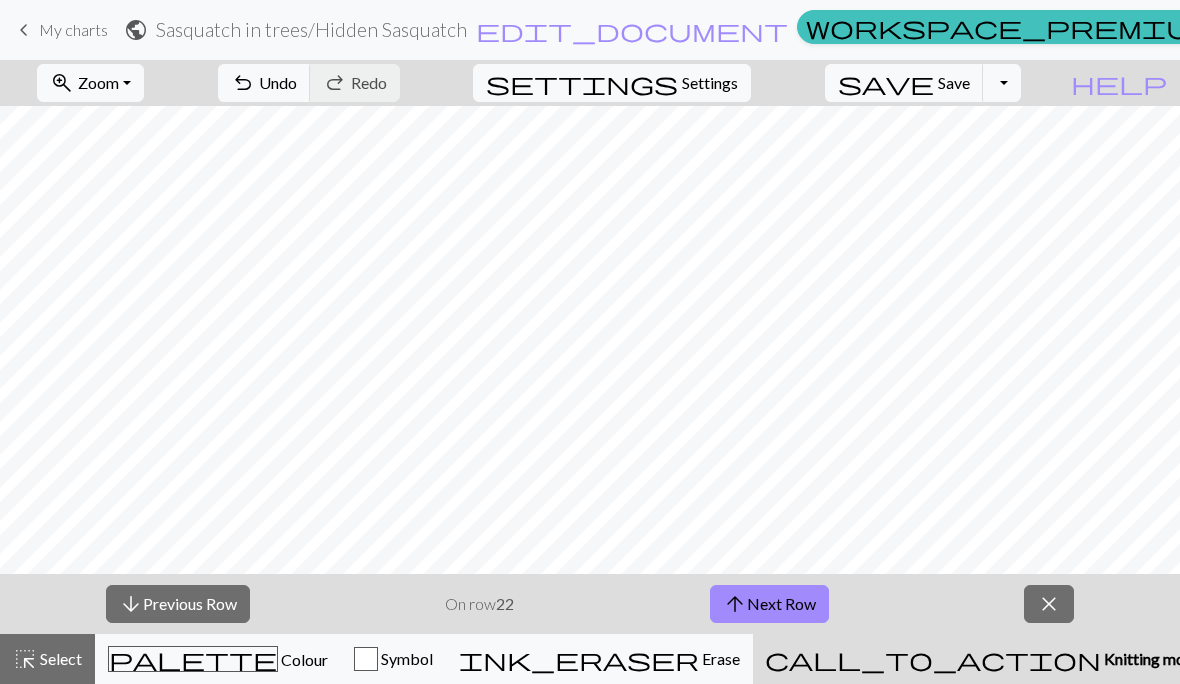 click on "arrow_downward Previous Row" at bounding box center [178, 604] 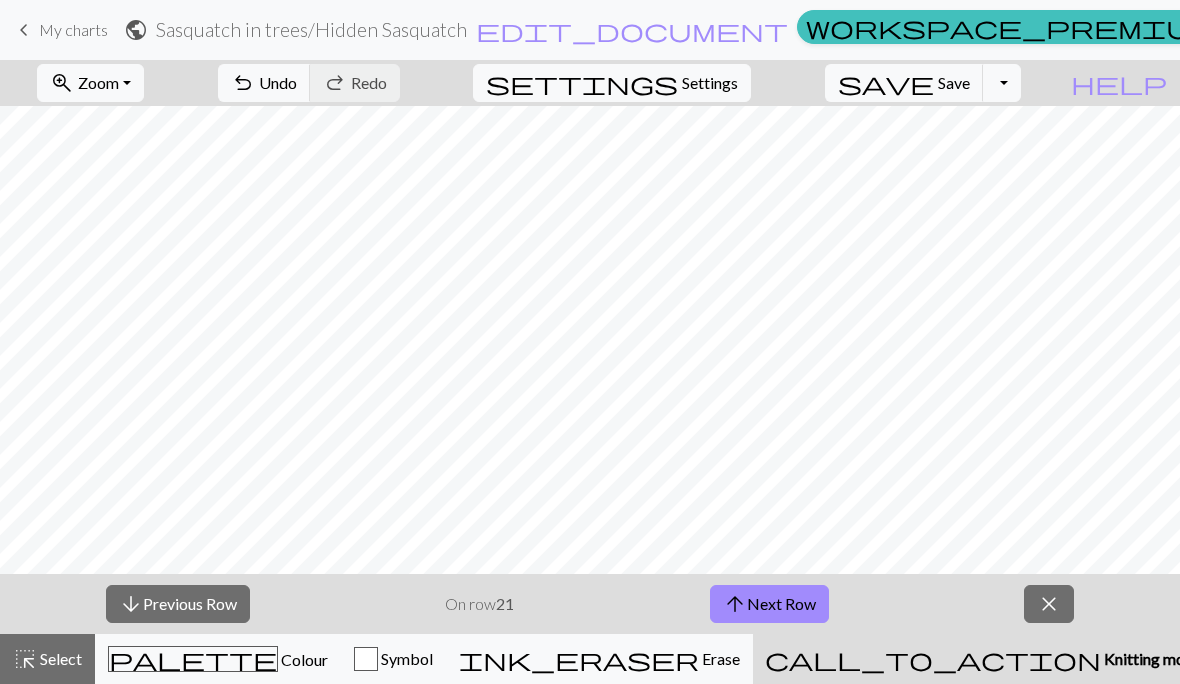 click on "arrow_downward Previous Row" at bounding box center (178, 604) 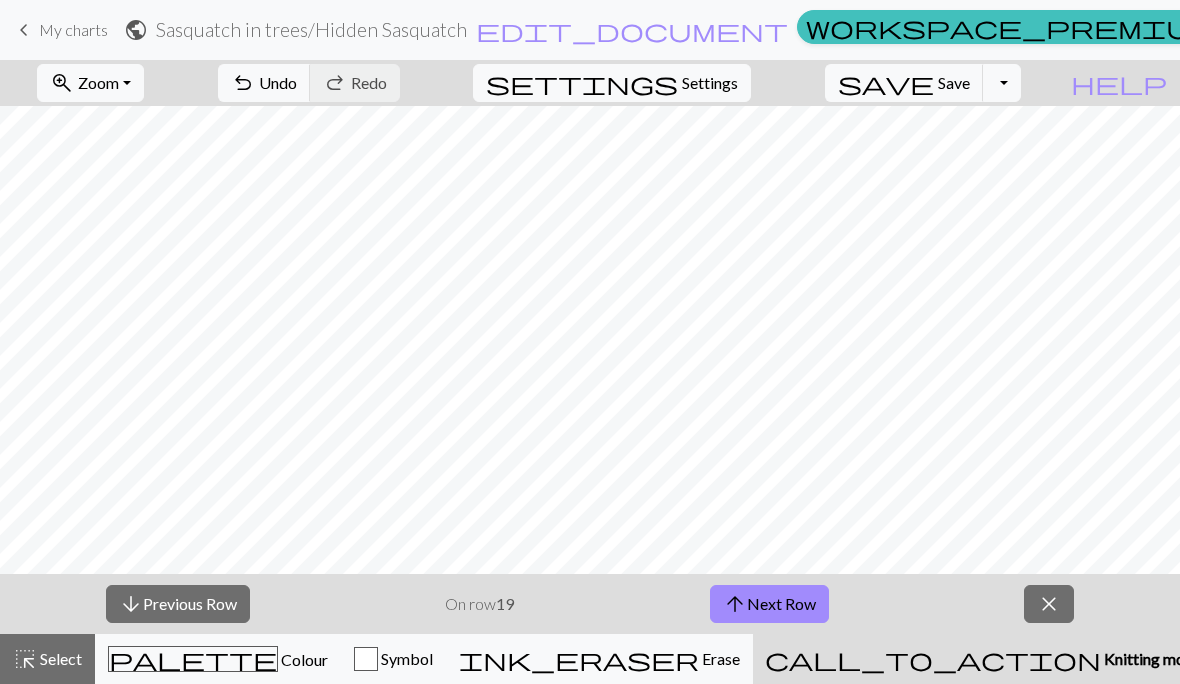 click on "arrow_downward Previous Row" at bounding box center (178, 604) 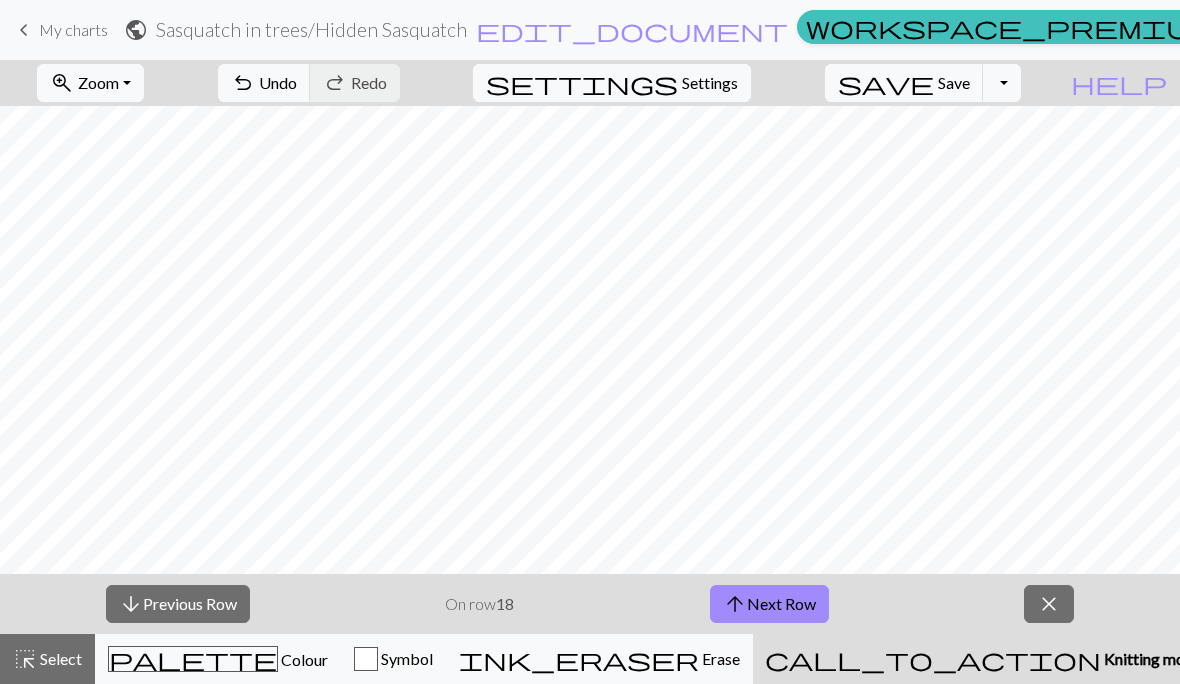 click on "arrow_downward Previous Row" at bounding box center [178, 604] 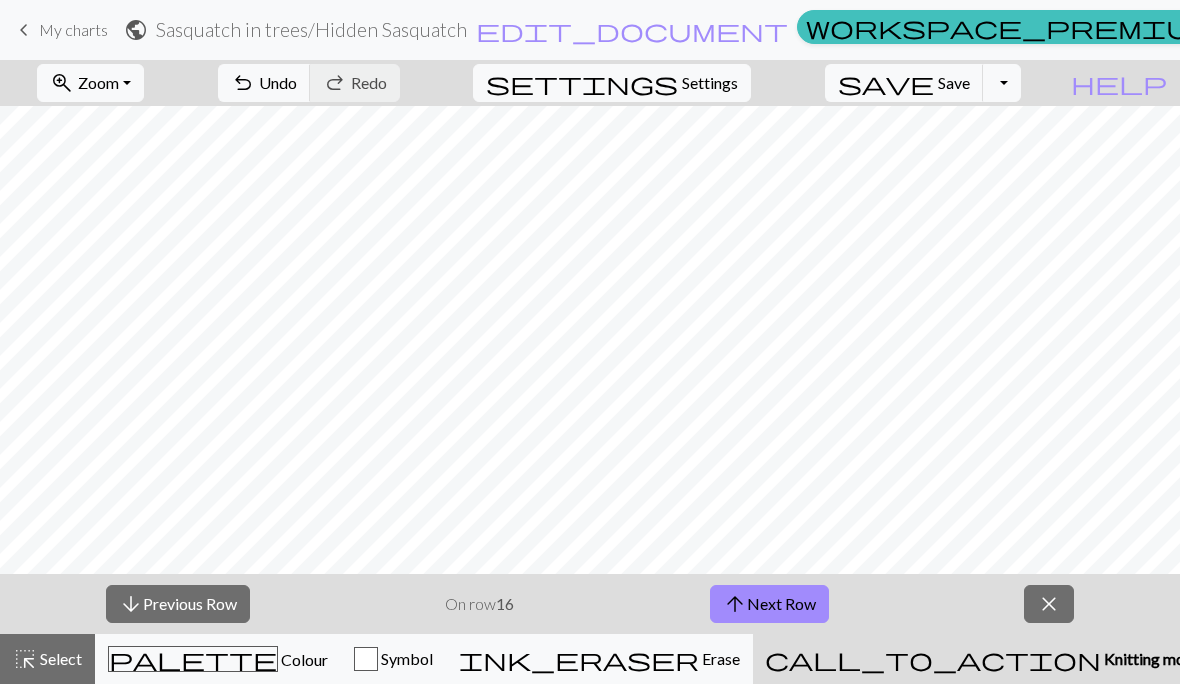 click on "arrow_downward Previous Row" at bounding box center (178, 604) 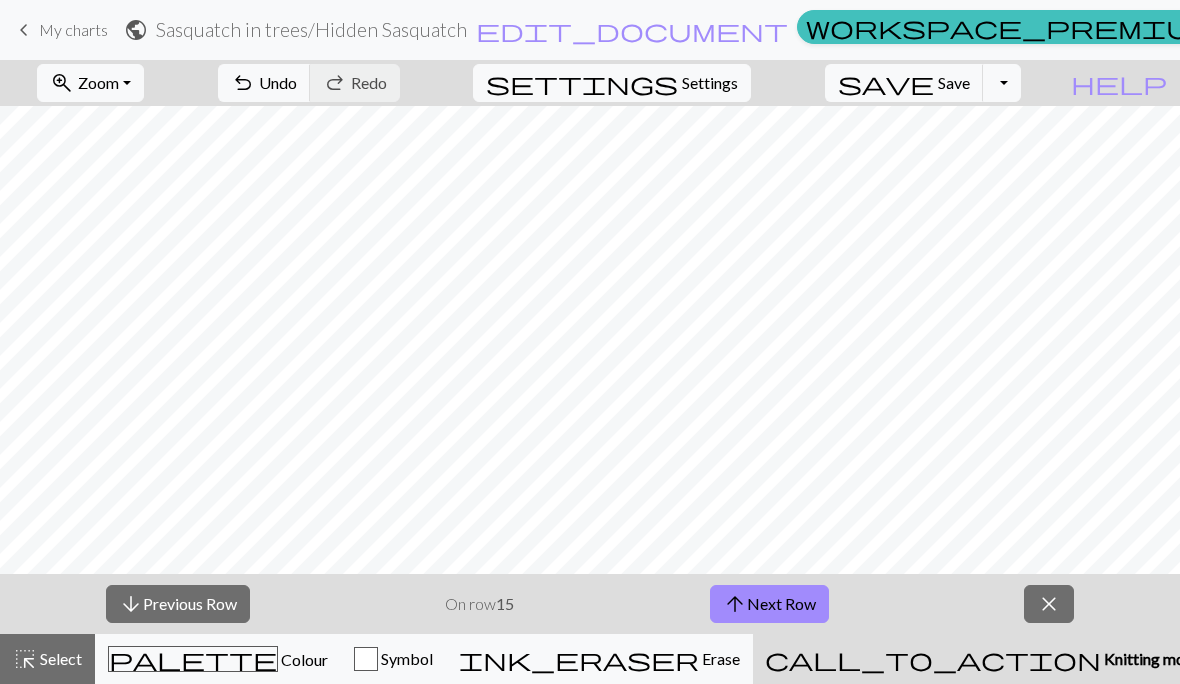click on "arrow_downward Previous Row" at bounding box center (178, 604) 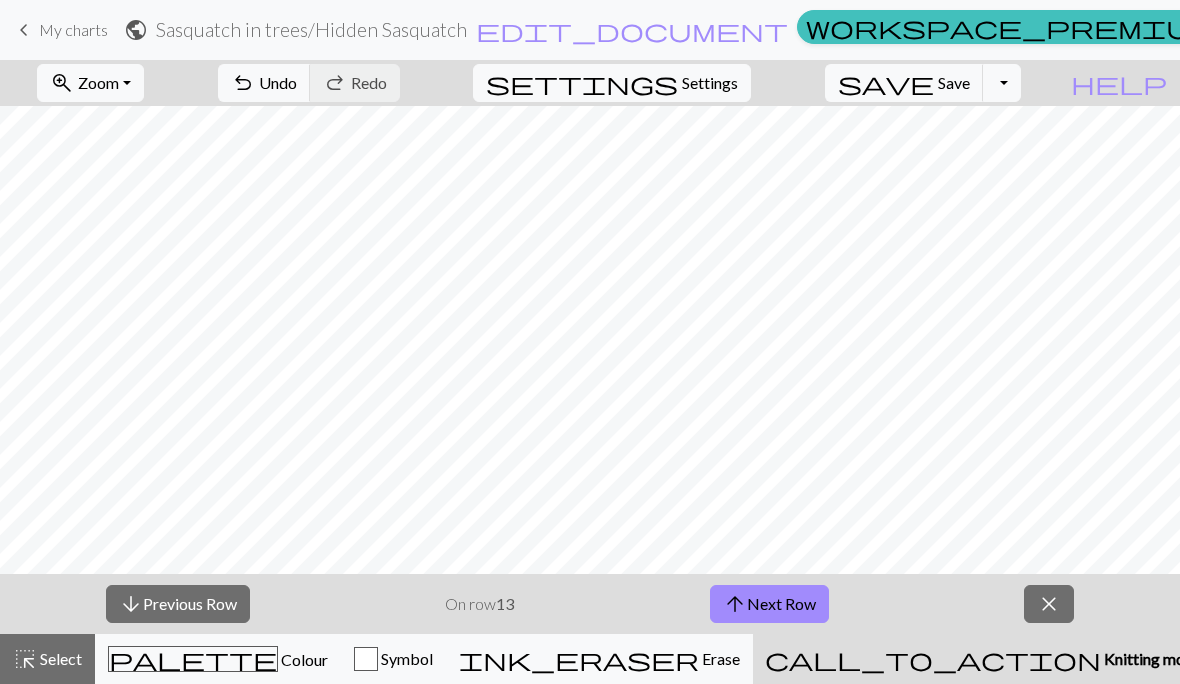 click on "arrow_downward Previous Row" at bounding box center (178, 604) 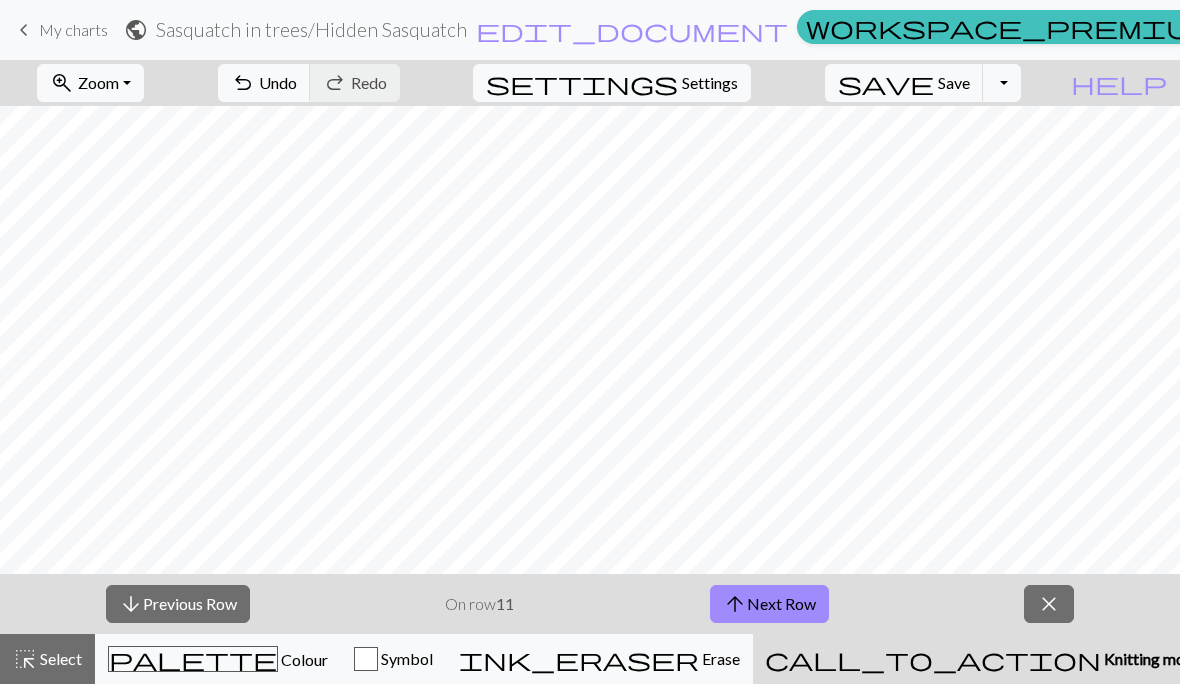 click on "arrow_downward Previous Row" at bounding box center (178, 604) 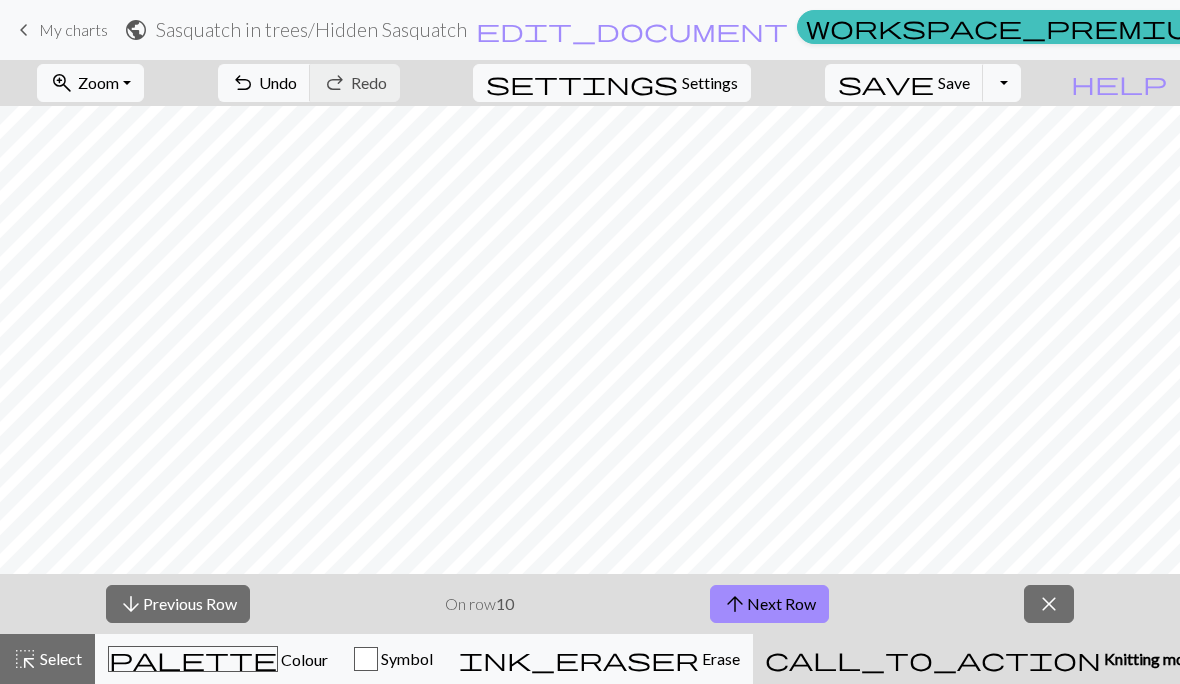 click on "arrow_downward Previous Row" at bounding box center (178, 604) 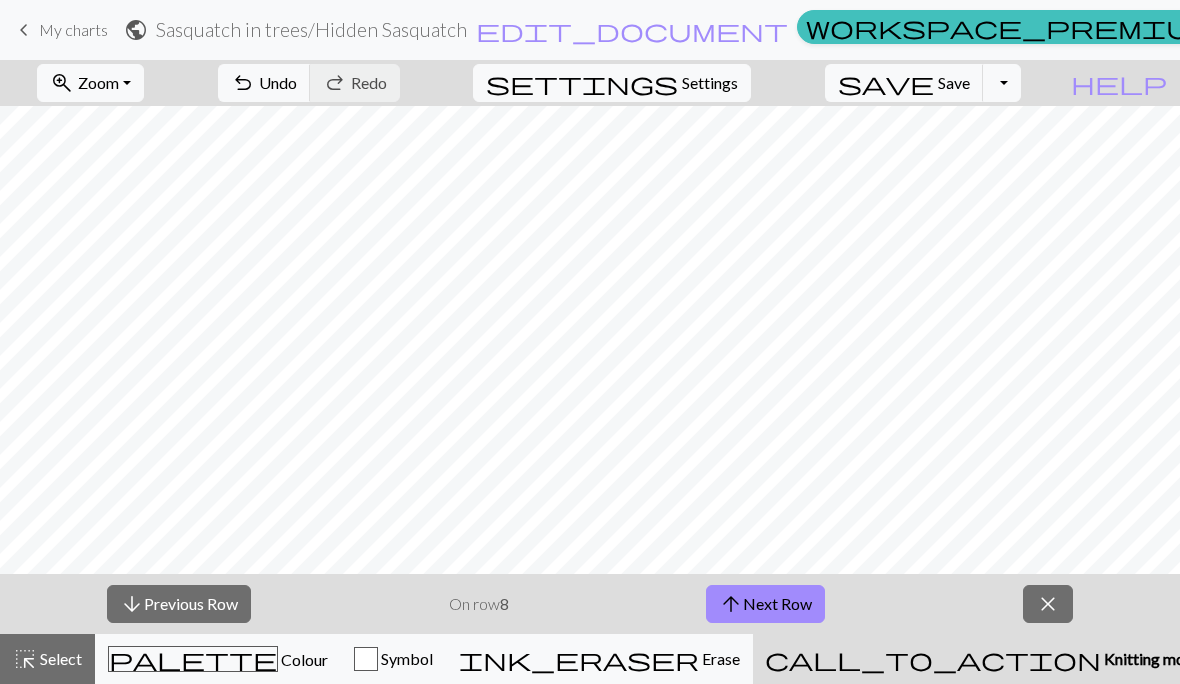 click on "arrow_downward Previous Row" at bounding box center (179, 604) 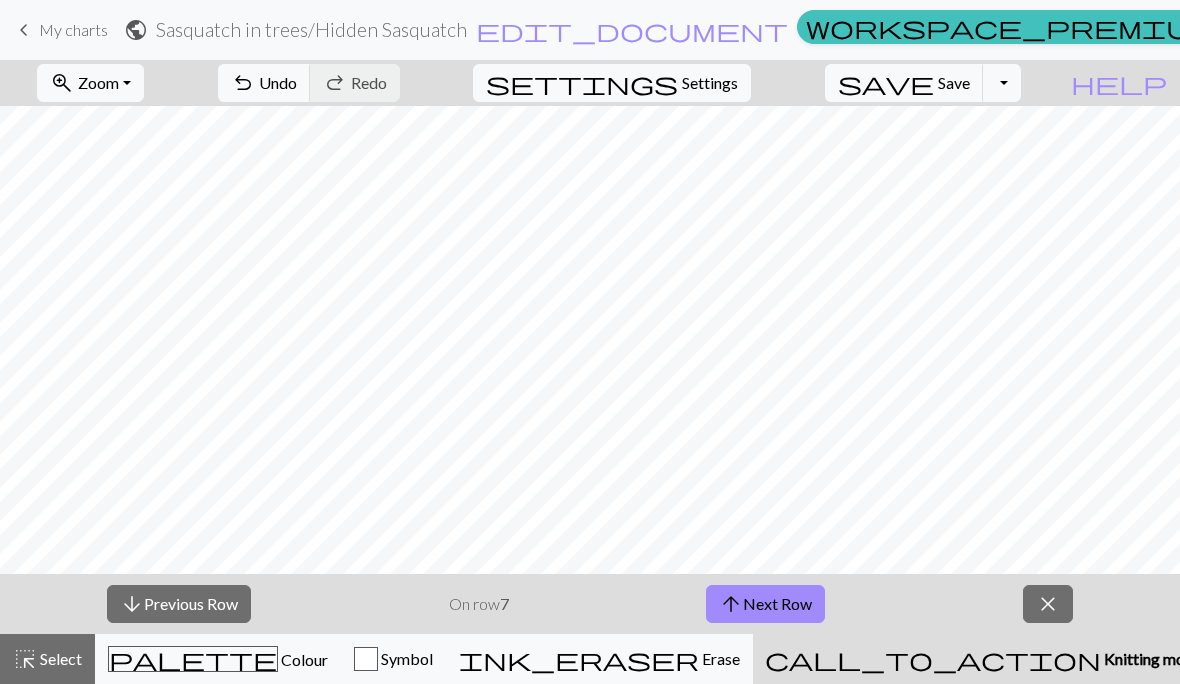 click on "arrow_downward Previous Row" at bounding box center (179, 604) 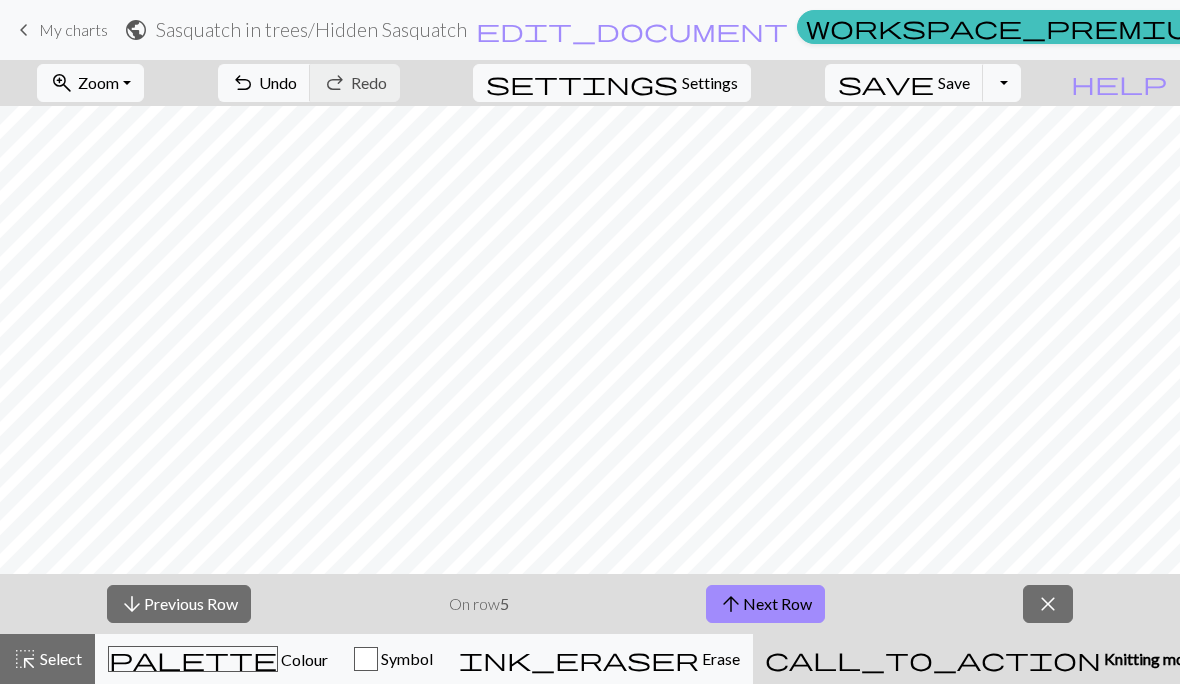 click on "arrow_downward Previous Row" at bounding box center (179, 604) 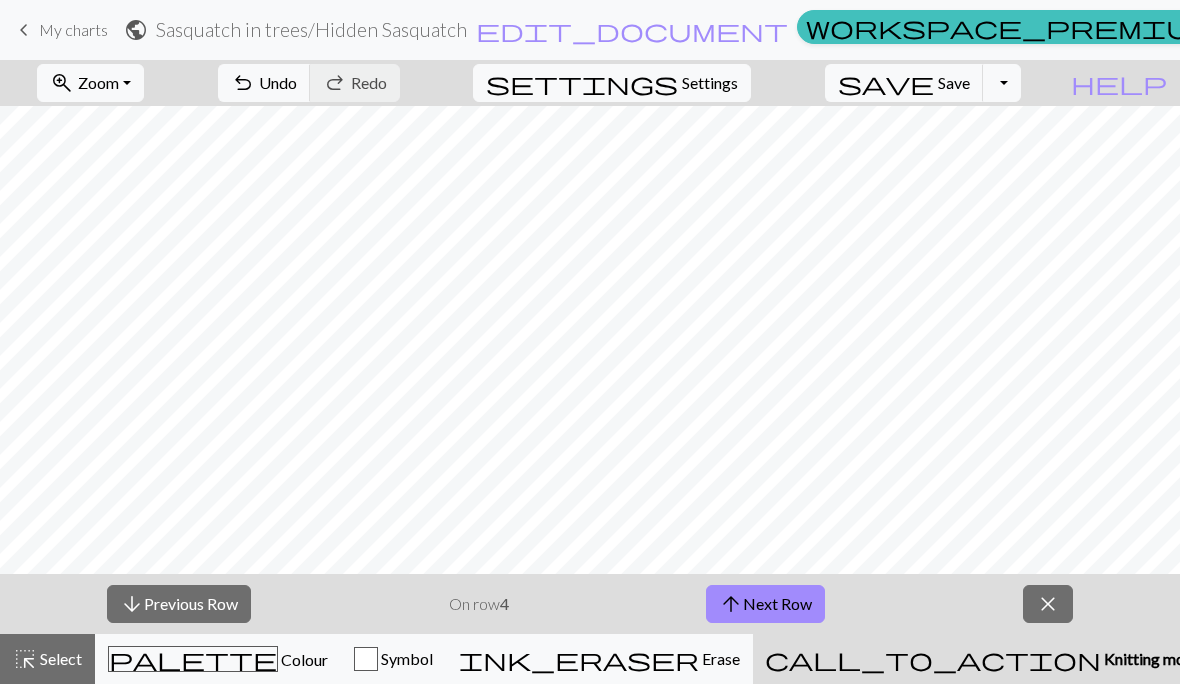 click on "arrow_downward Previous Row" at bounding box center (179, 604) 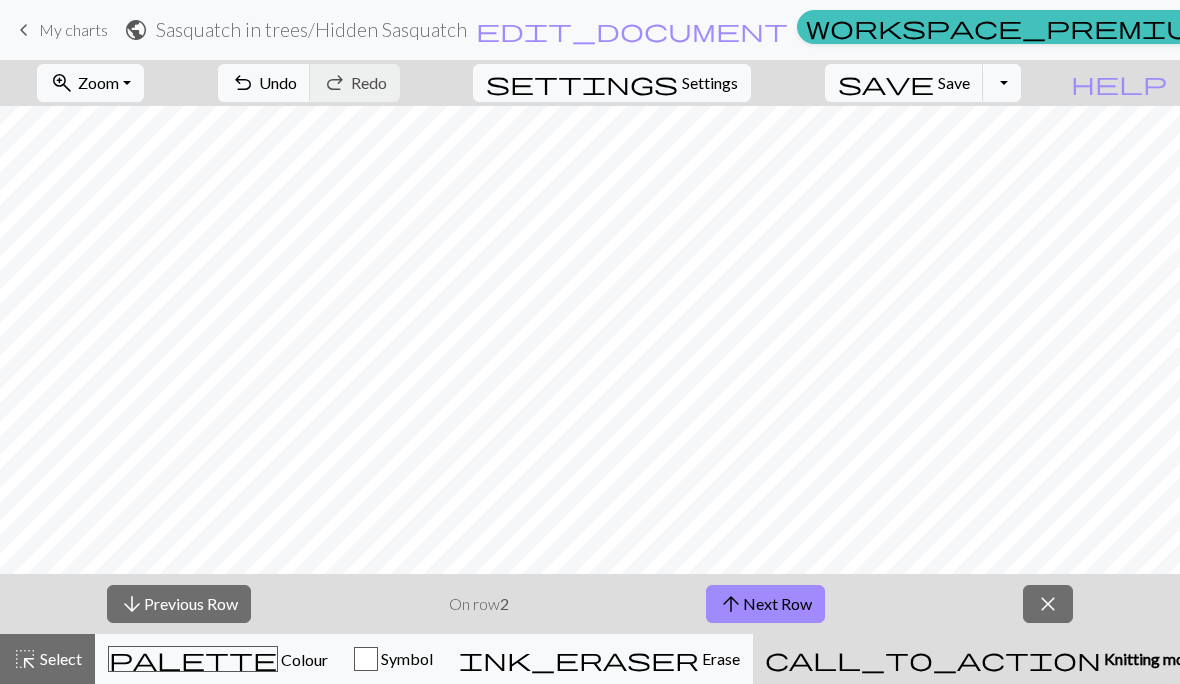 click on "arrow_downward Previous Row" at bounding box center [179, 604] 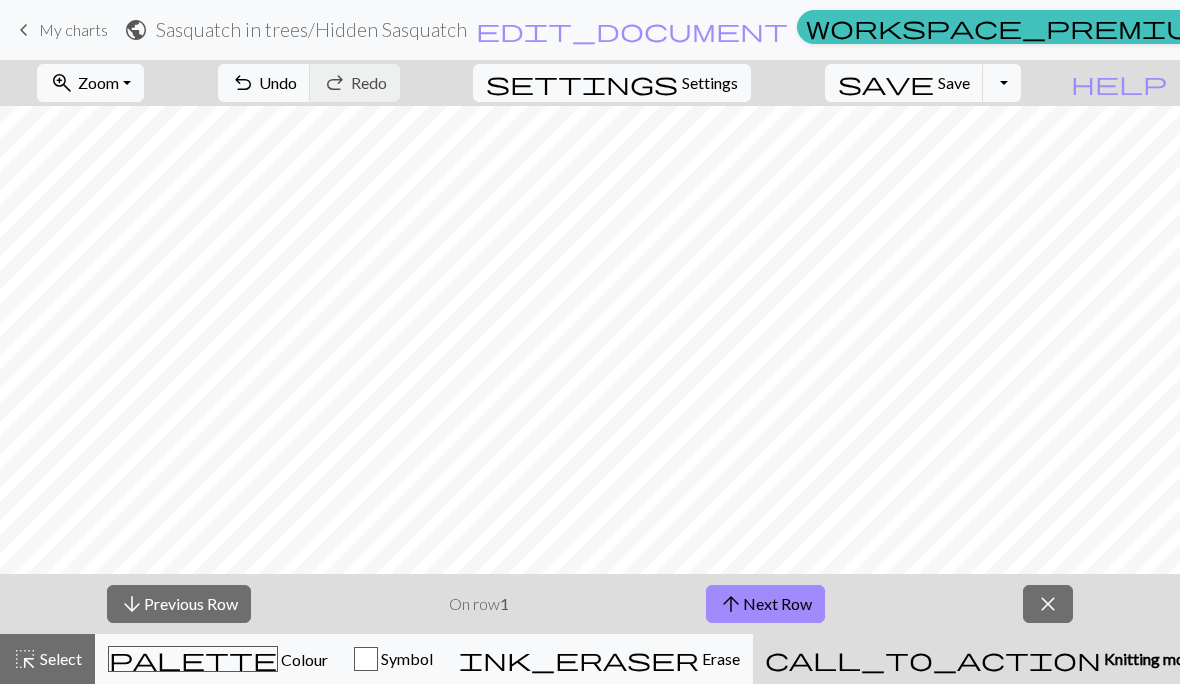 click on "arrow_downward Previous Row" at bounding box center [179, 604] 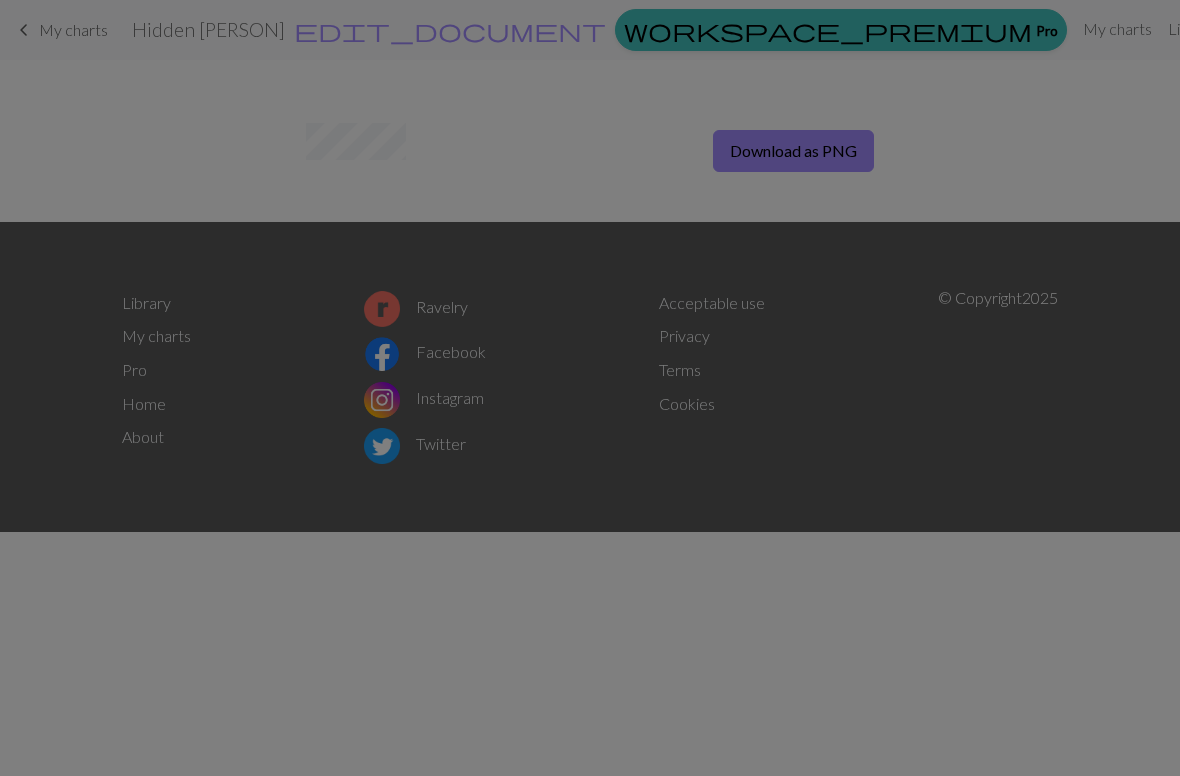 scroll, scrollTop: 0, scrollLeft: 0, axis: both 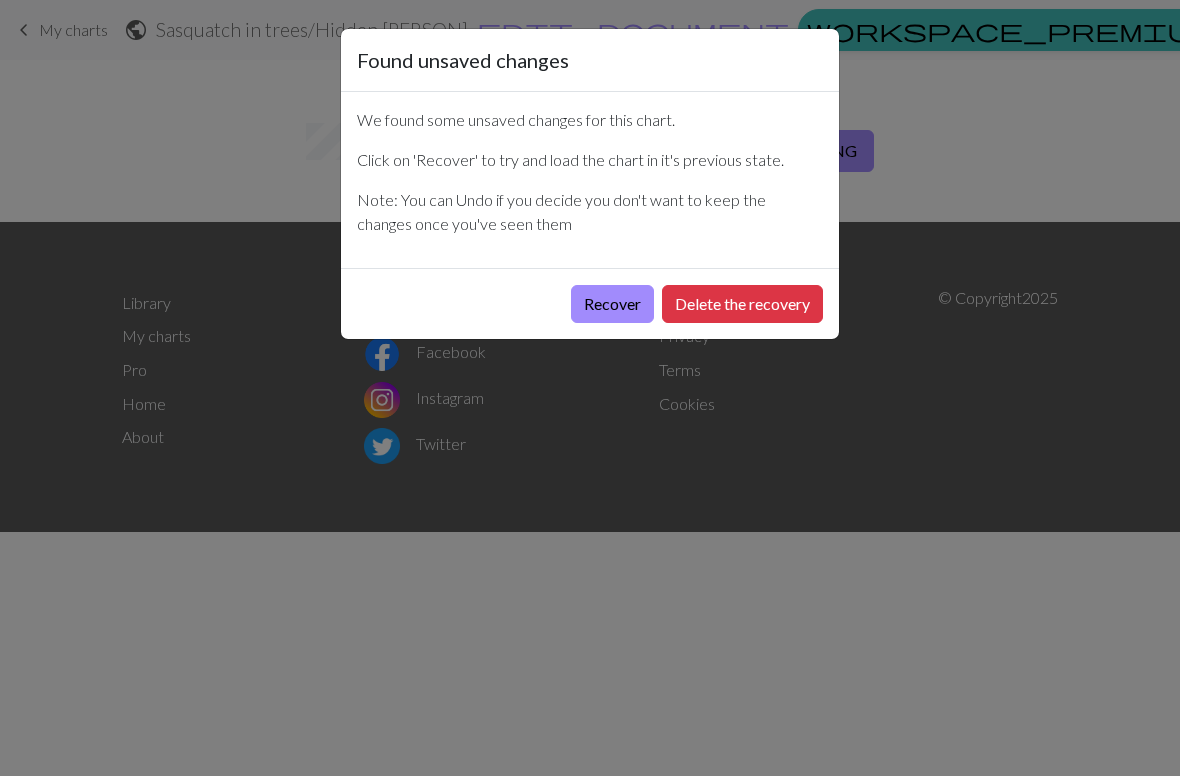click on "Recover" at bounding box center (612, 304) 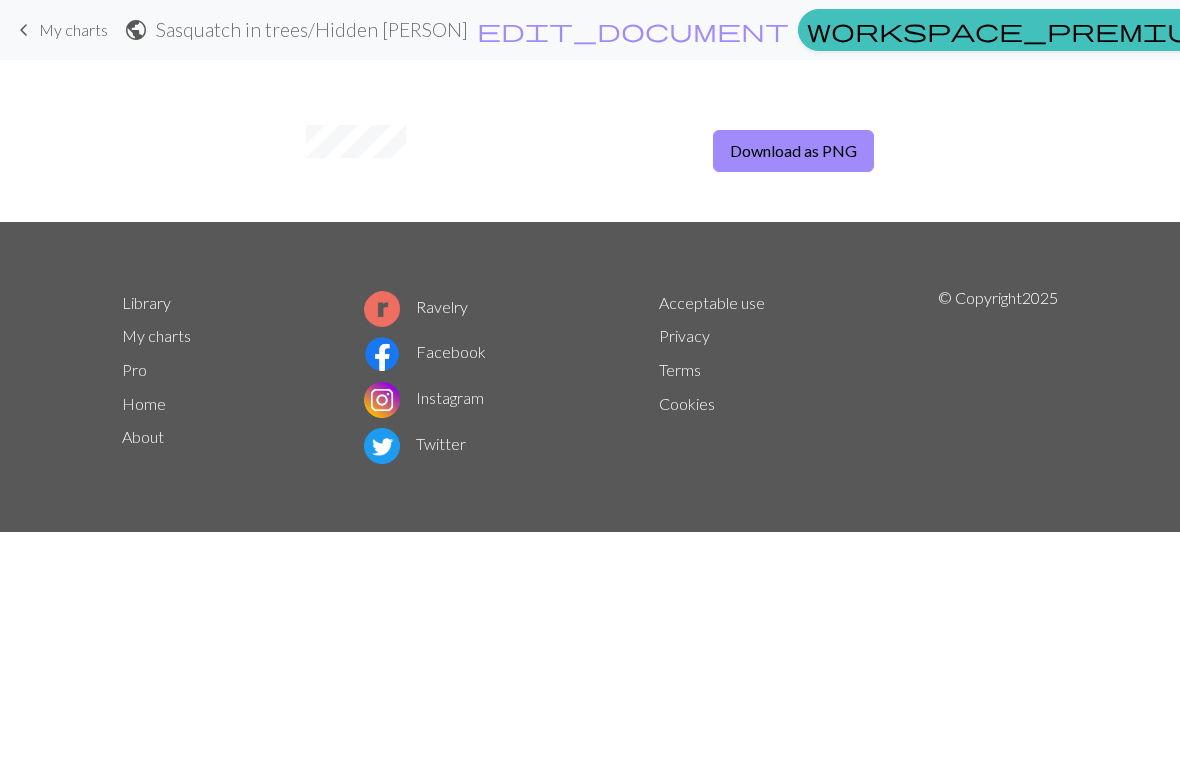 click on "Download as PNG" at bounding box center (793, 151) 